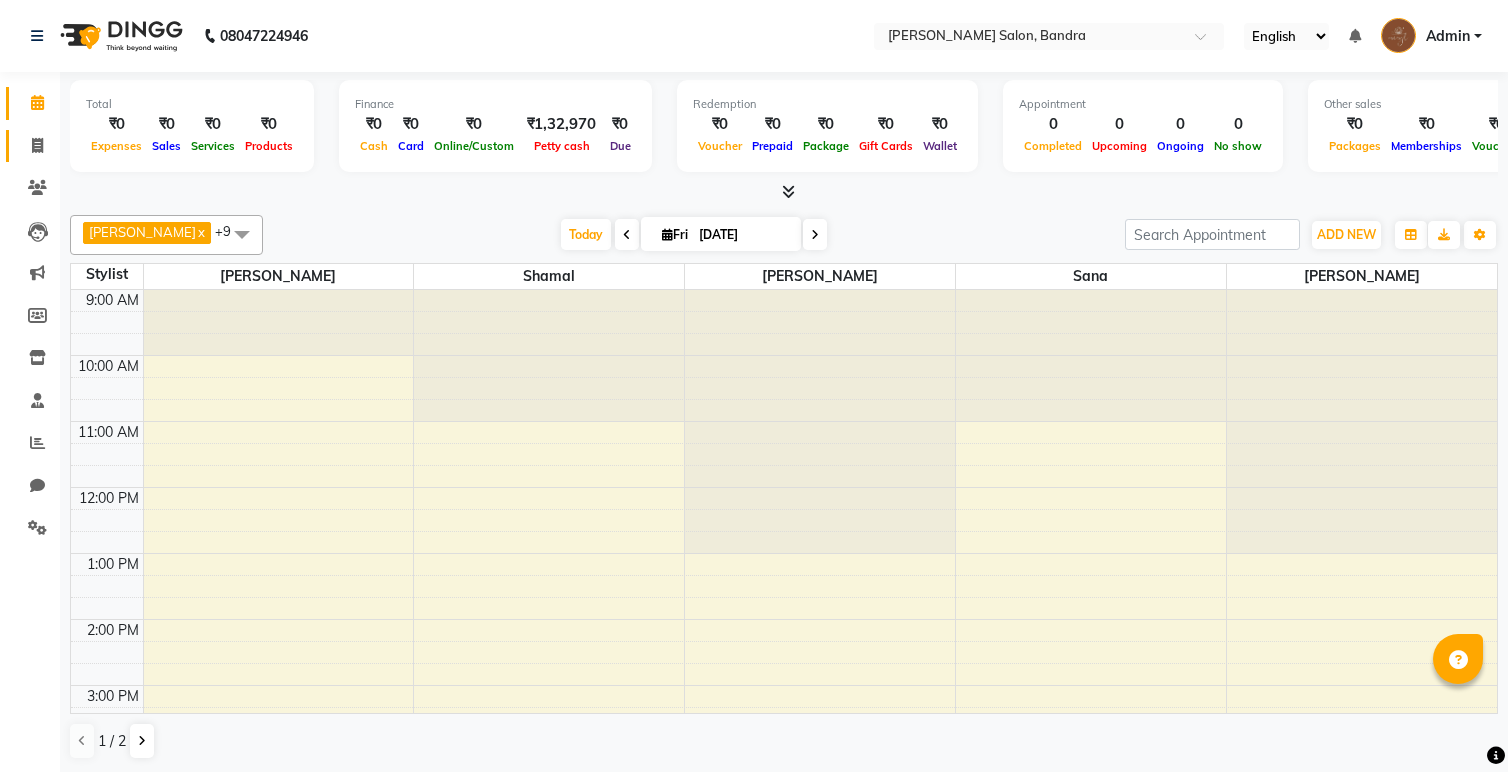 scroll, scrollTop: 0, scrollLeft: 0, axis: both 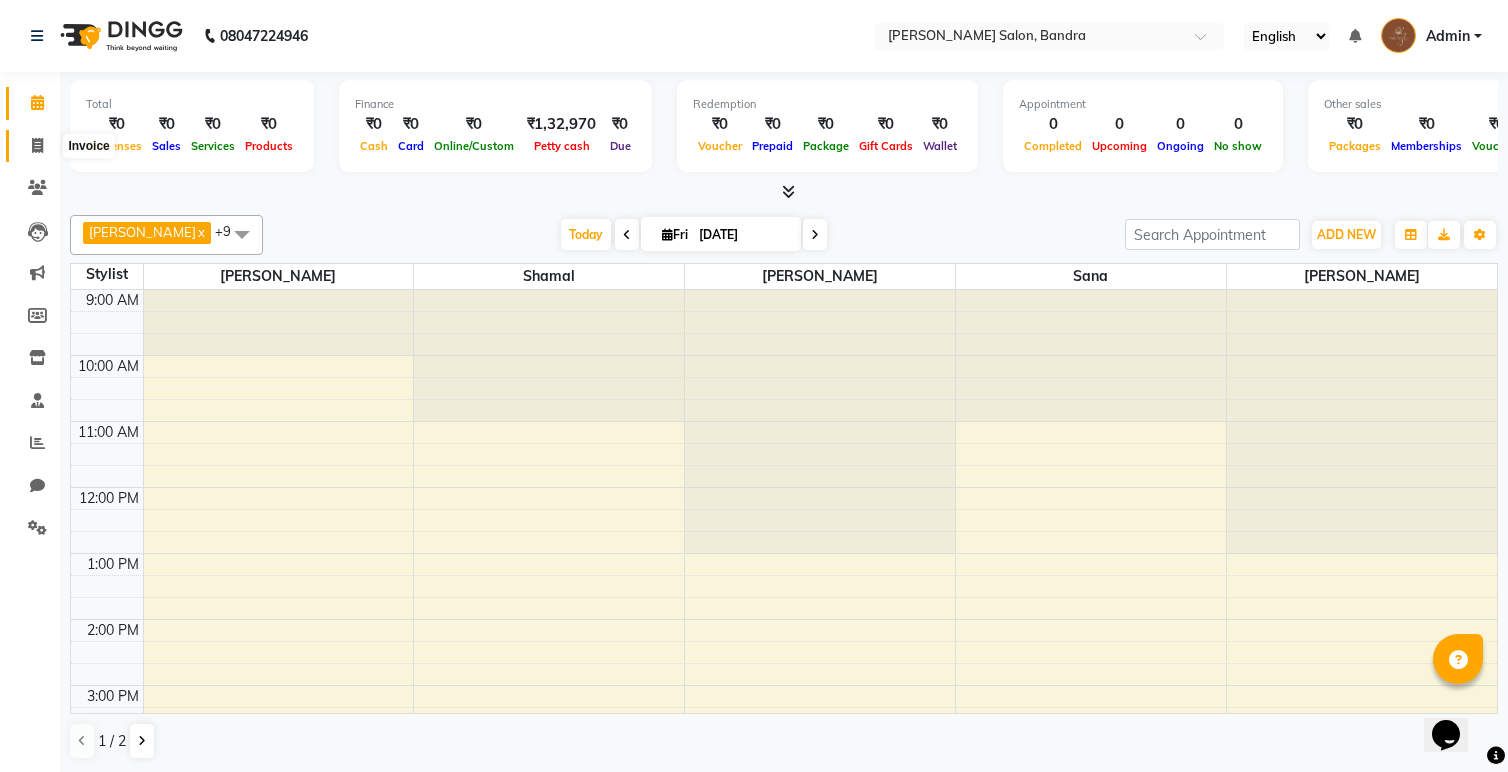 click 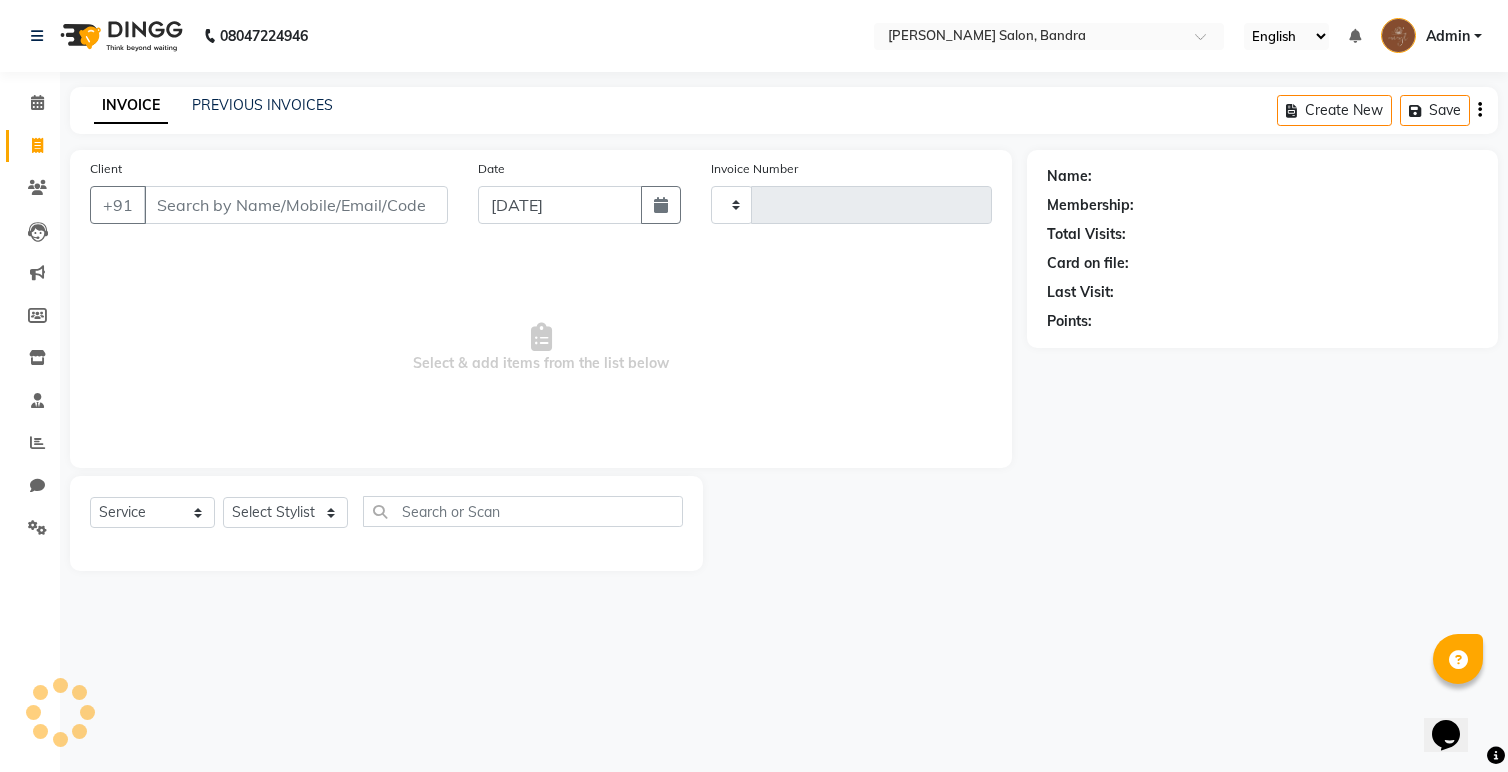 type on "0115" 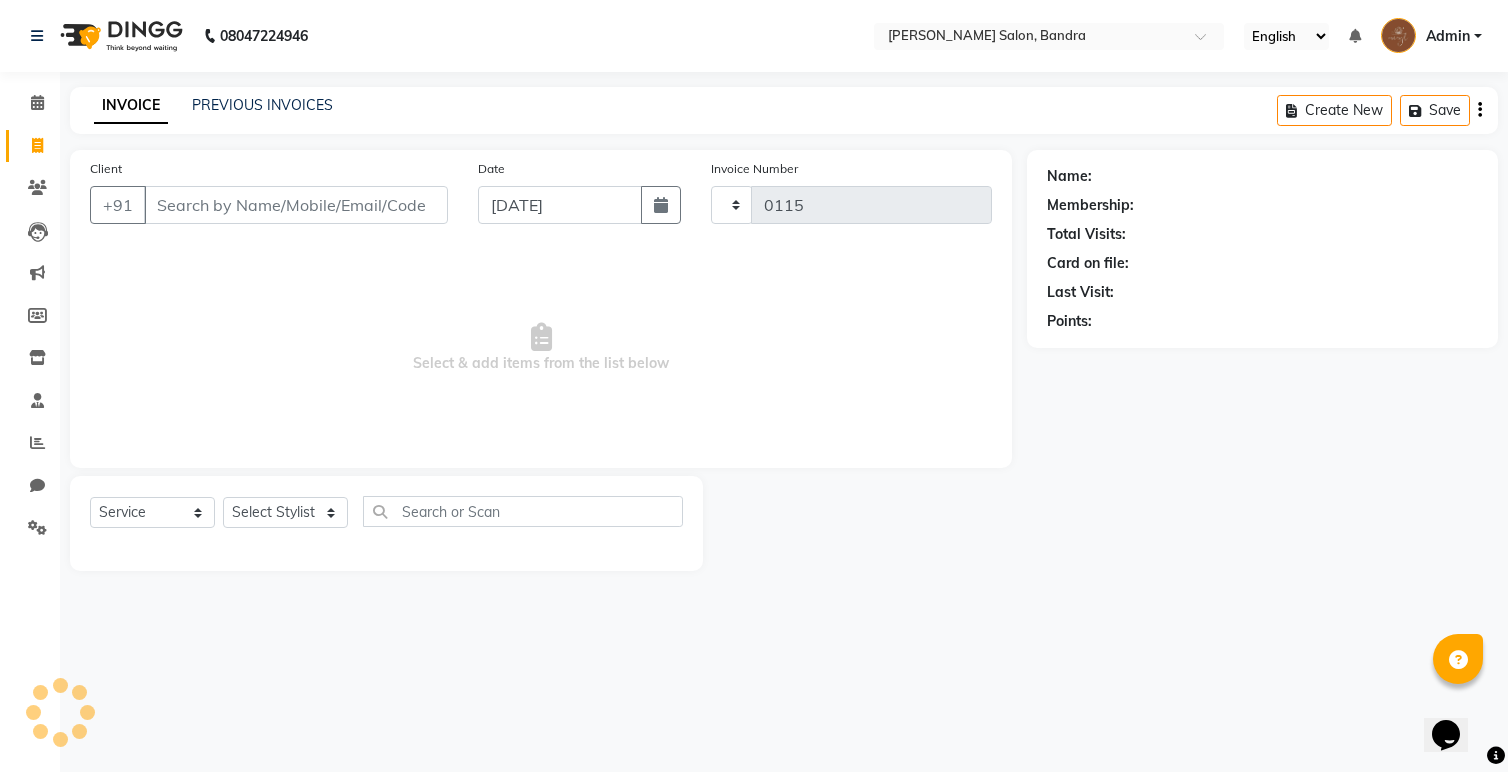 select on "7894" 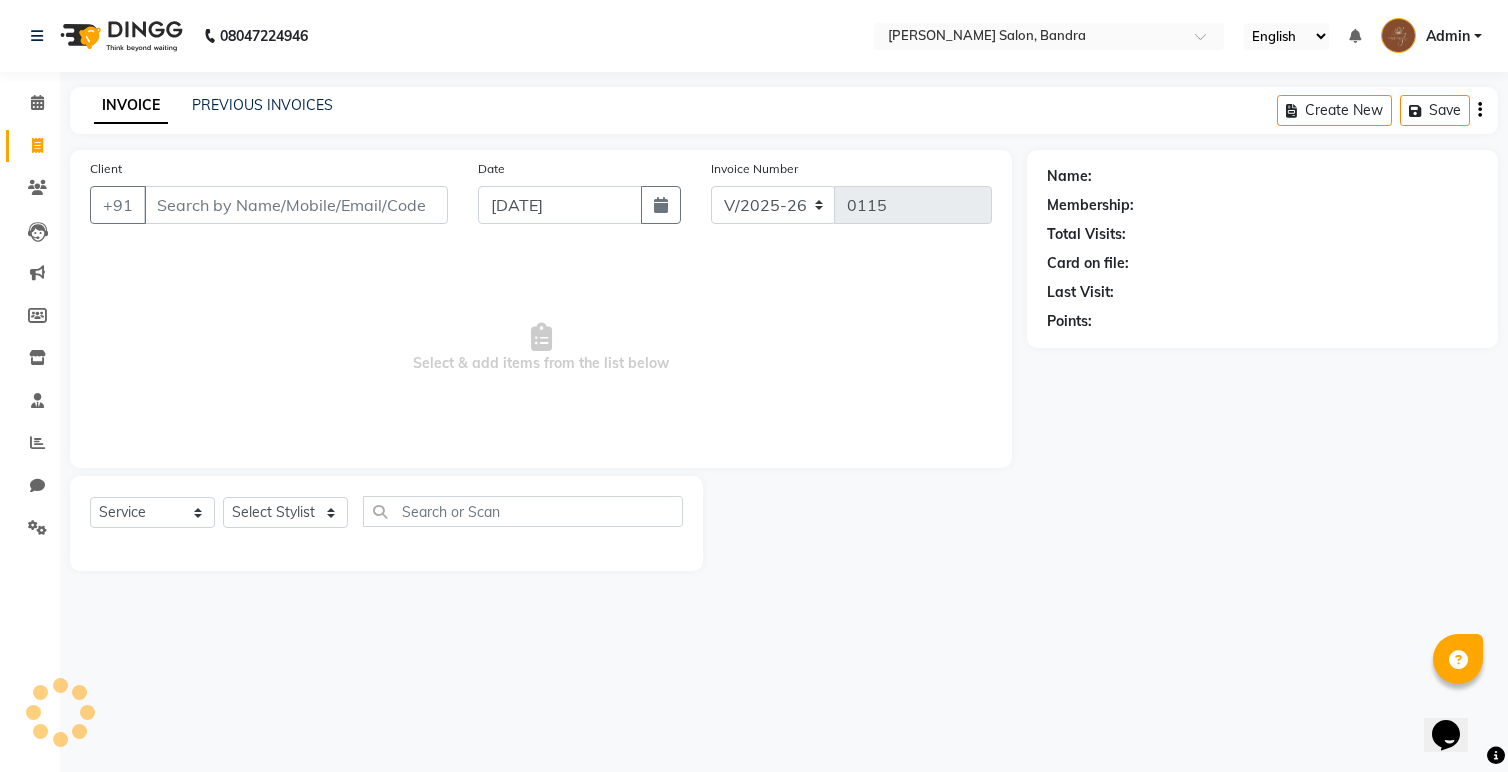 click on "Client" at bounding box center [296, 205] 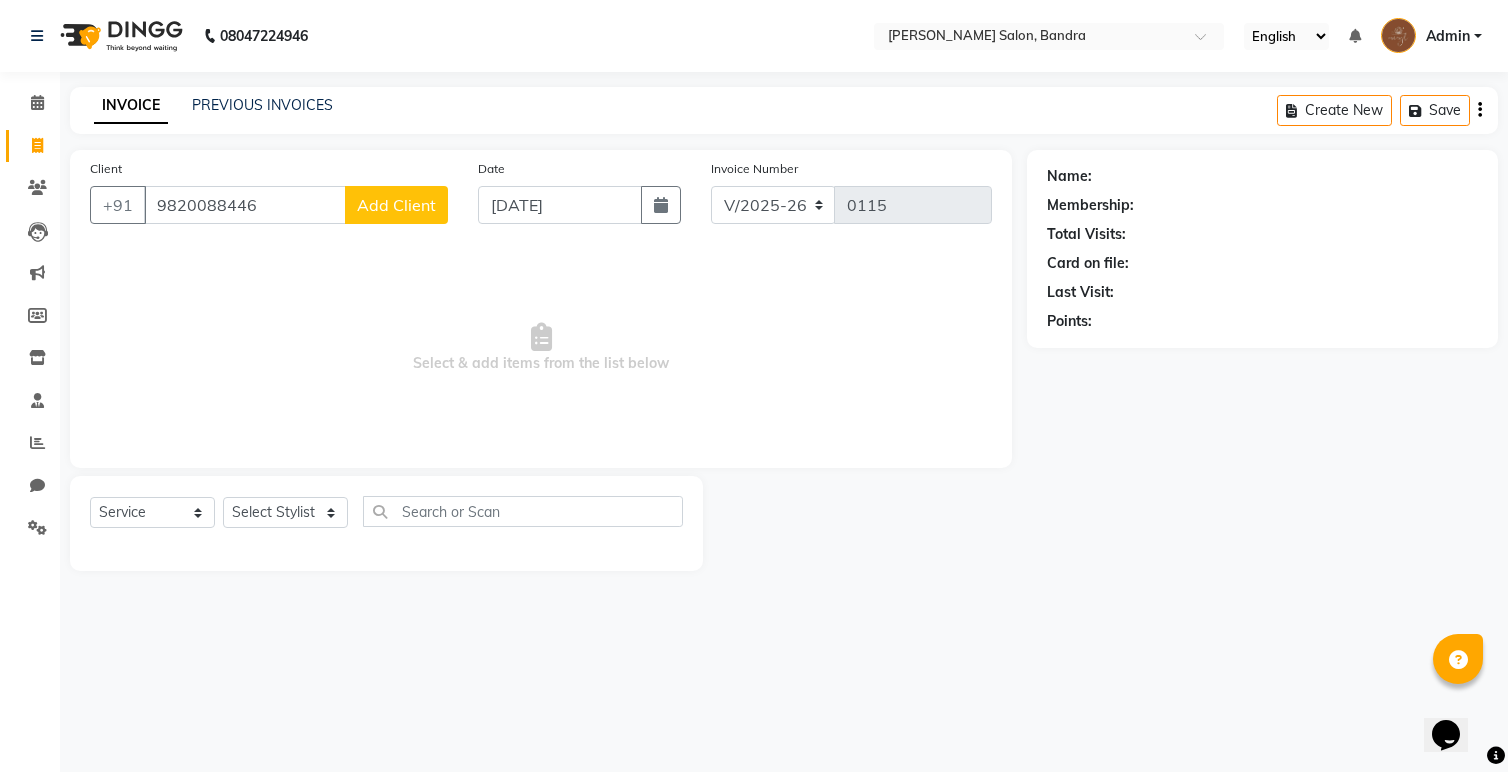 type on "9820088446" 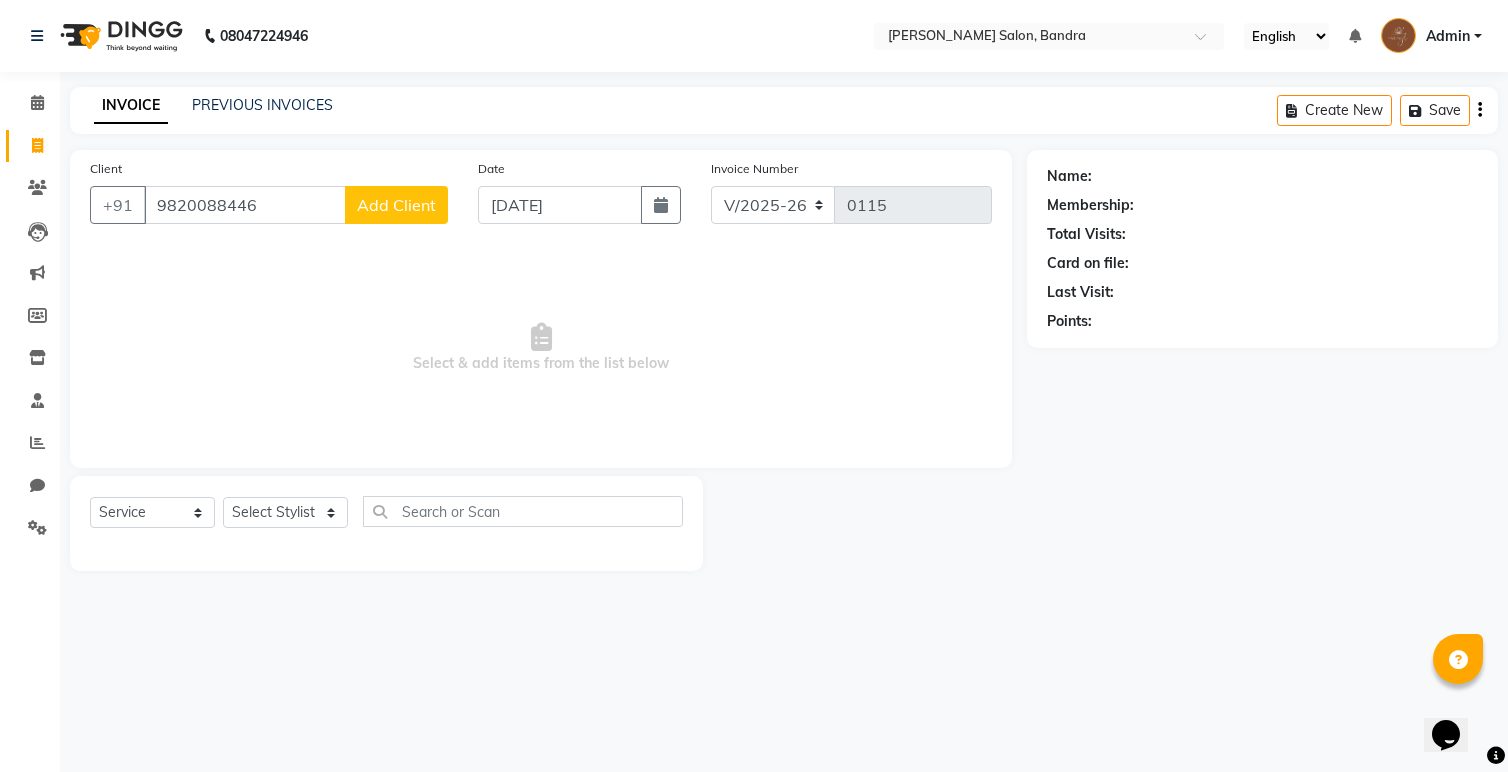click on "Add Client" 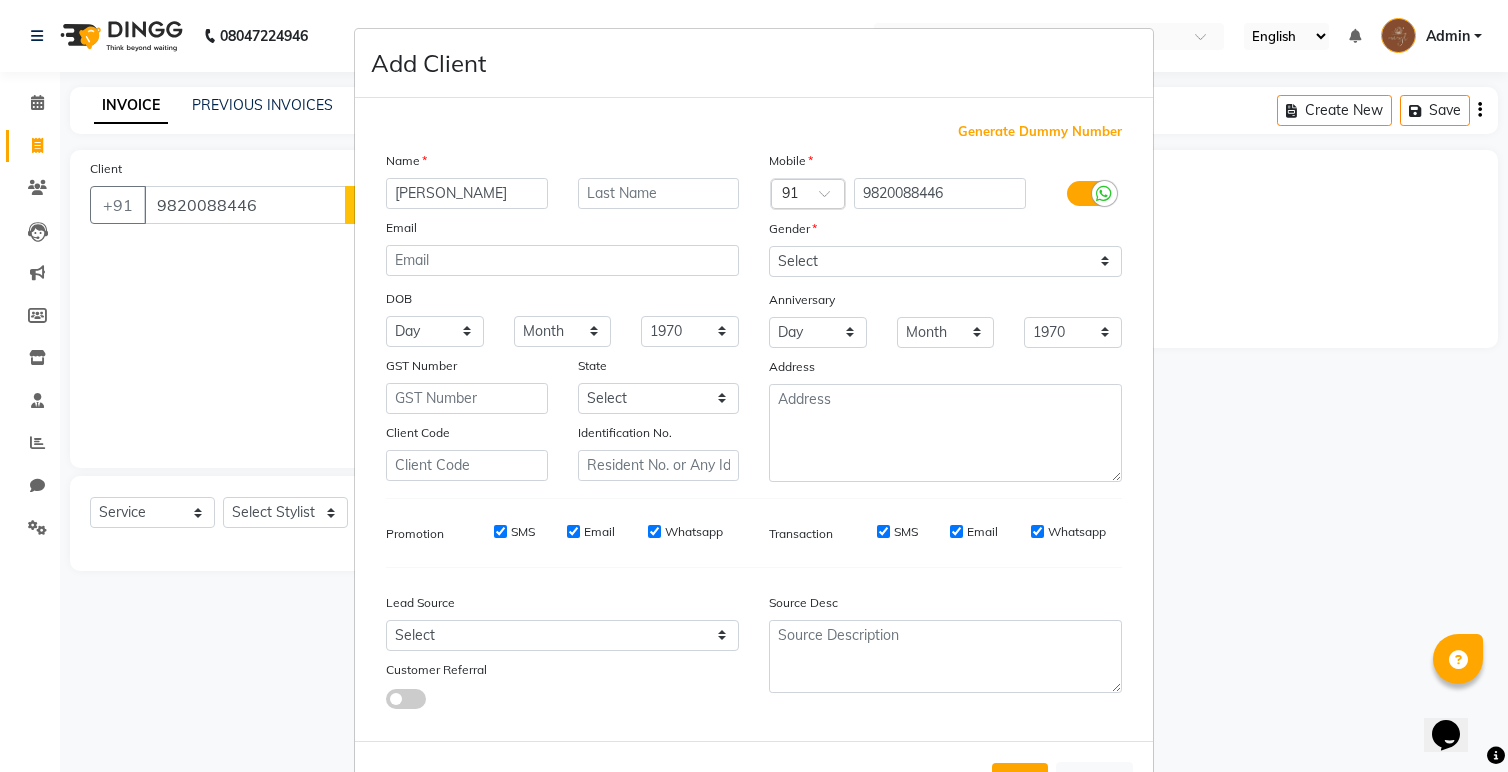 type on "Erika" 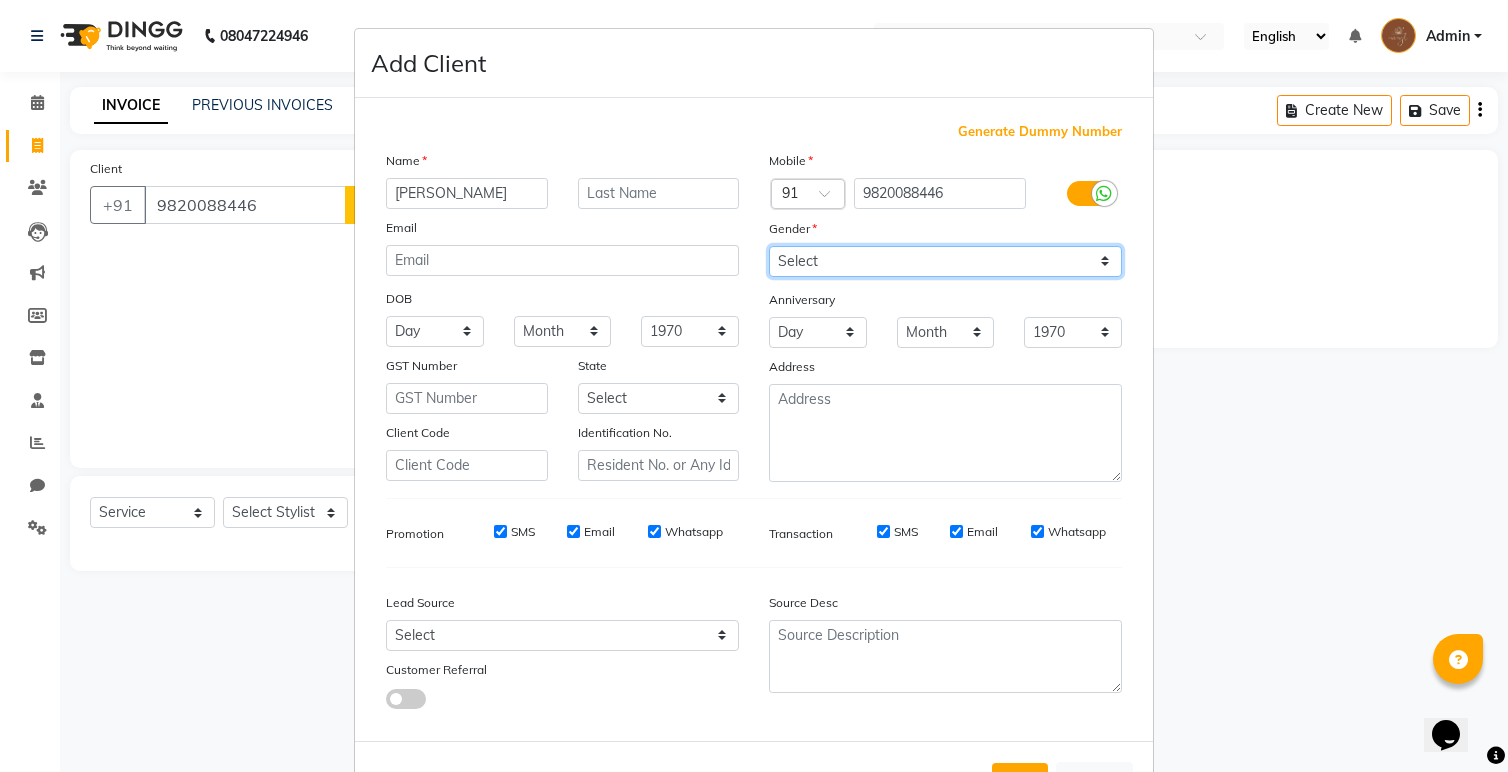 click on "Select [DEMOGRAPHIC_DATA] [DEMOGRAPHIC_DATA] Other Prefer Not To Say" at bounding box center (945, 261) 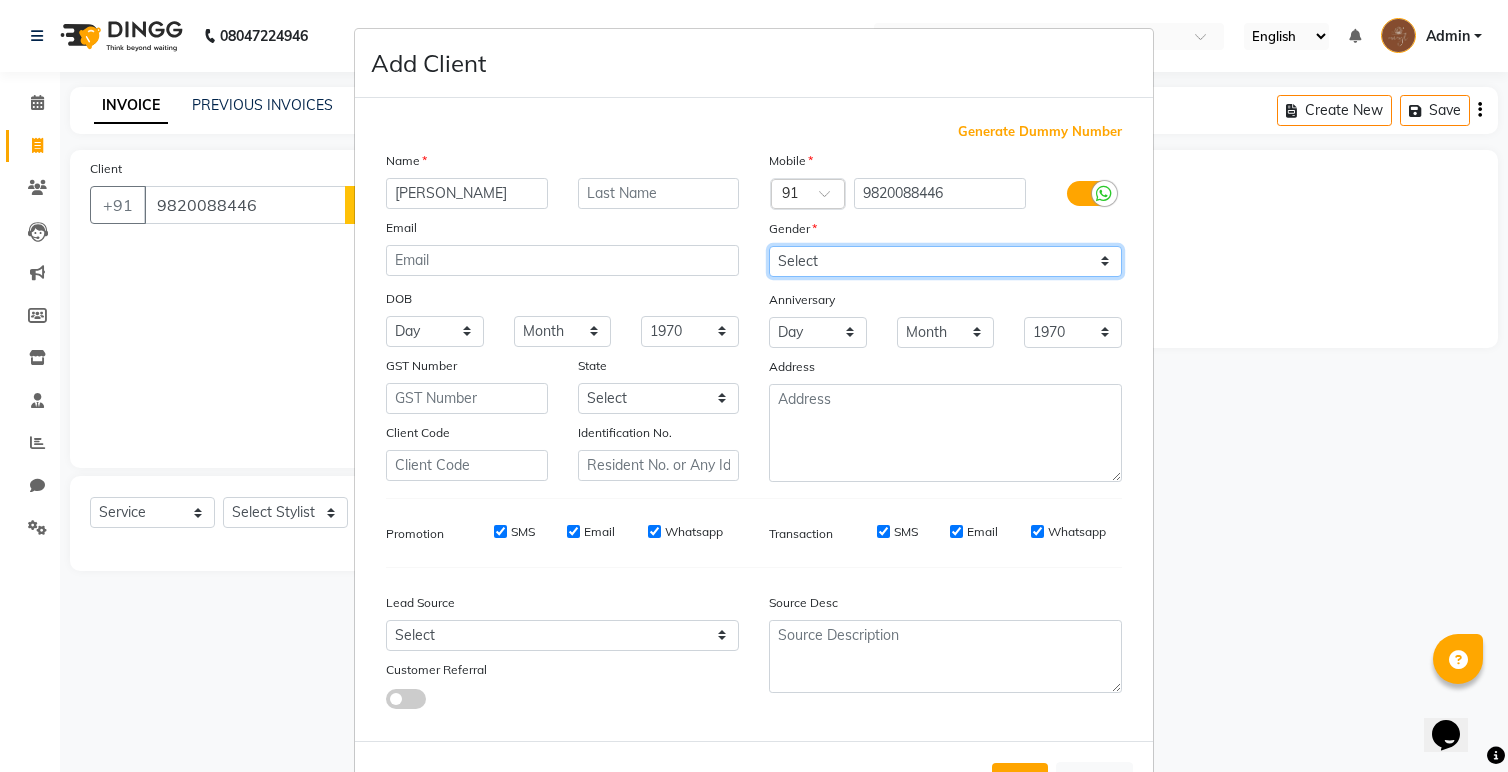 scroll, scrollTop: 76, scrollLeft: 0, axis: vertical 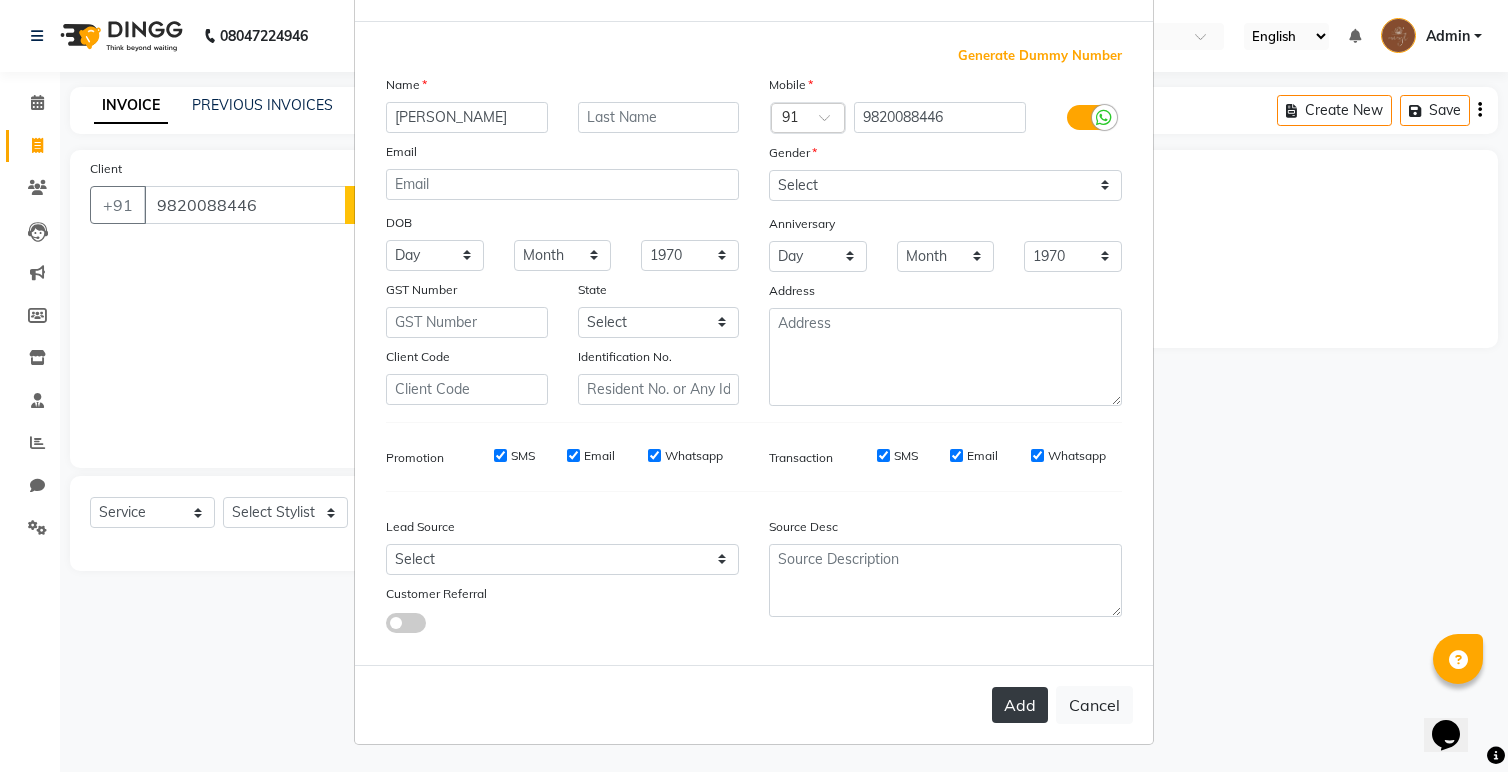 click on "Add" at bounding box center [1020, 705] 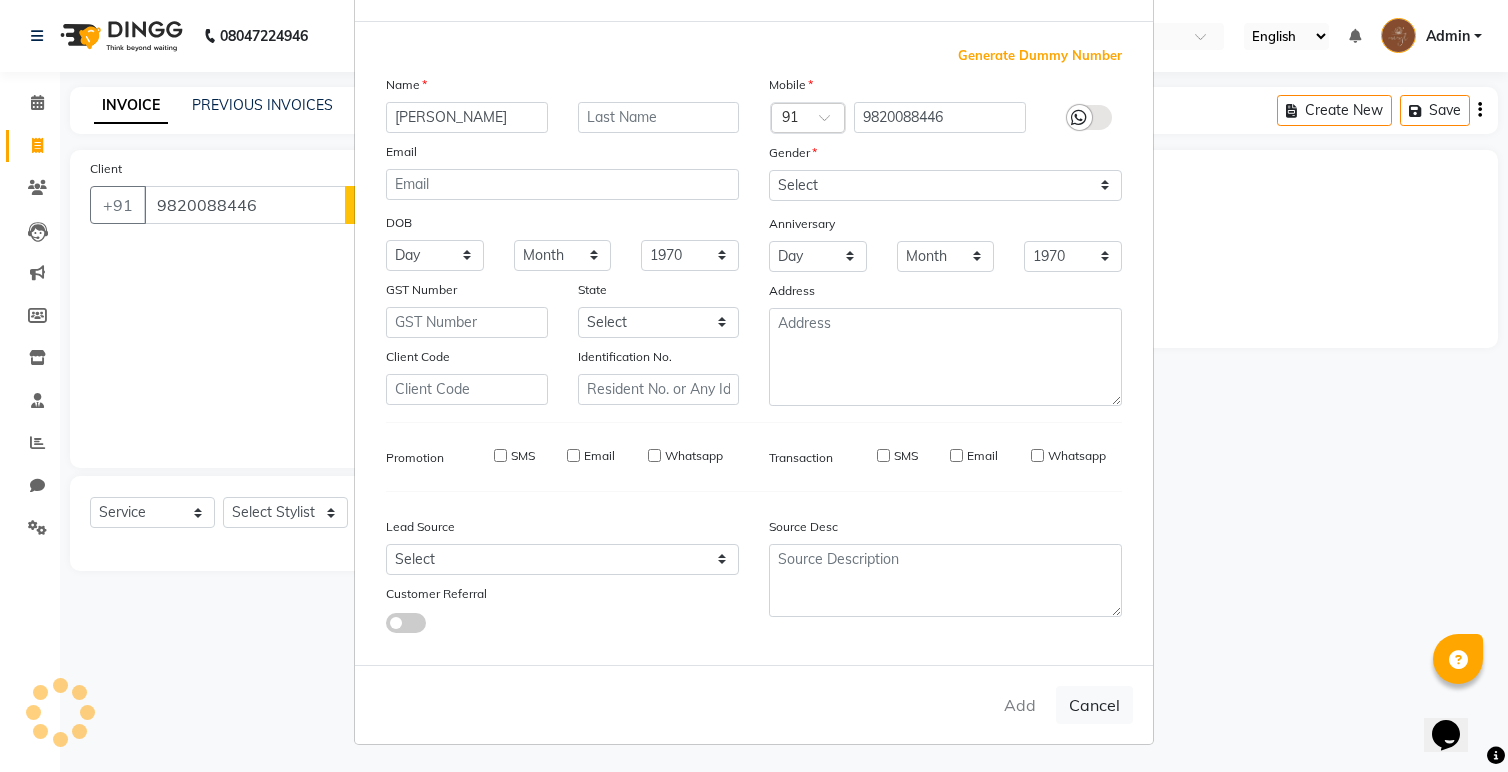 type 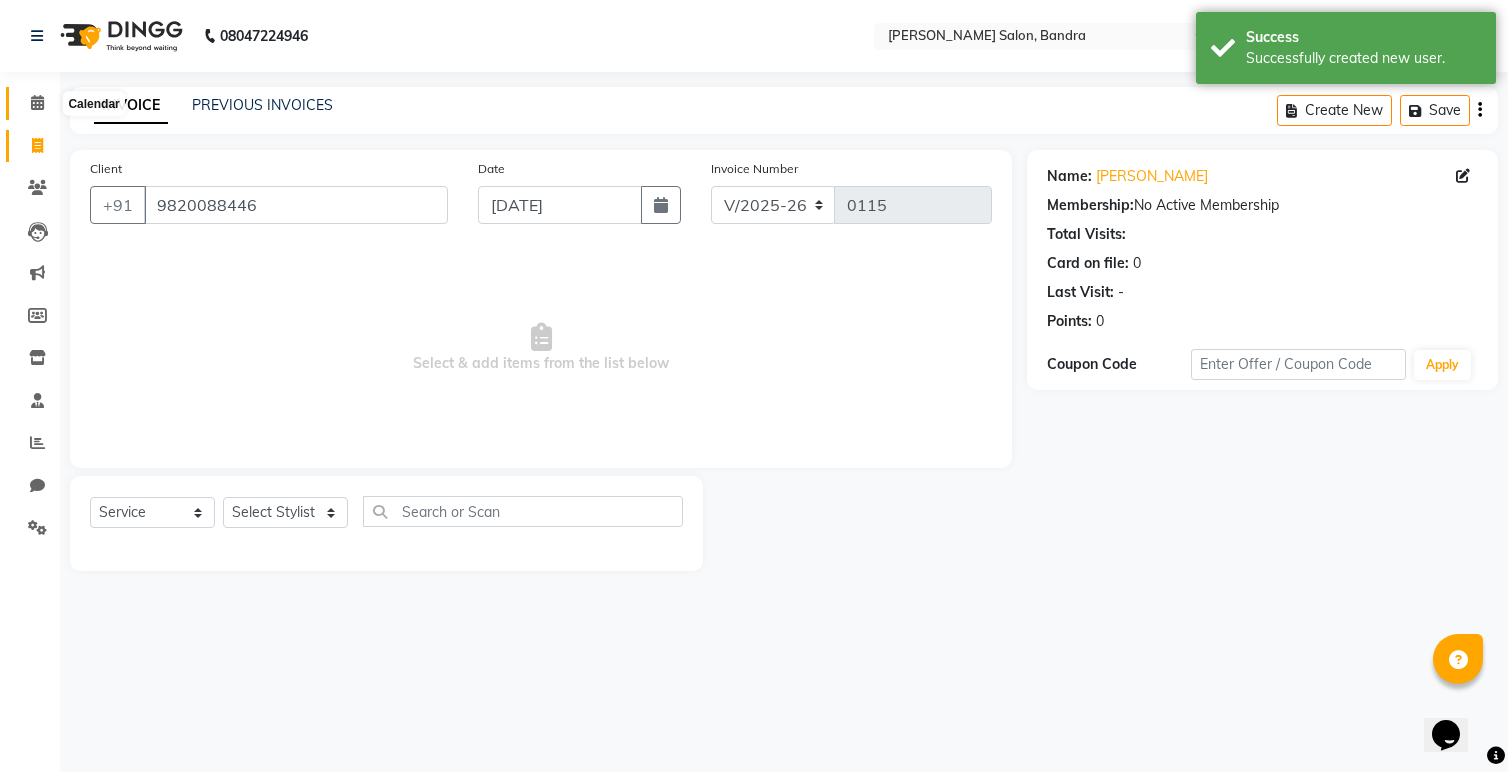 click 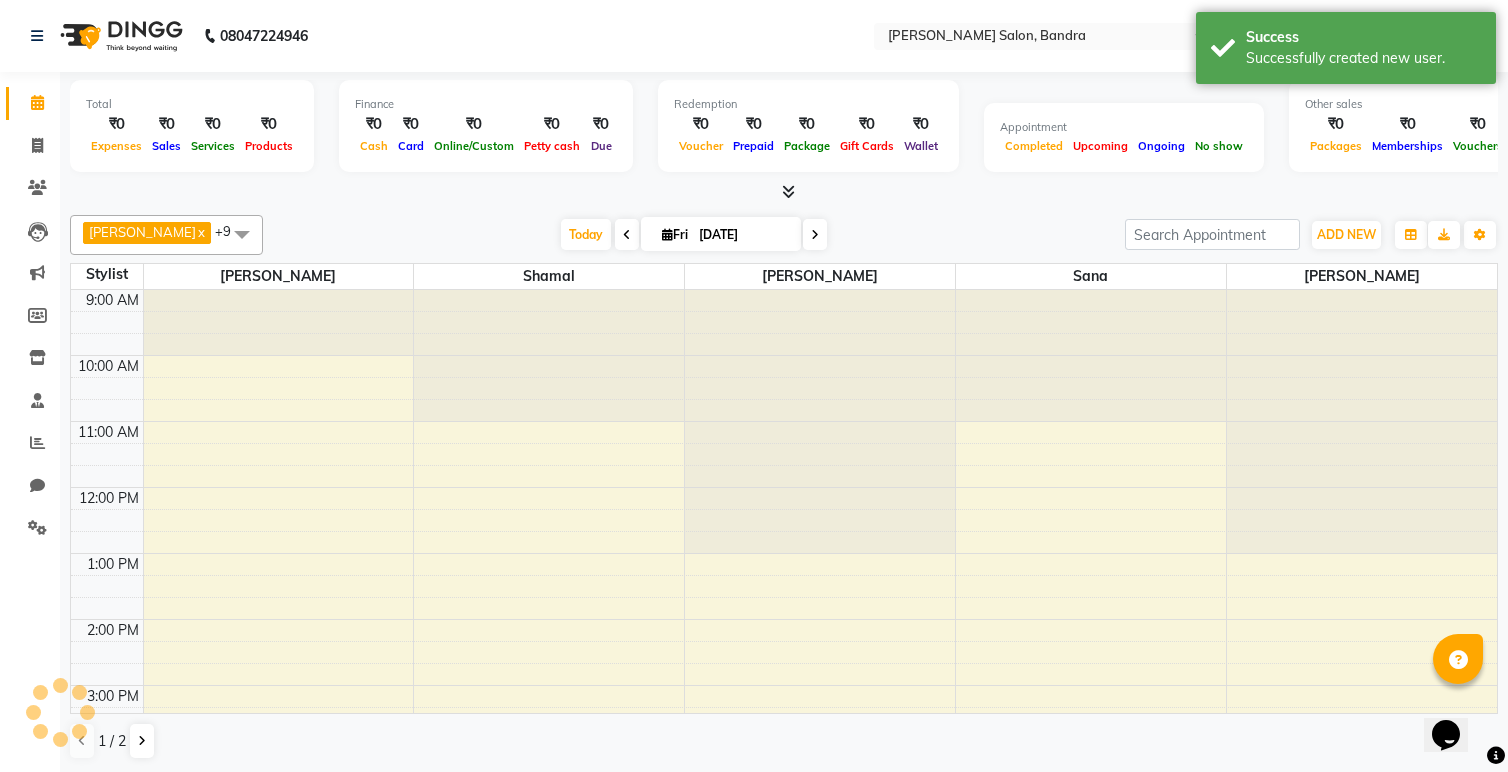scroll, scrollTop: 0, scrollLeft: 0, axis: both 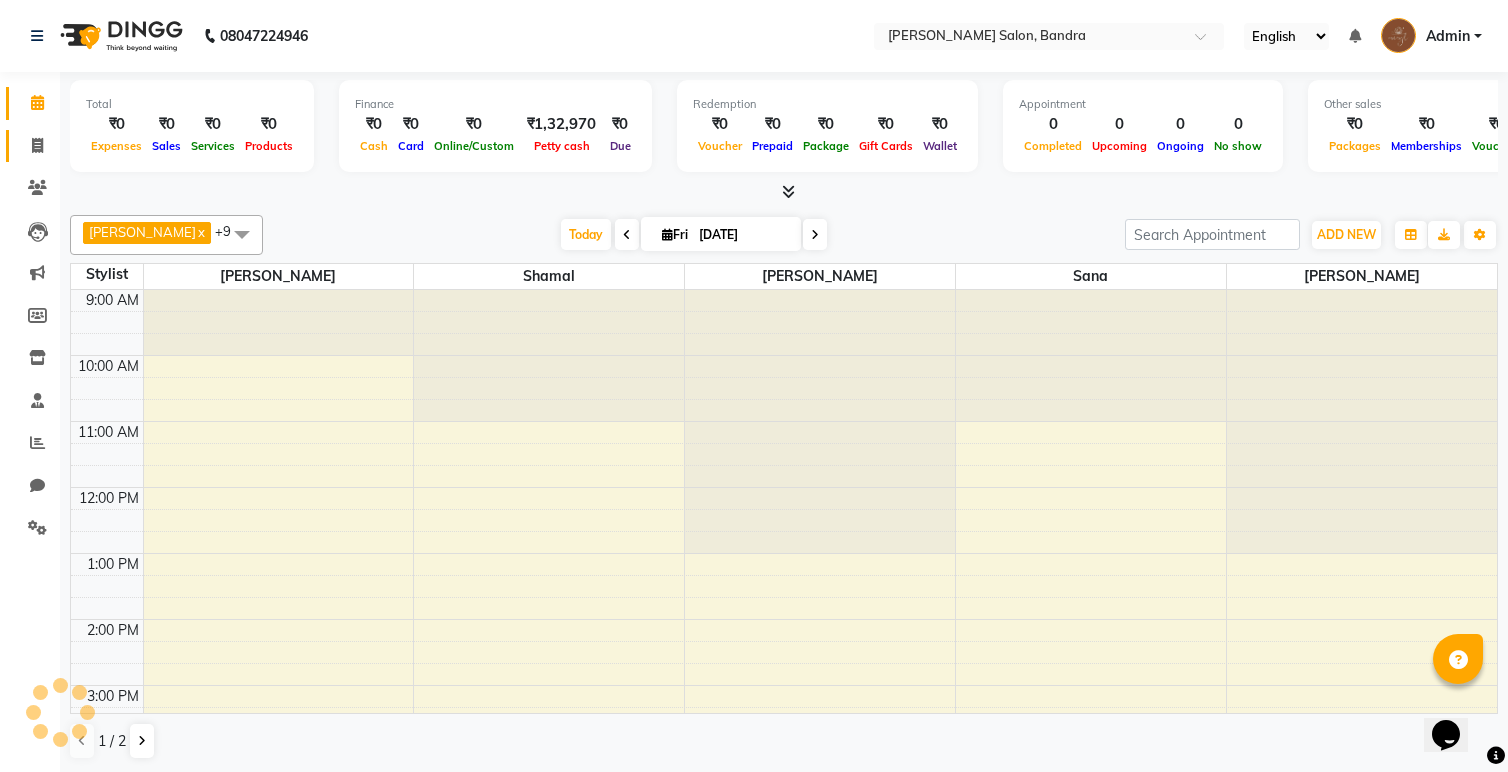 click 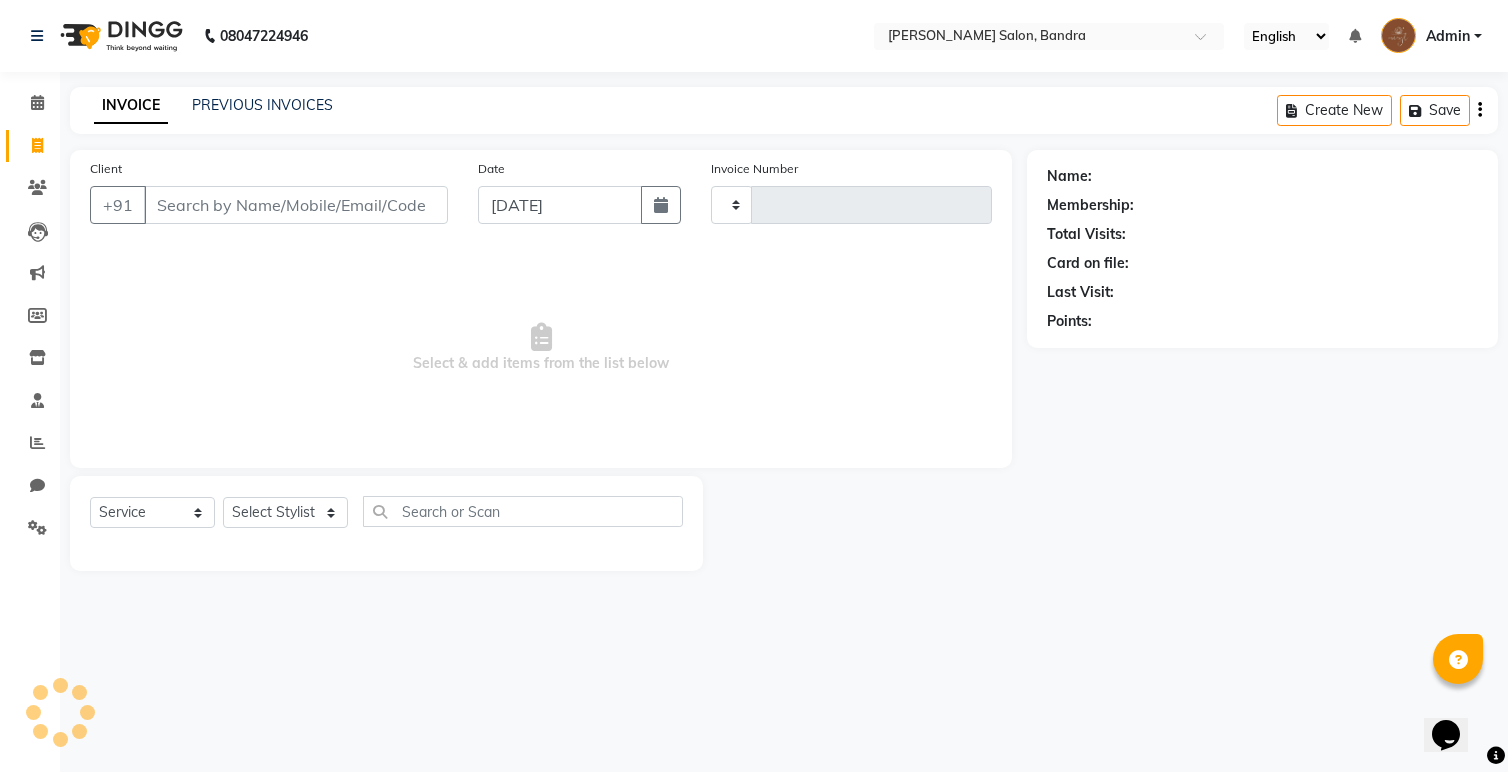 type on "0116" 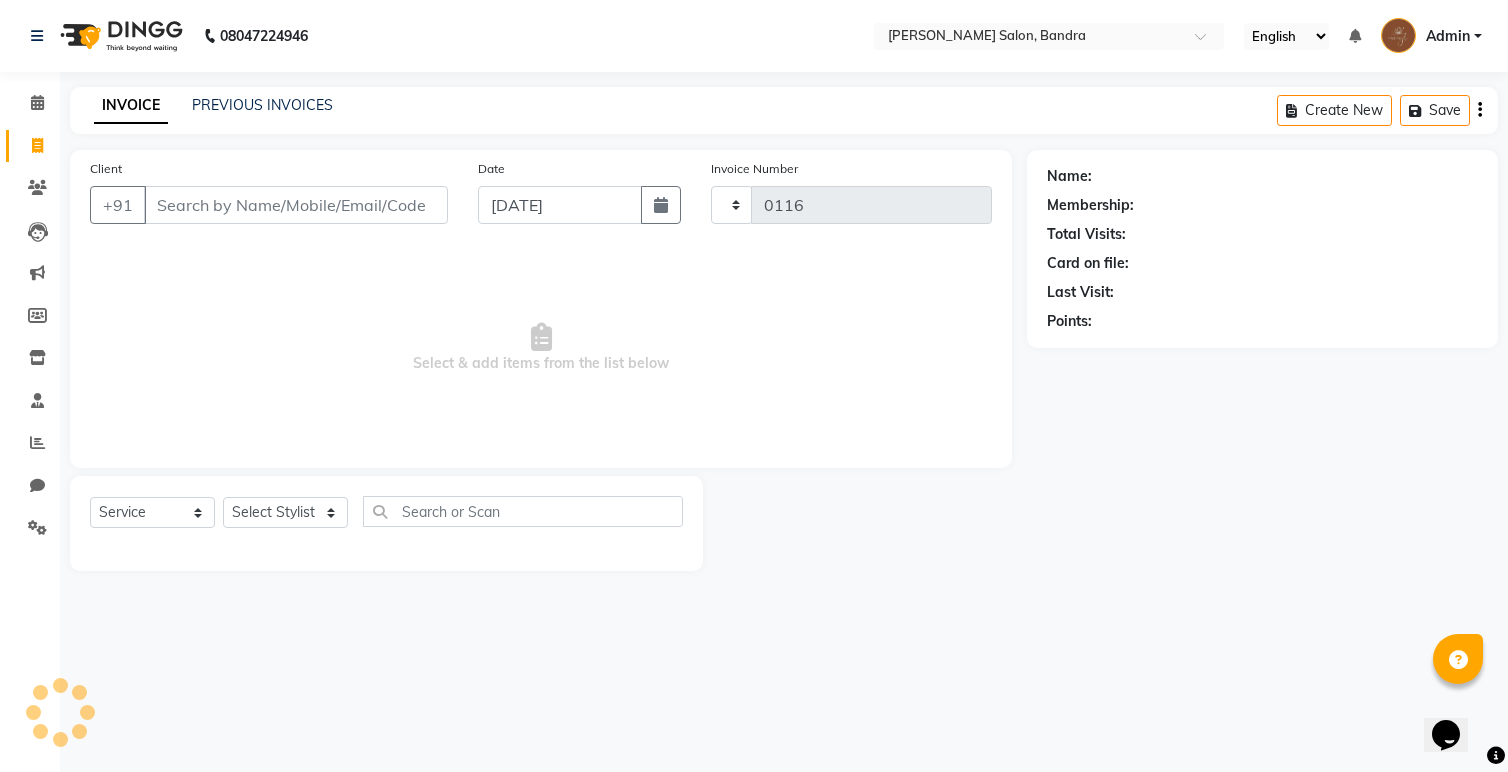select on "7894" 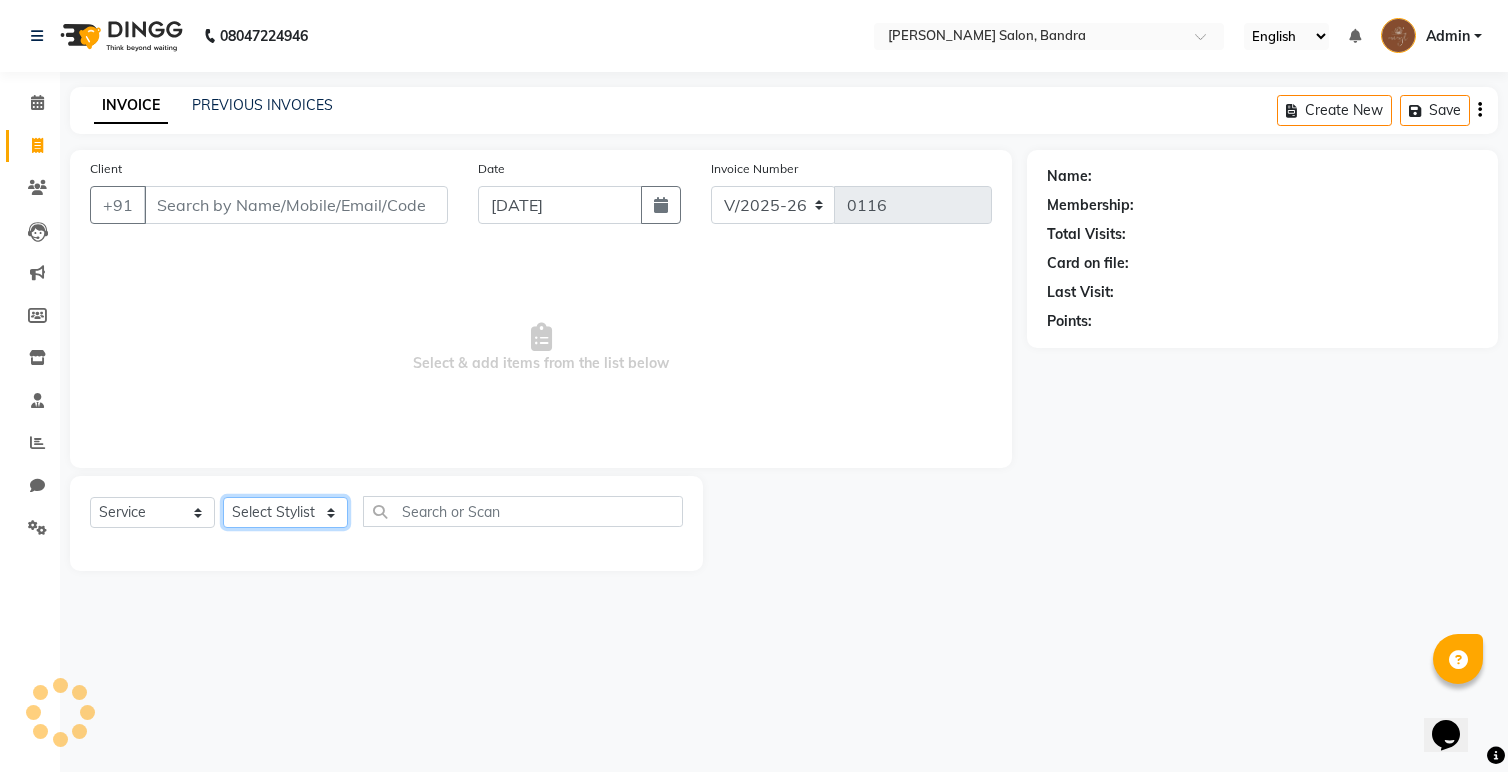 click on "Select Stylist" 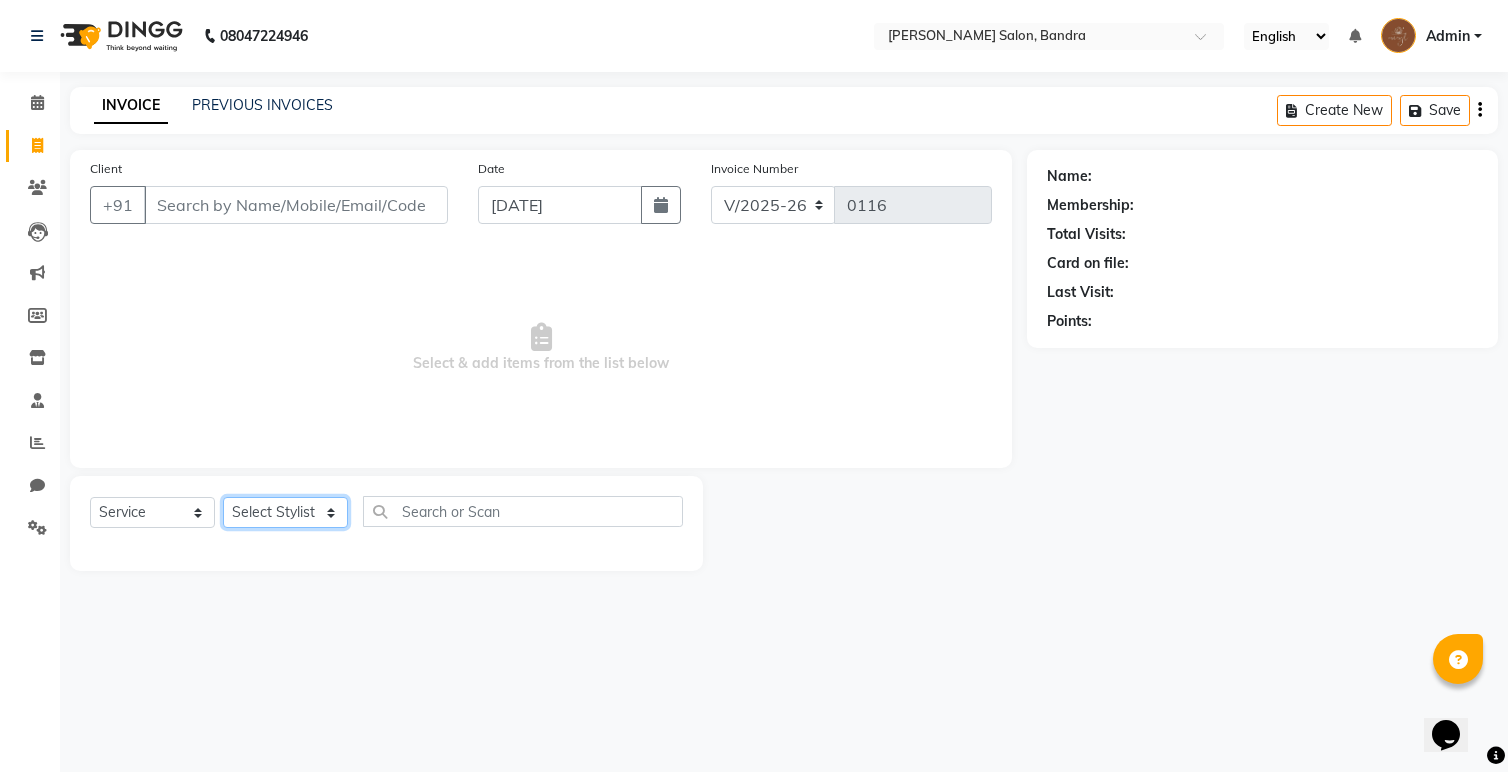 select on "71444" 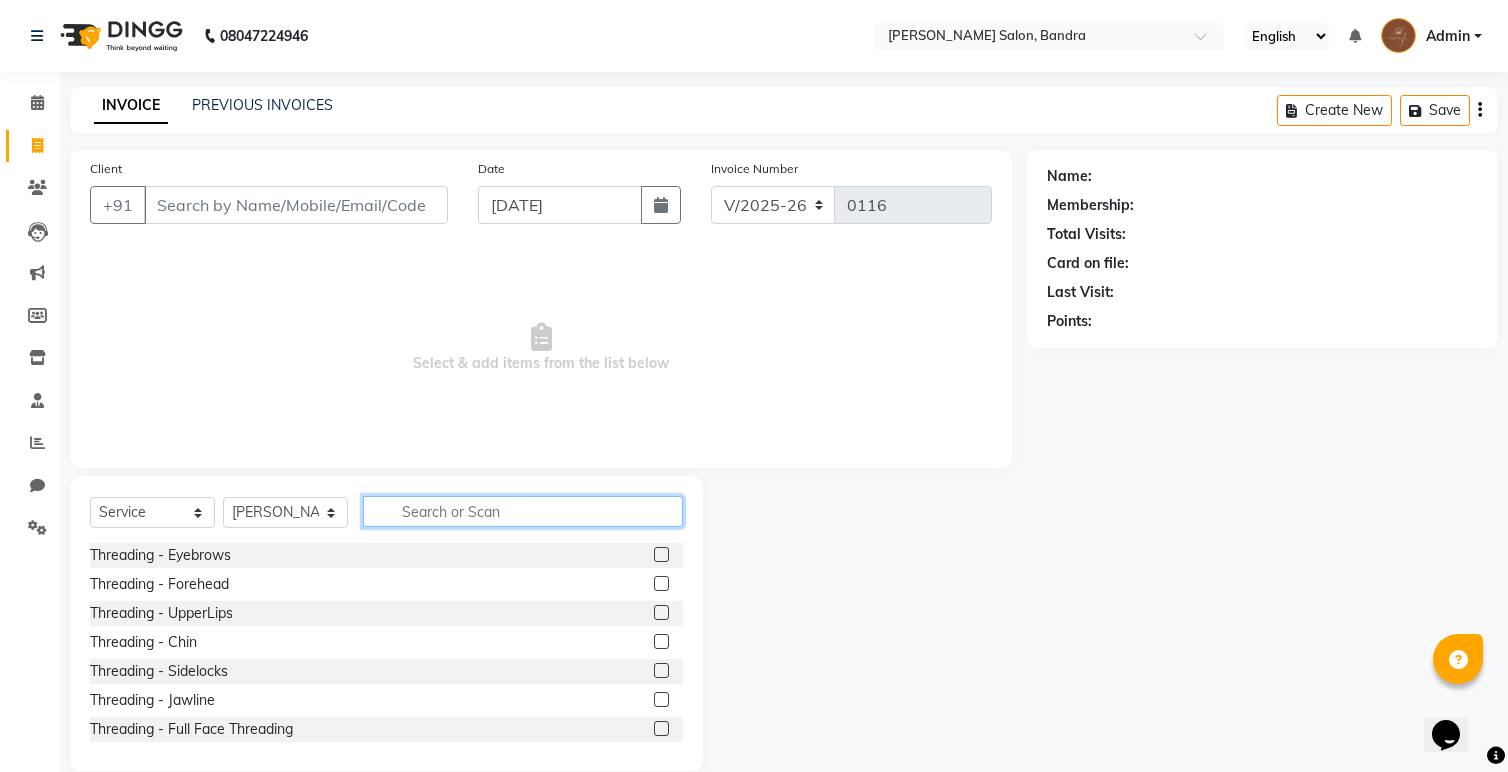 click 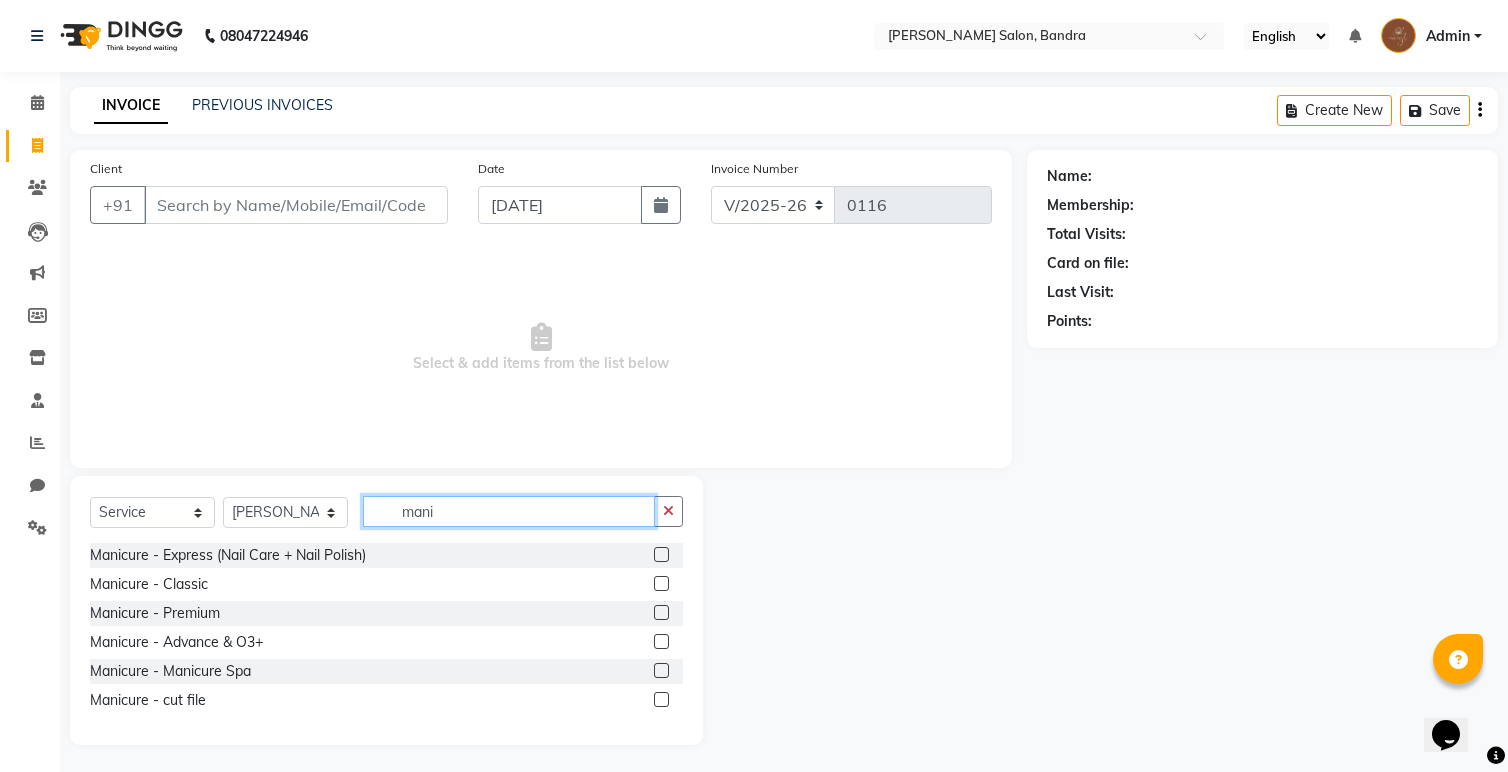 type on "mani" 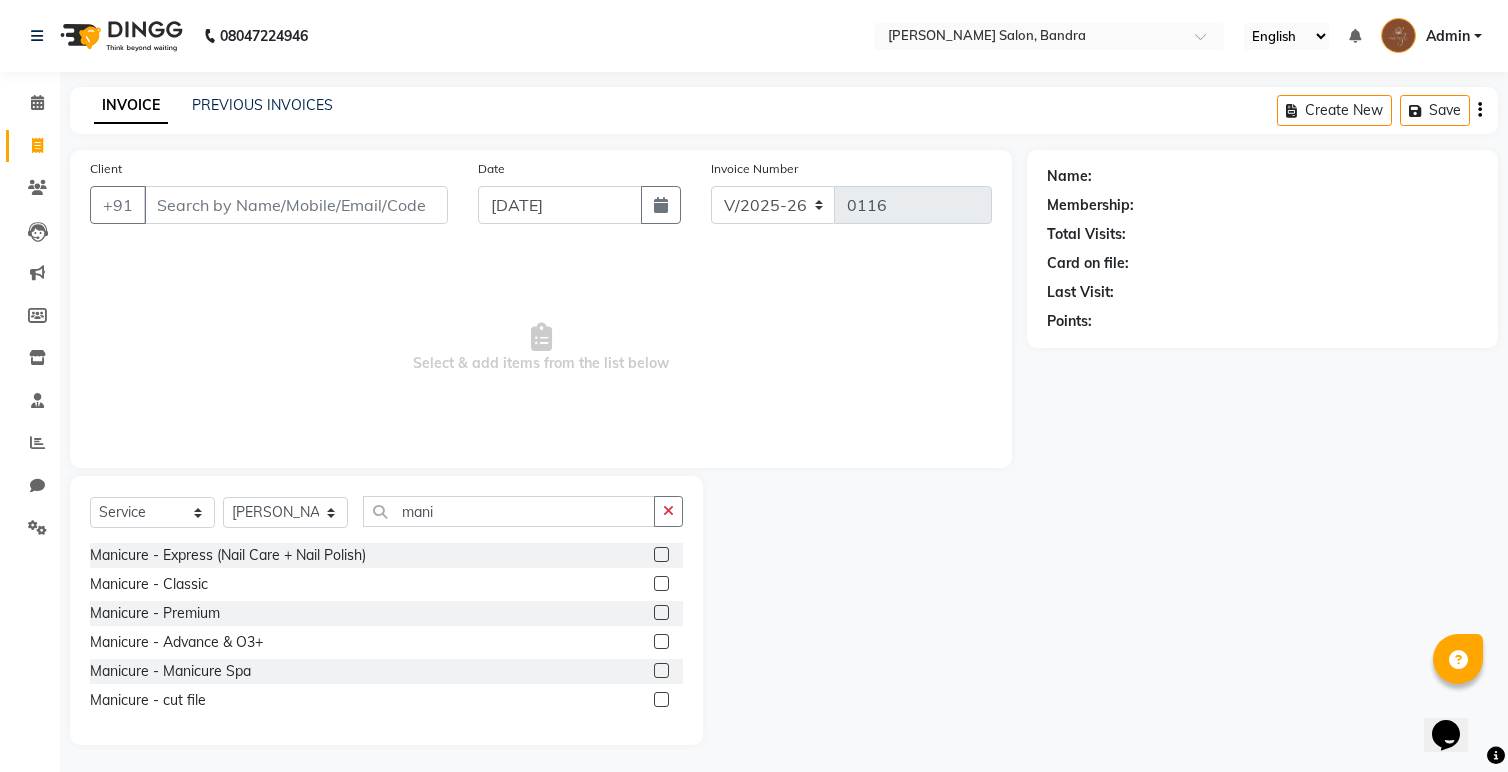 click 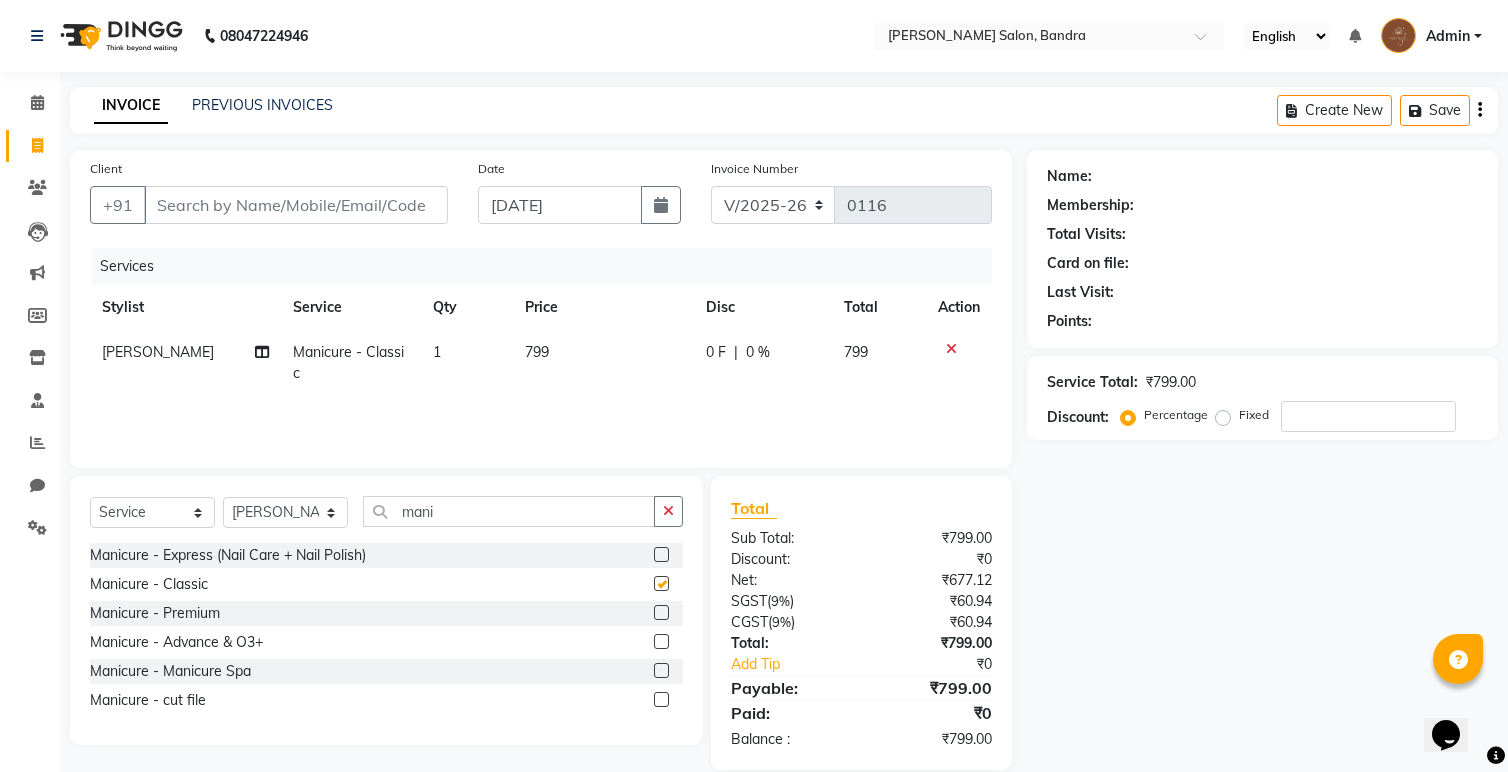 checkbox on "false" 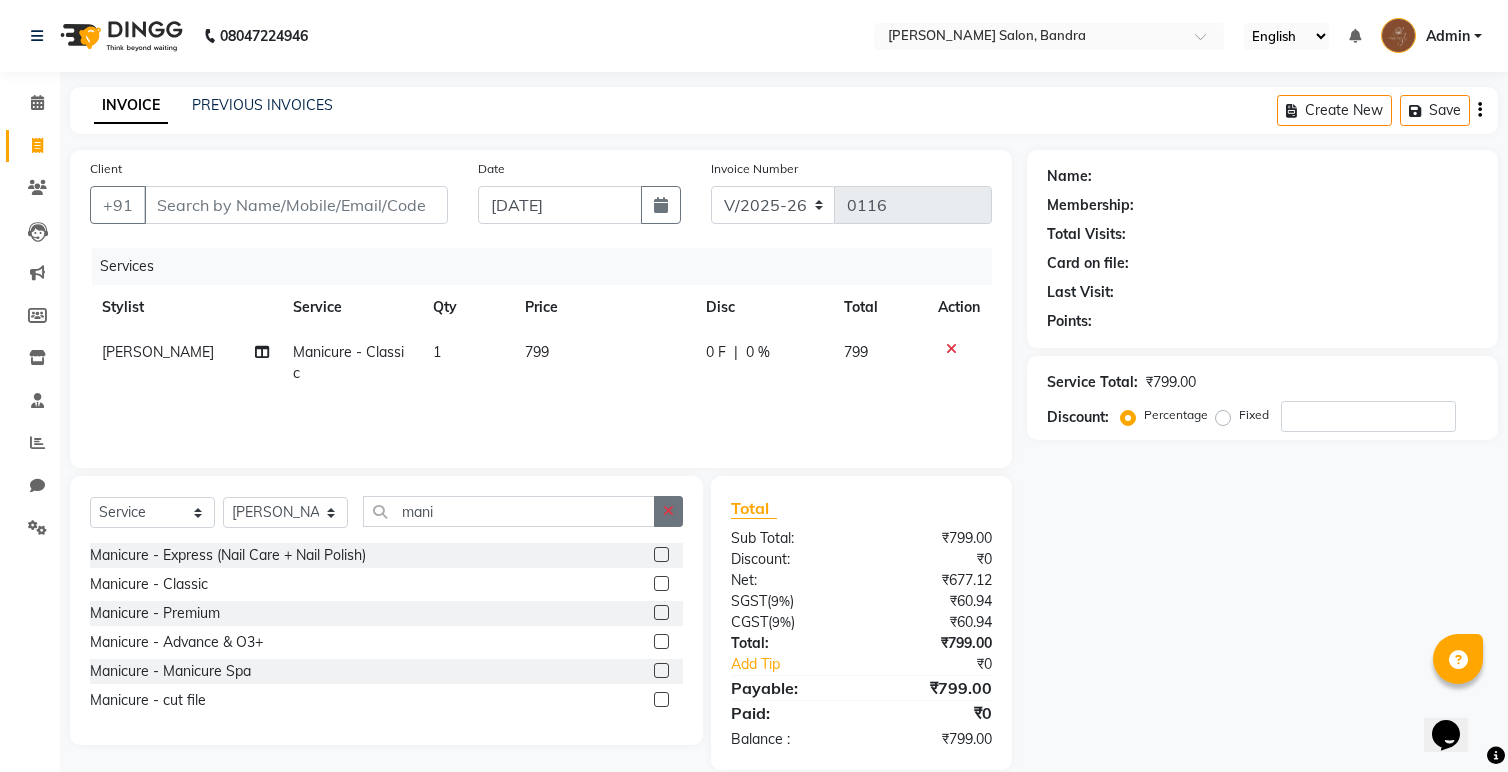 click 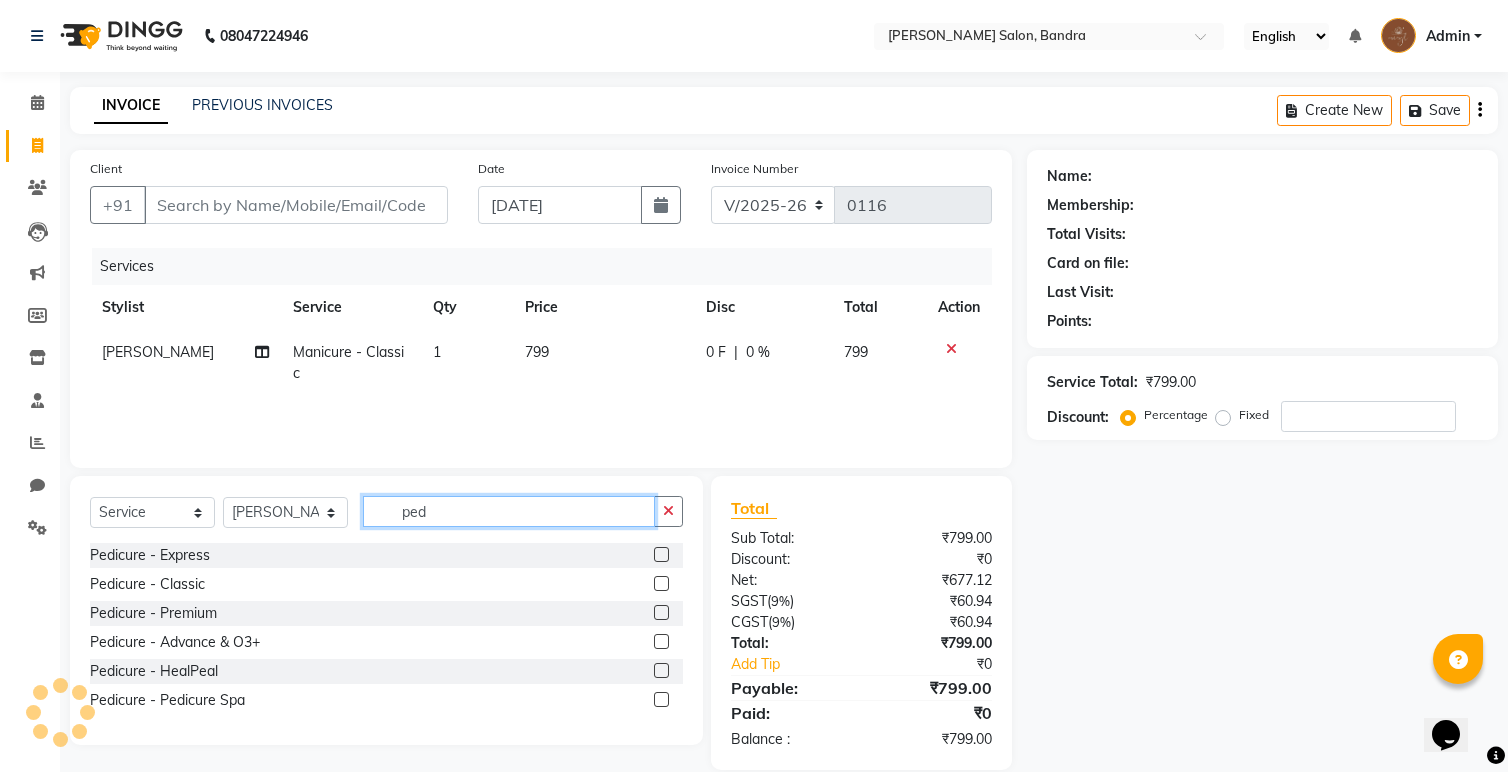 type on "ped" 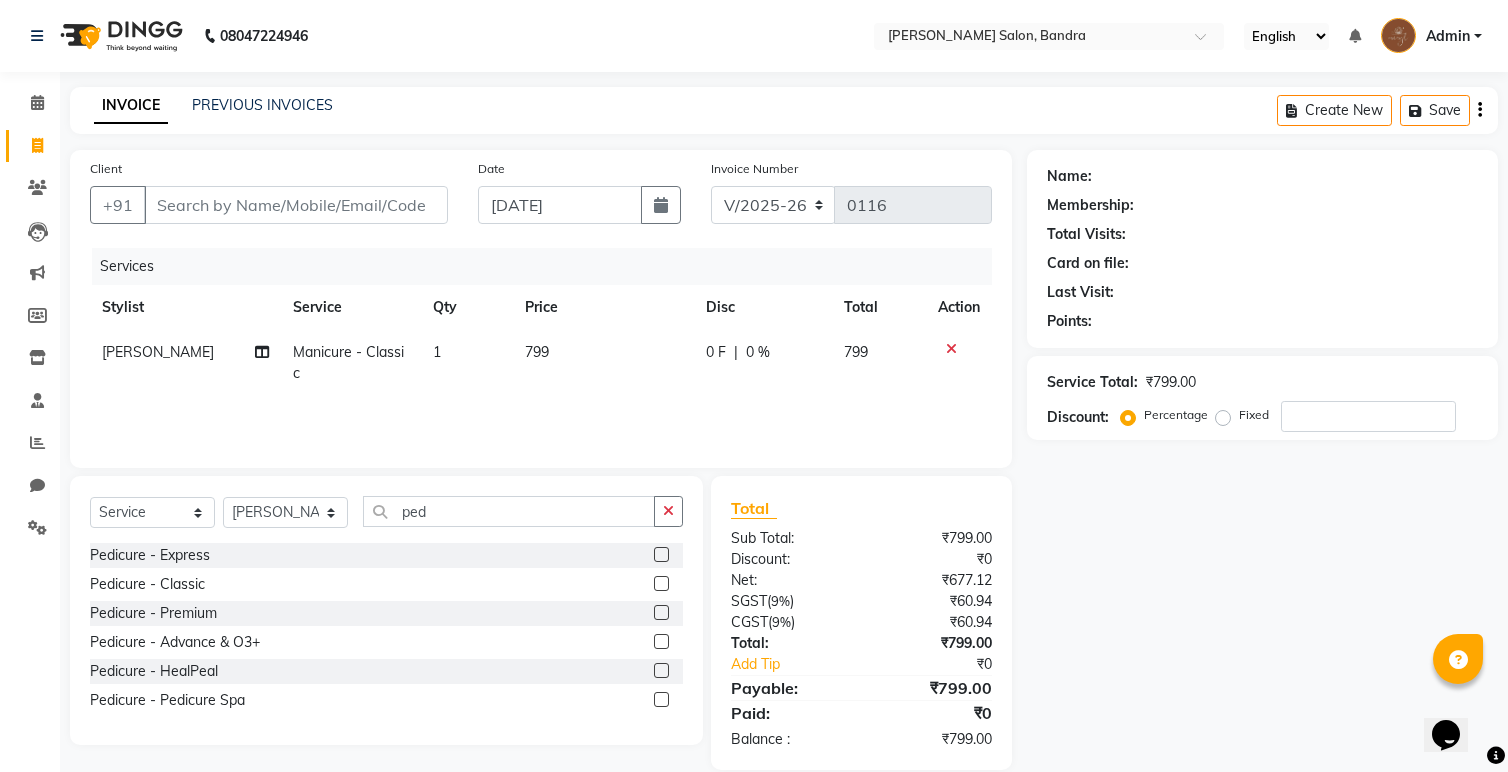 click 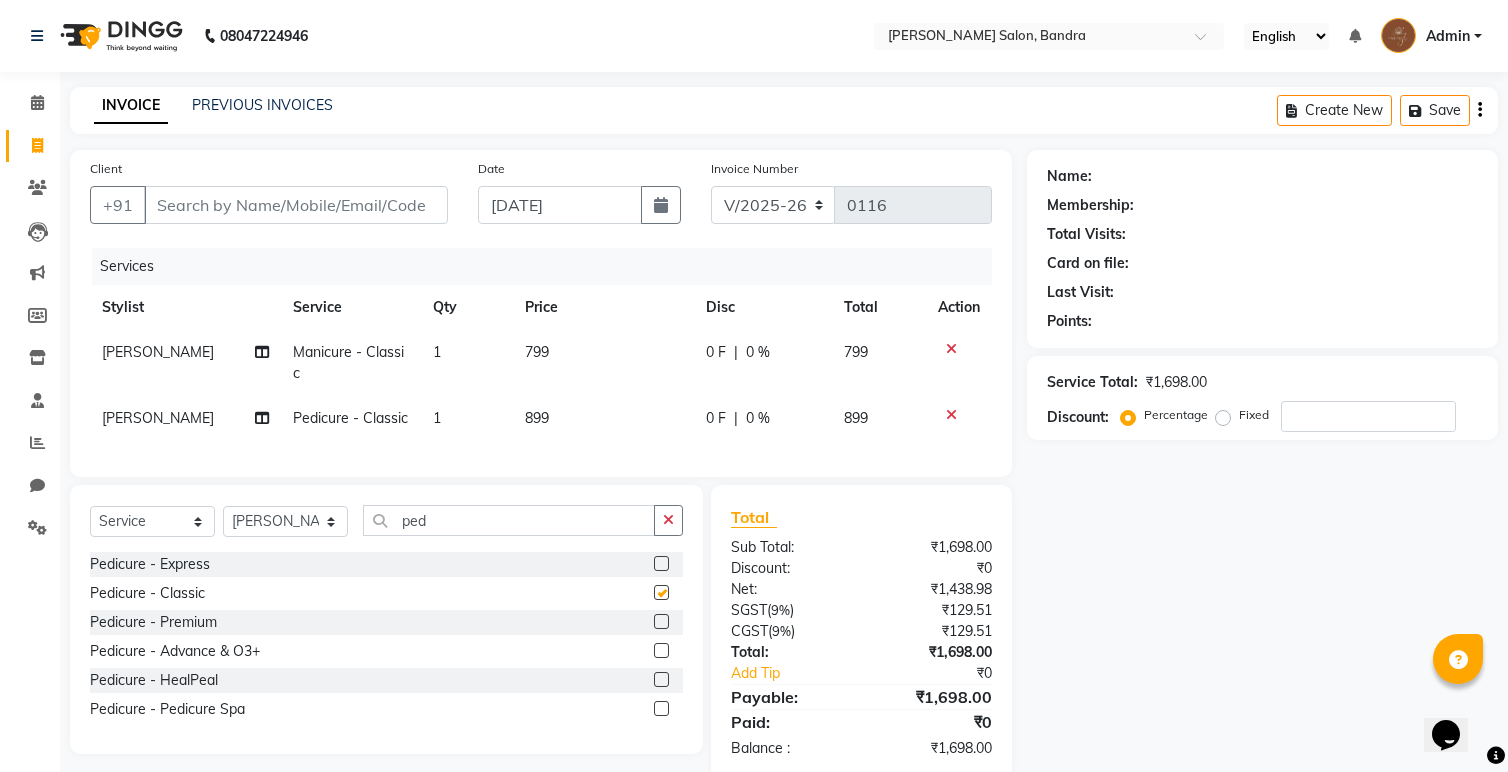 checkbox on "false" 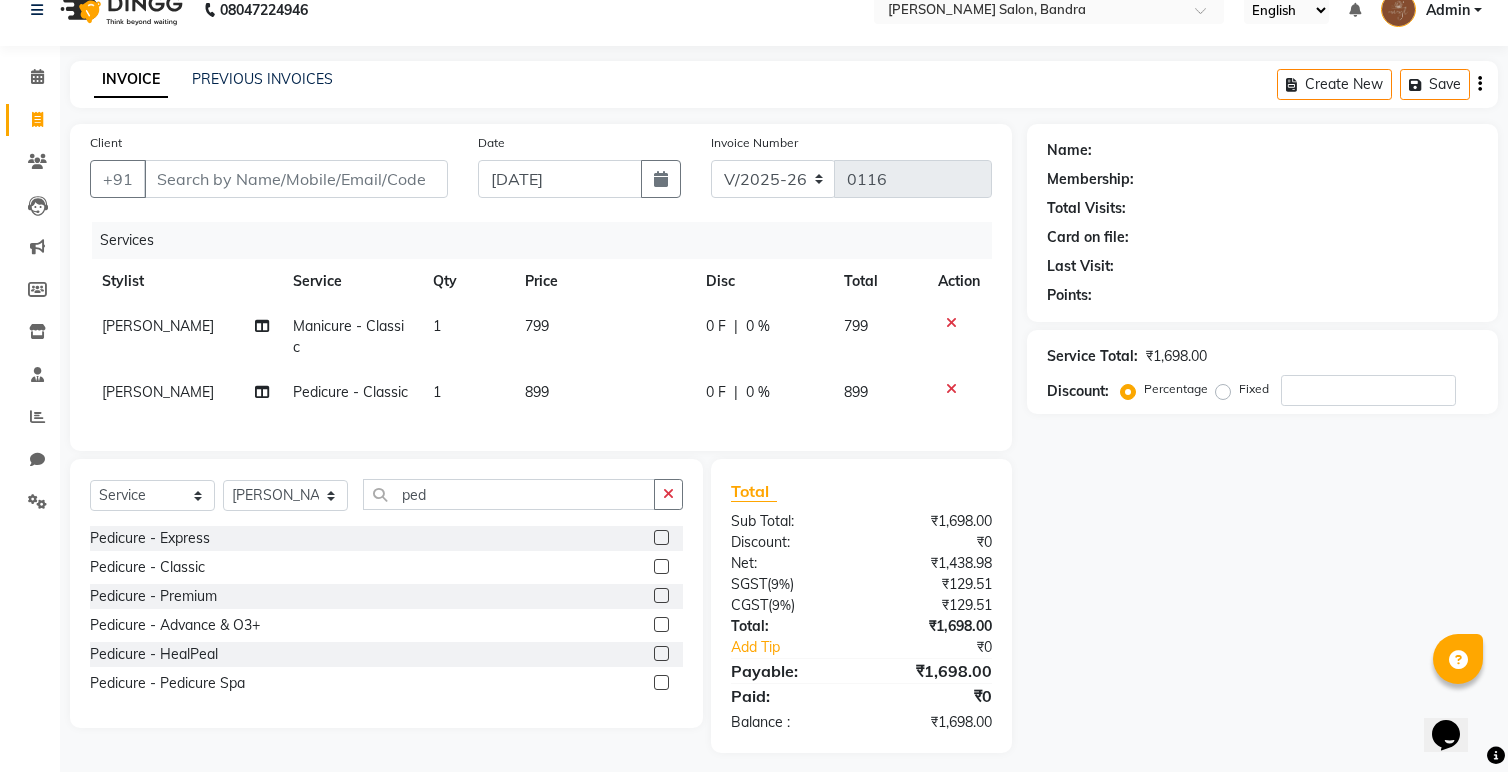 scroll, scrollTop: 37, scrollLeft: 0, axis: vertical 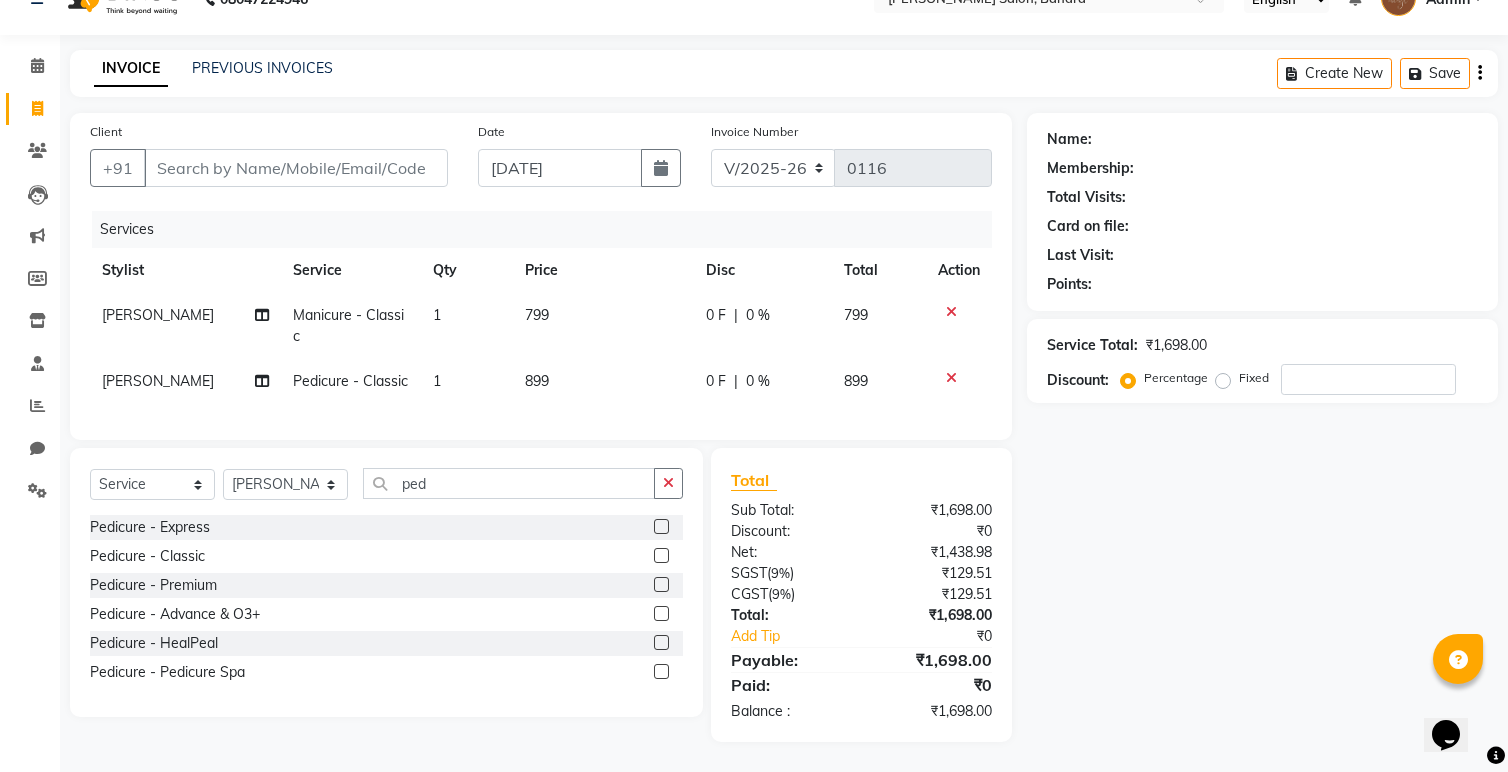 click 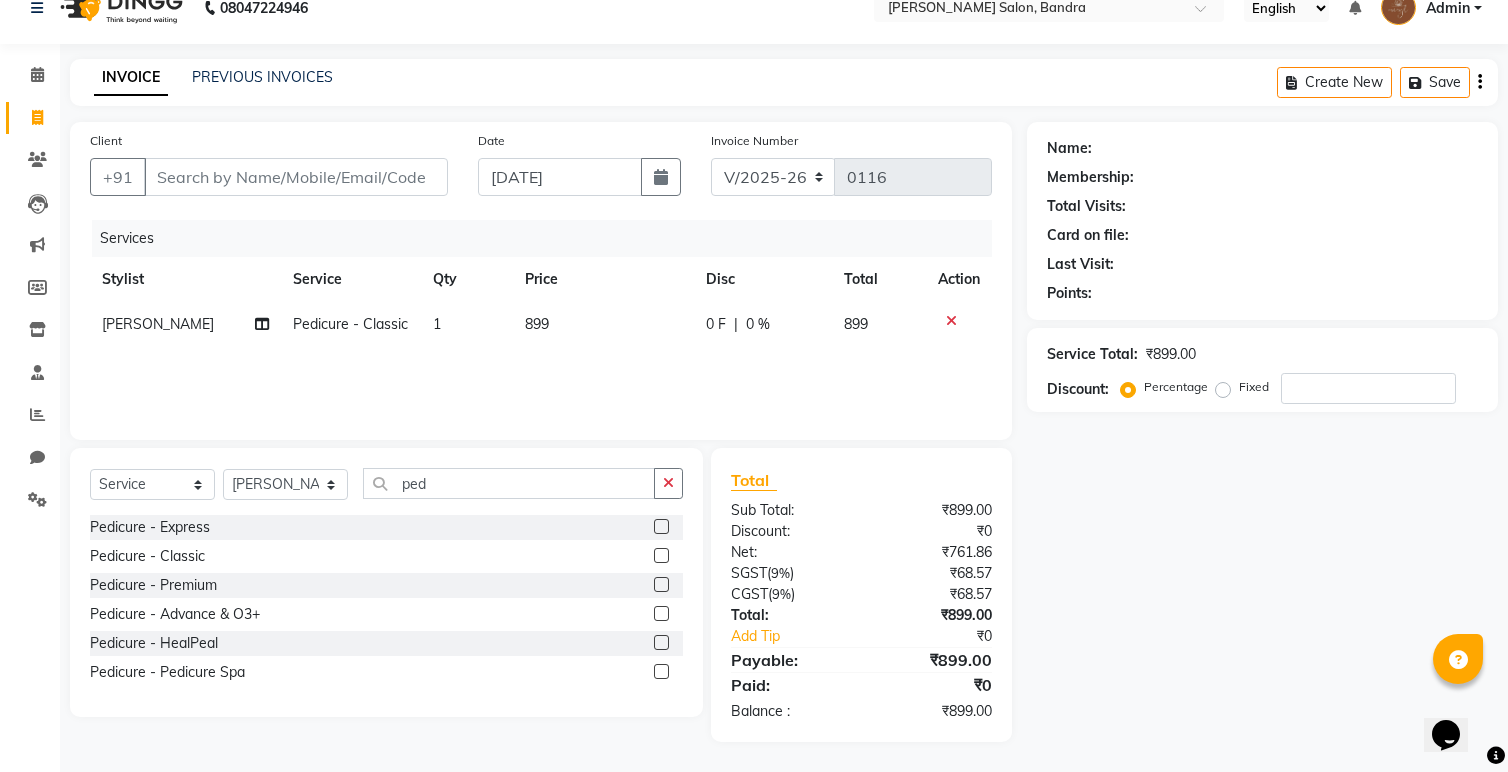 click 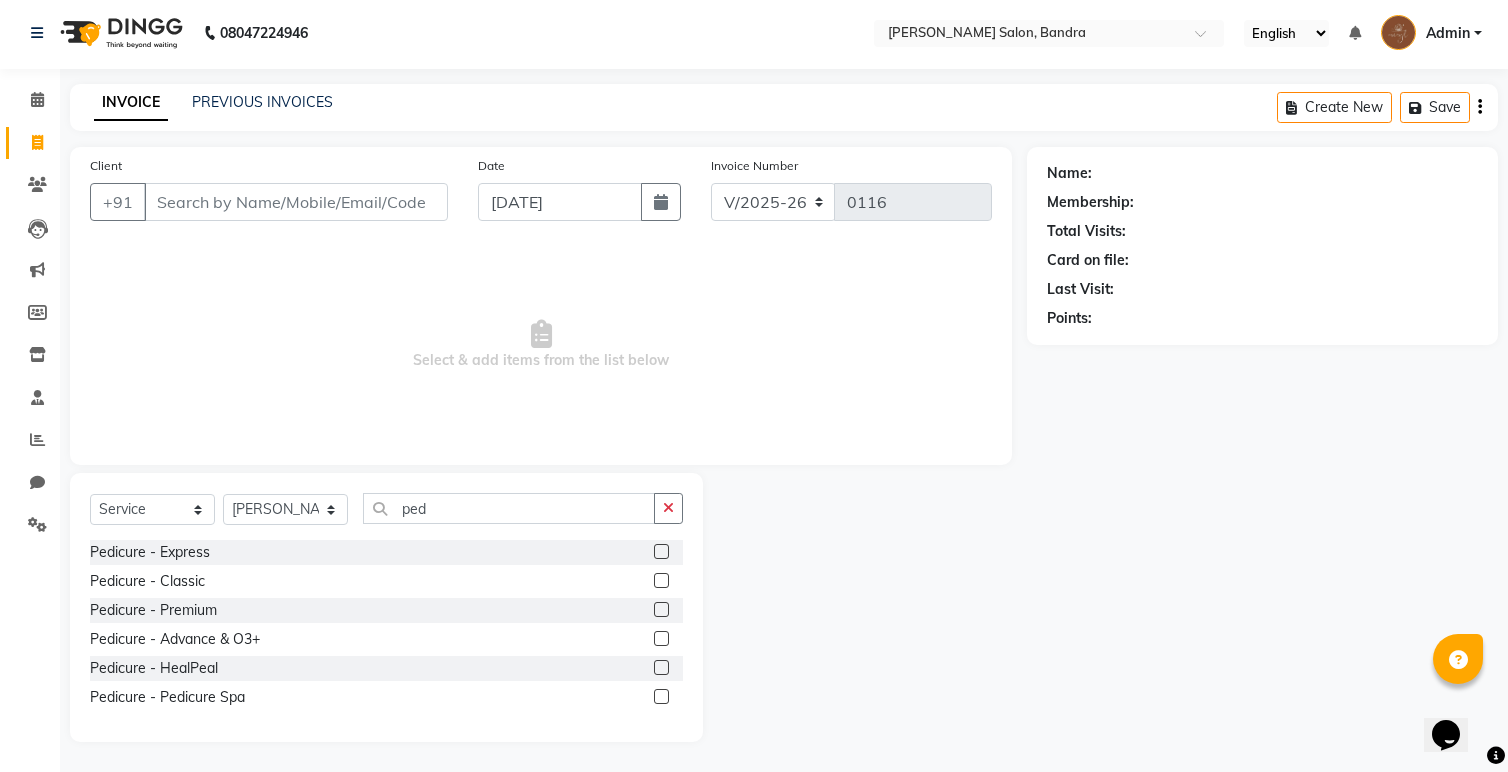 scroll, scrollTop: 0, scrollLeft: 0, axis: both 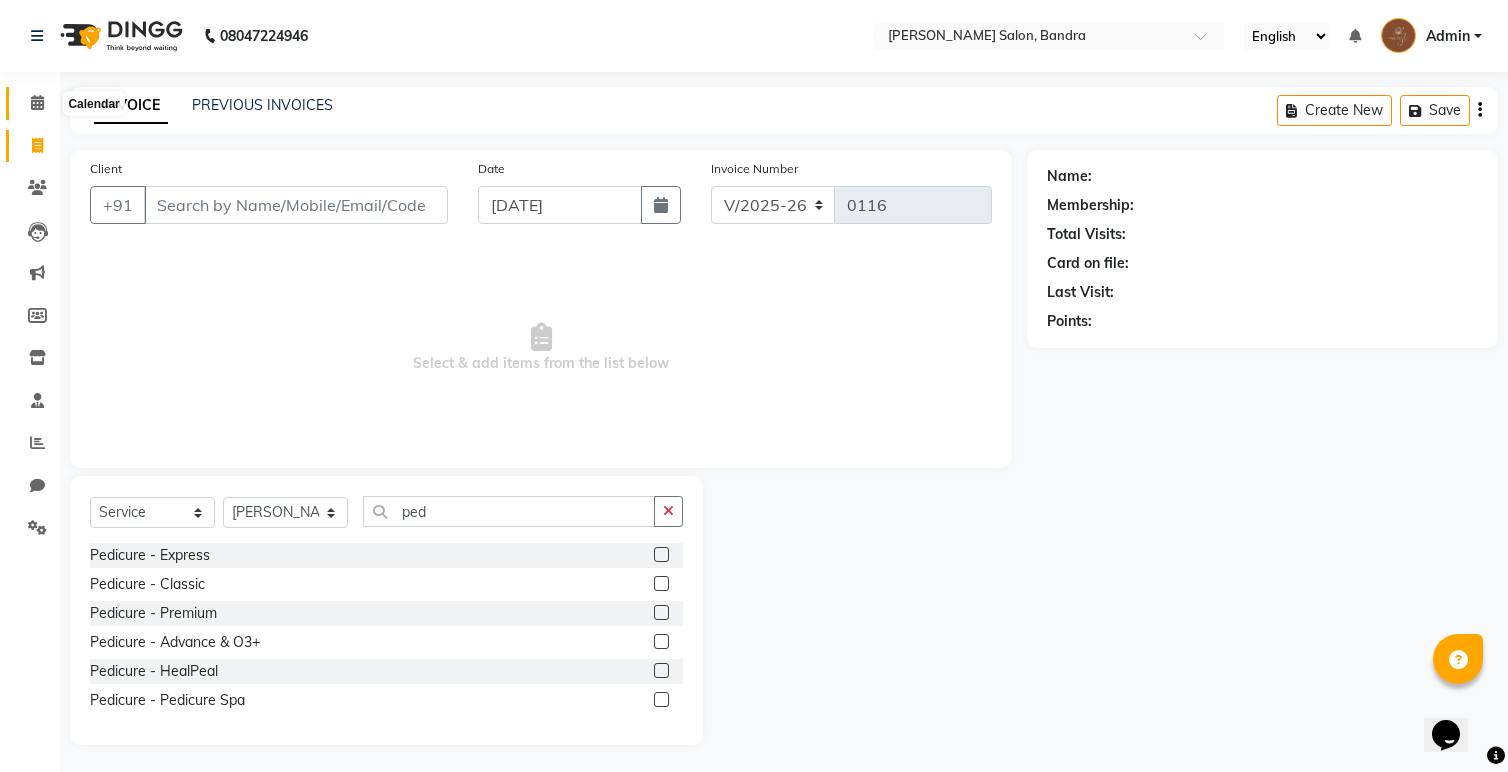 click 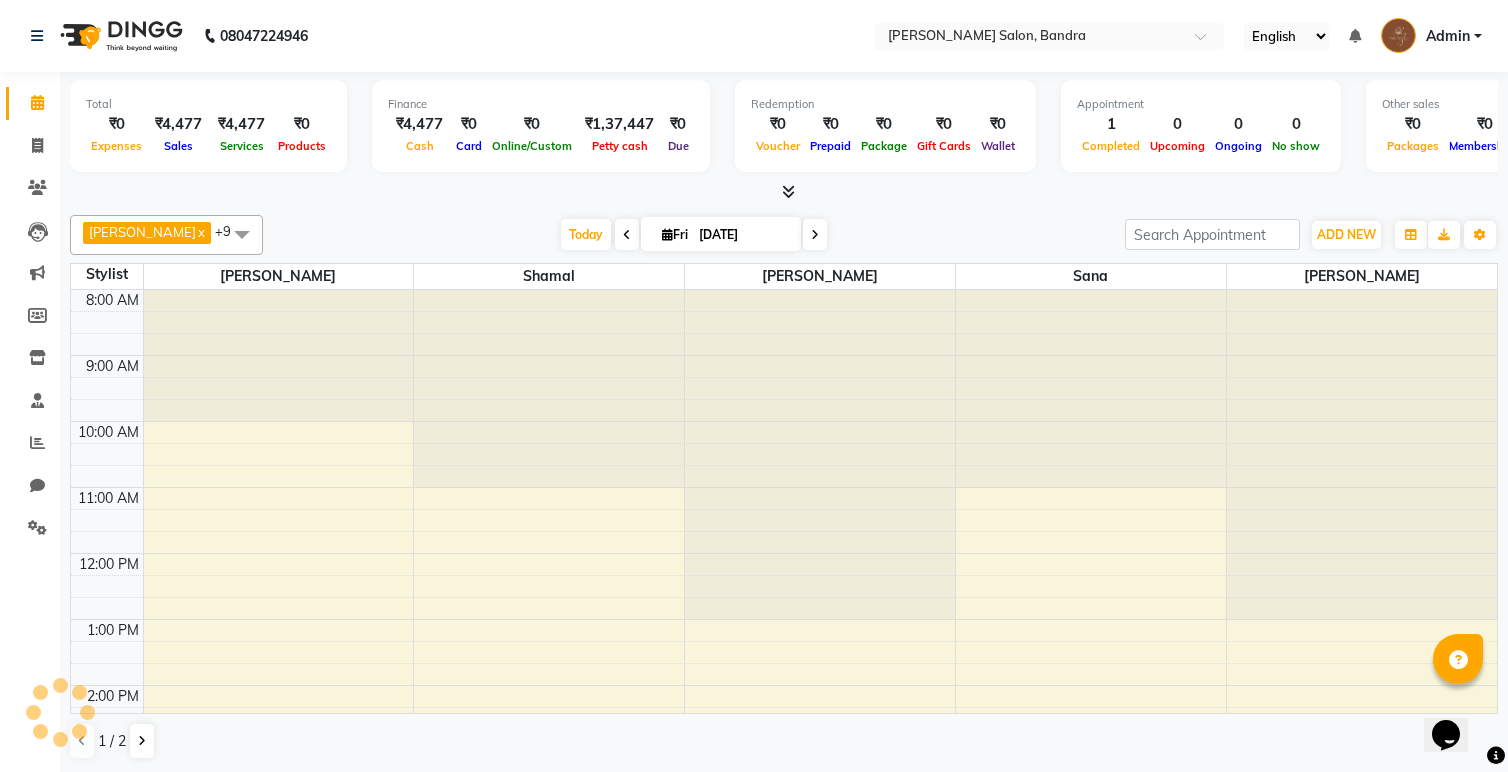 scroll, scrollTop: 319, scrollLeft: 0, axis: vertical 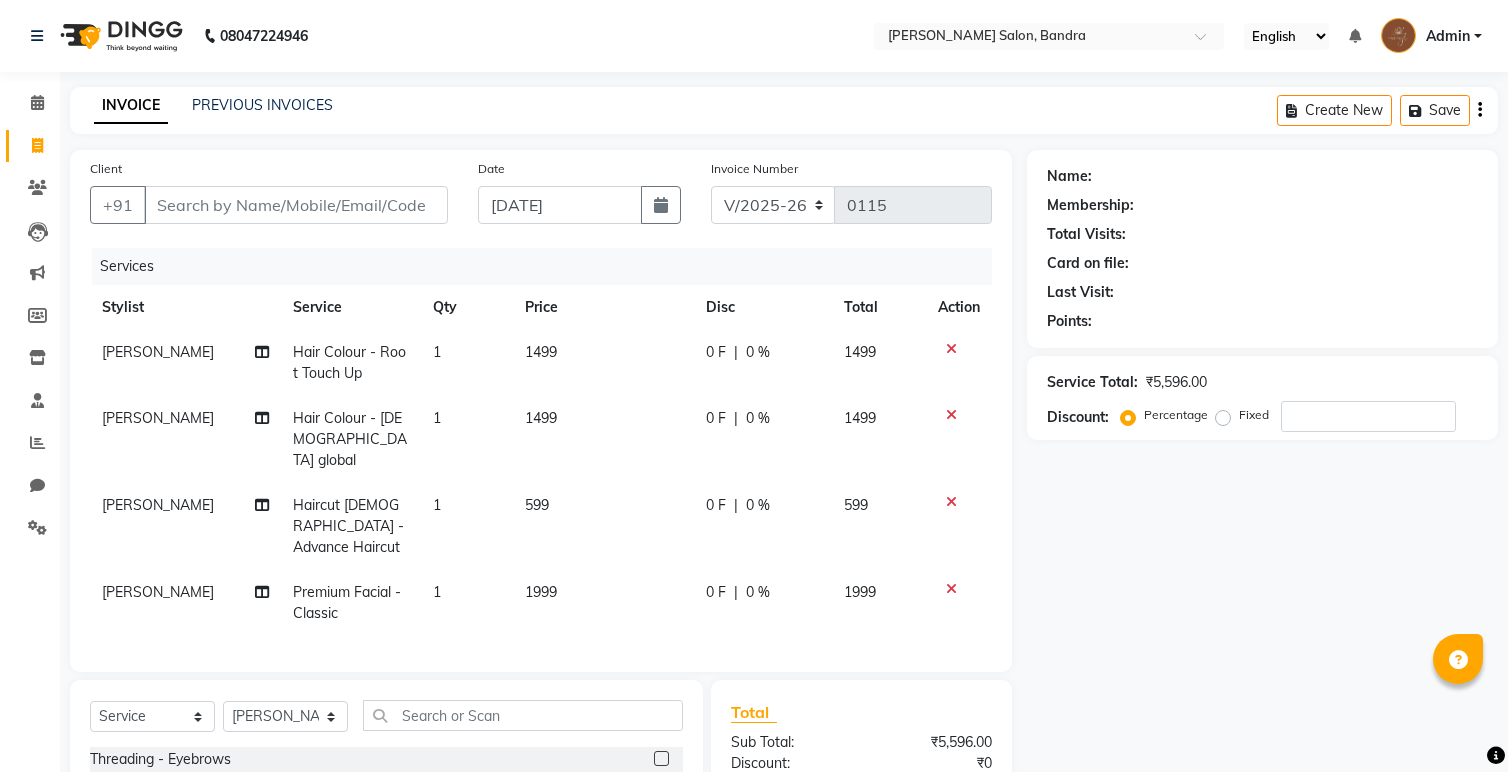 select on "7894" 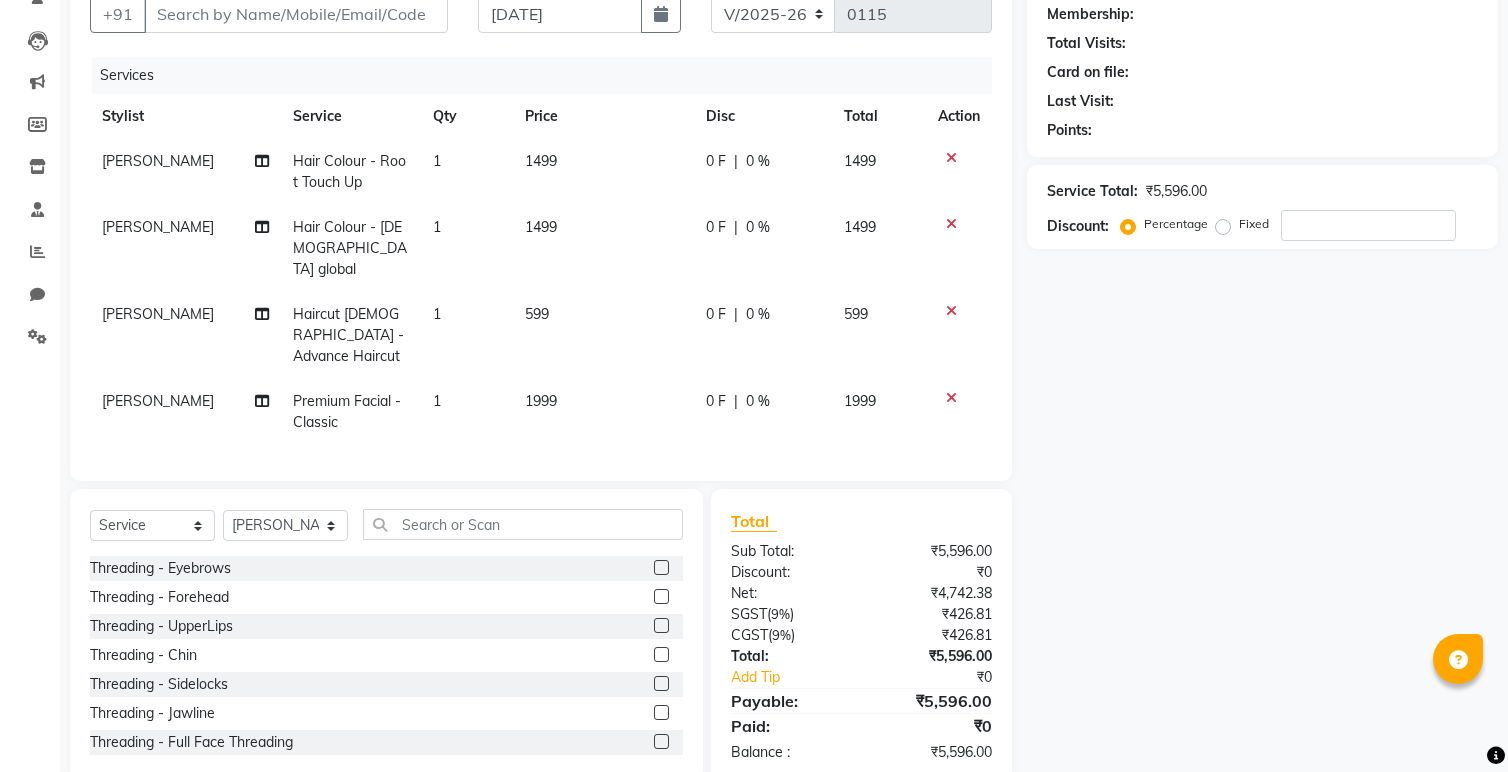 scroll, scrollTop: 0, scrollLeft: 0, axis: both 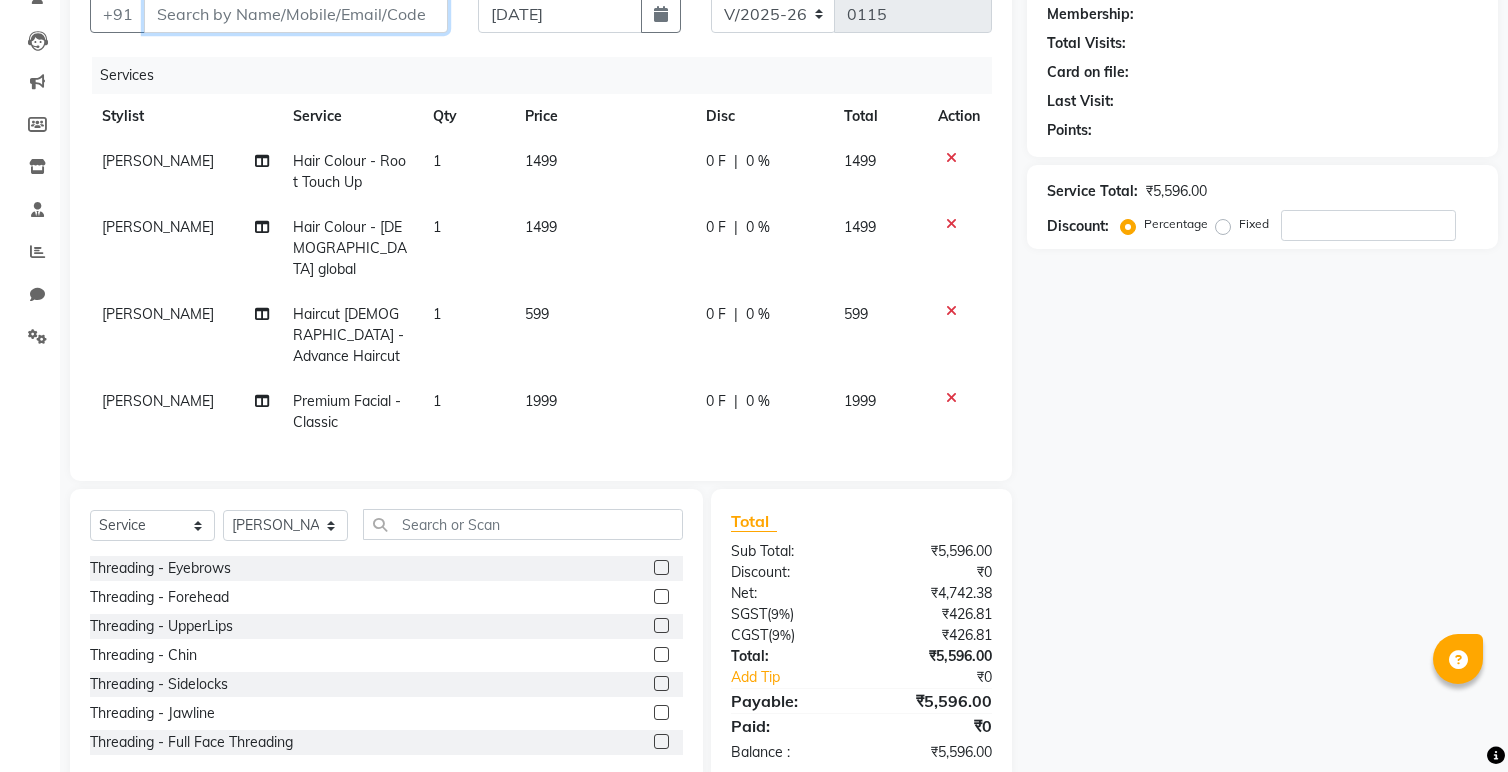 click on "Client" at bounding box center (296, 14) 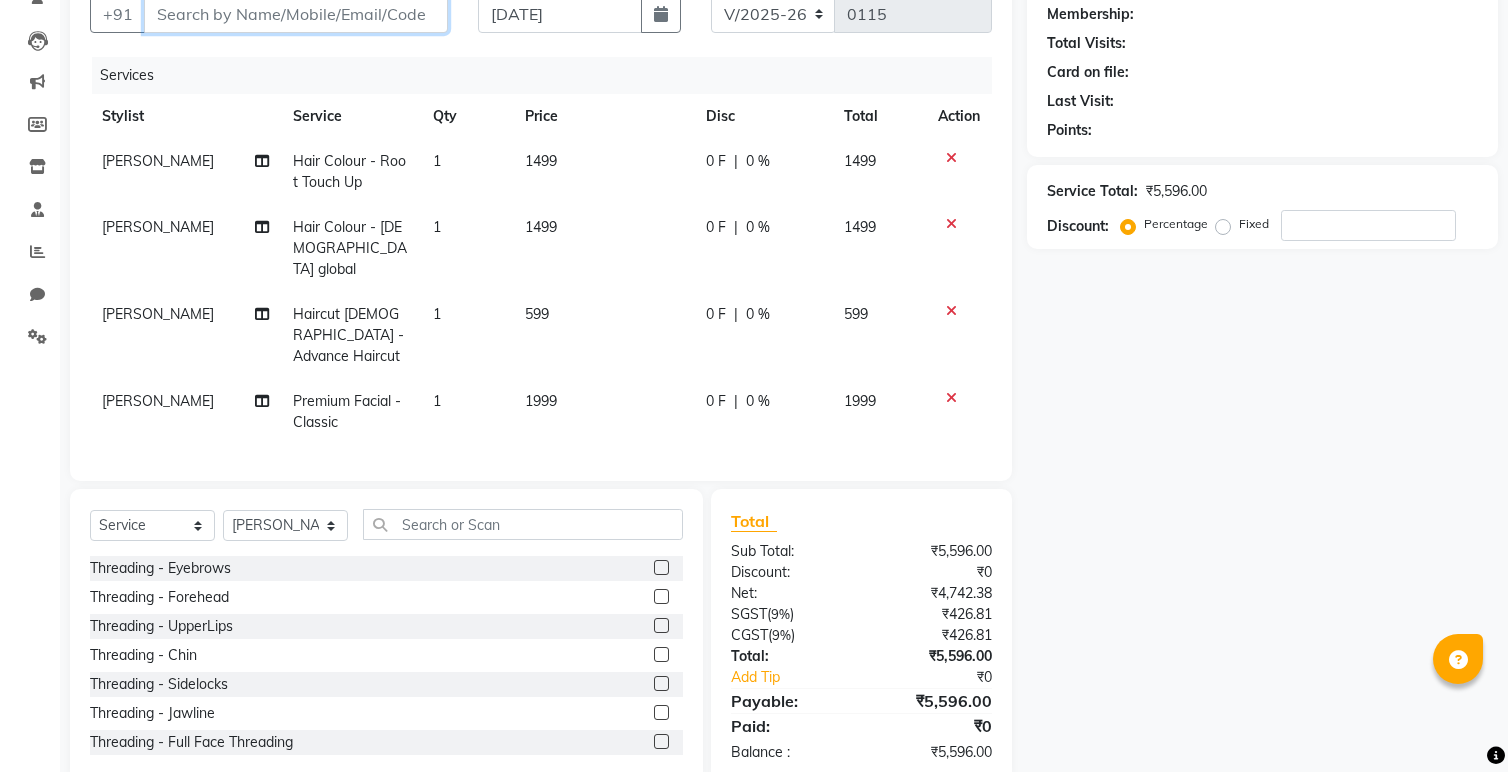 type on "S" 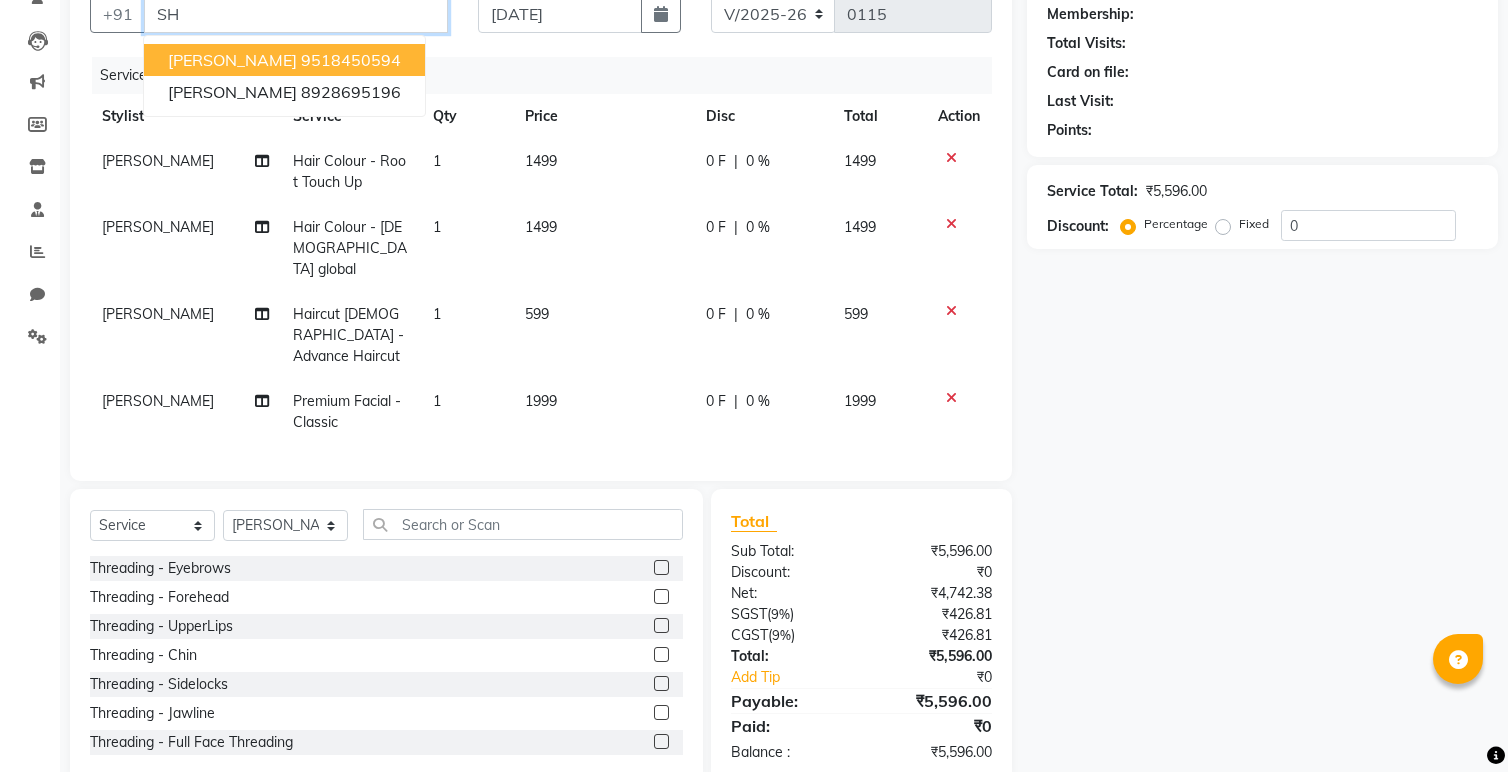 type on "S" 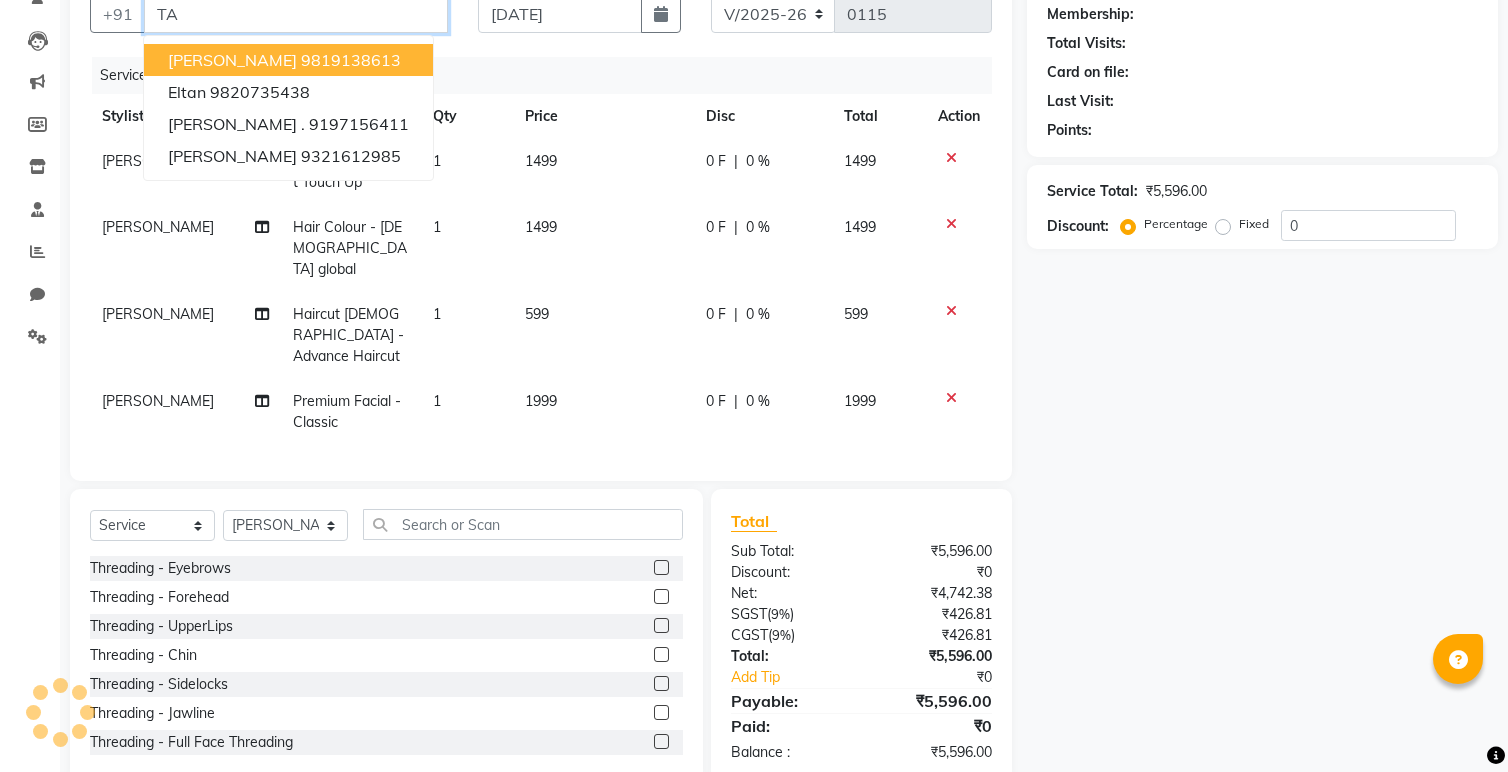 type on "T" 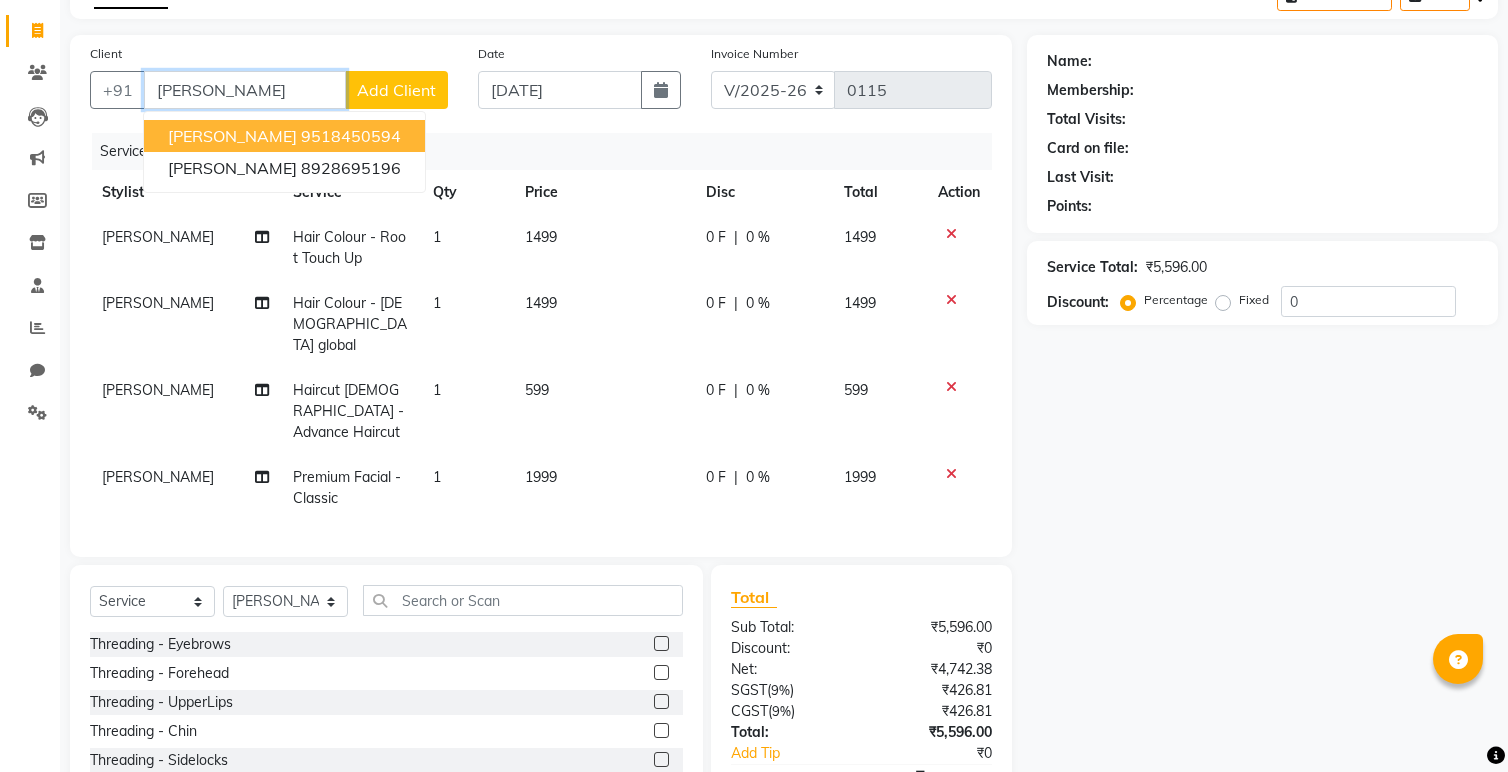 scroll, scrollTop: 78, scrollLeft: 0, axis: vertical 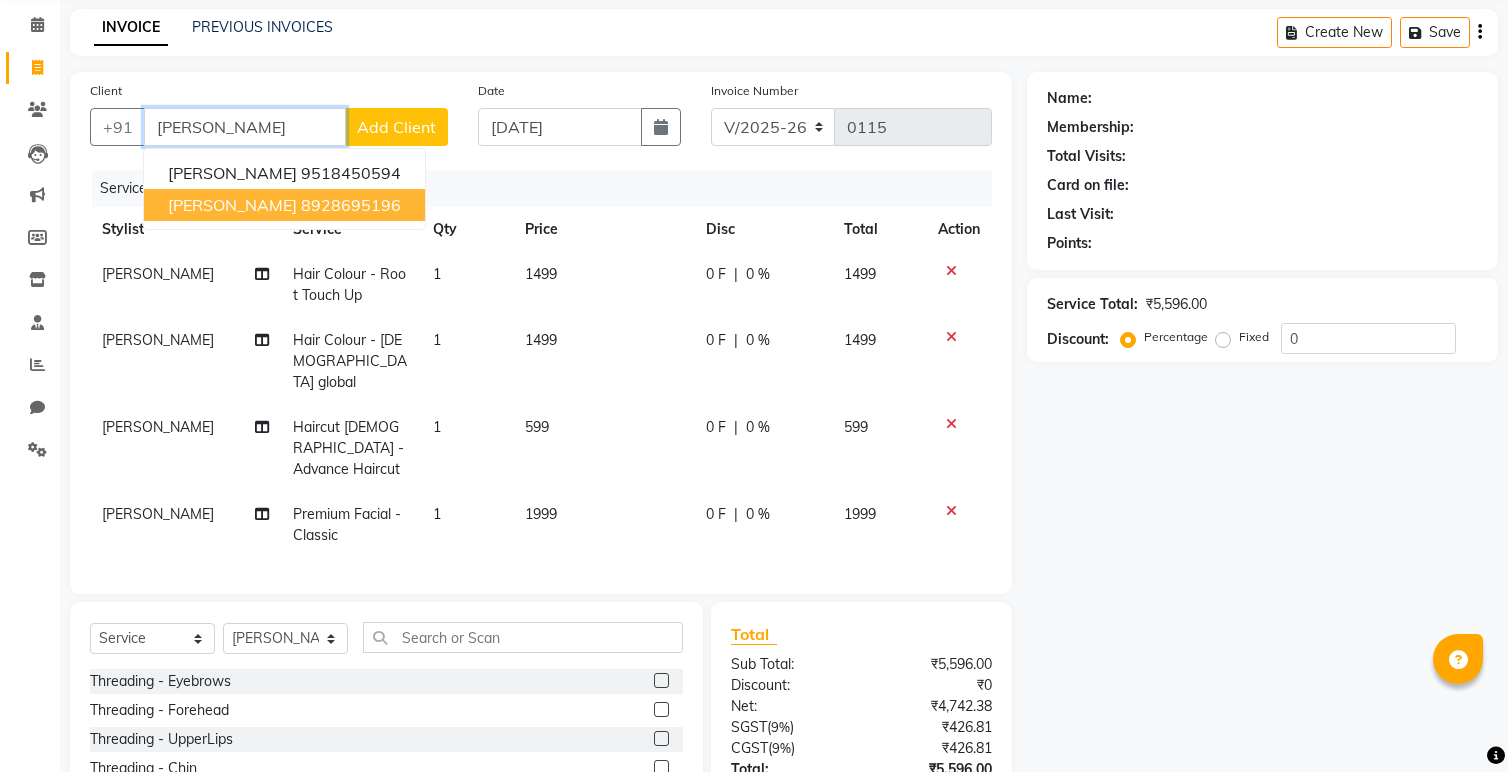 click on "8928695196" at bounding box center [351, 205] 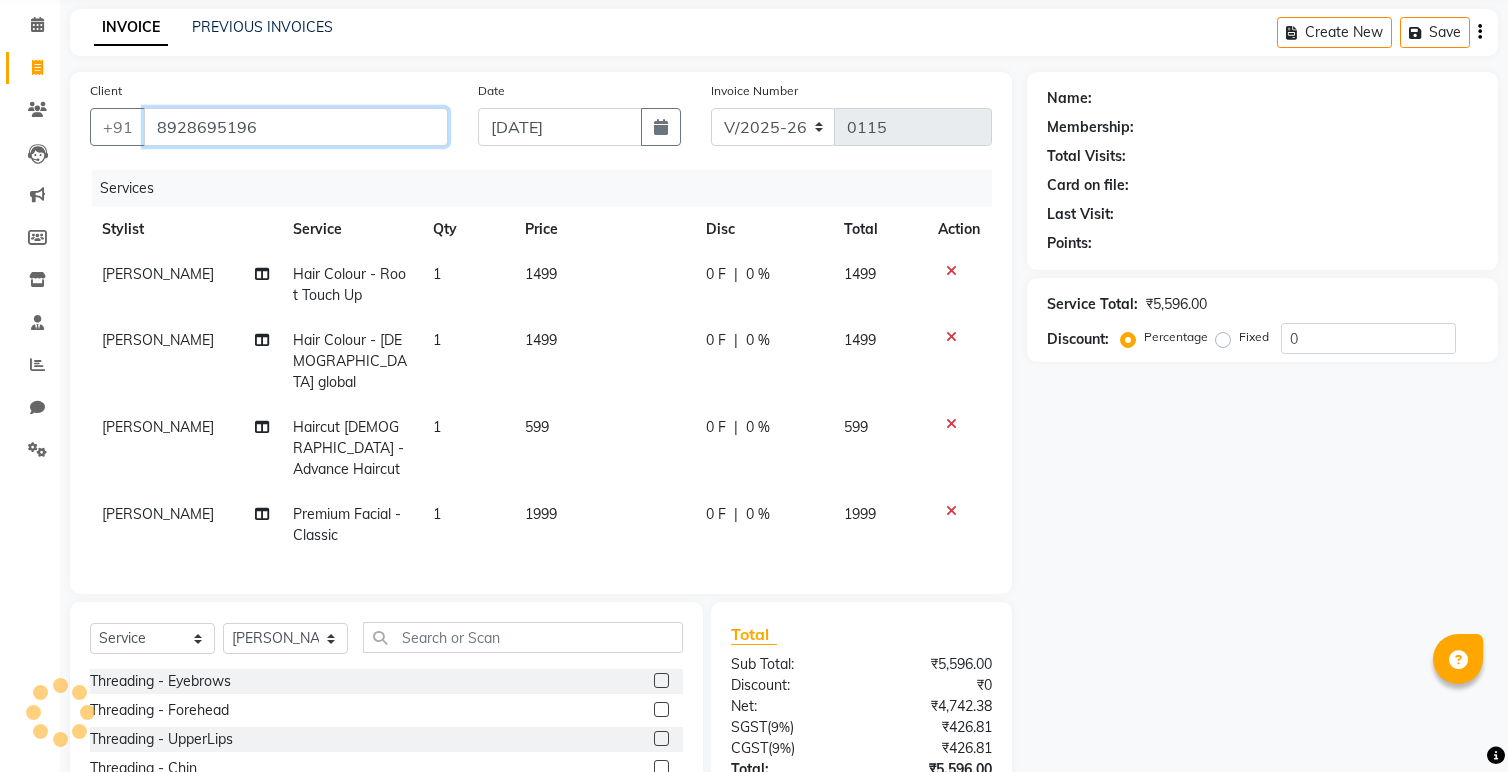 type on "8928695196" 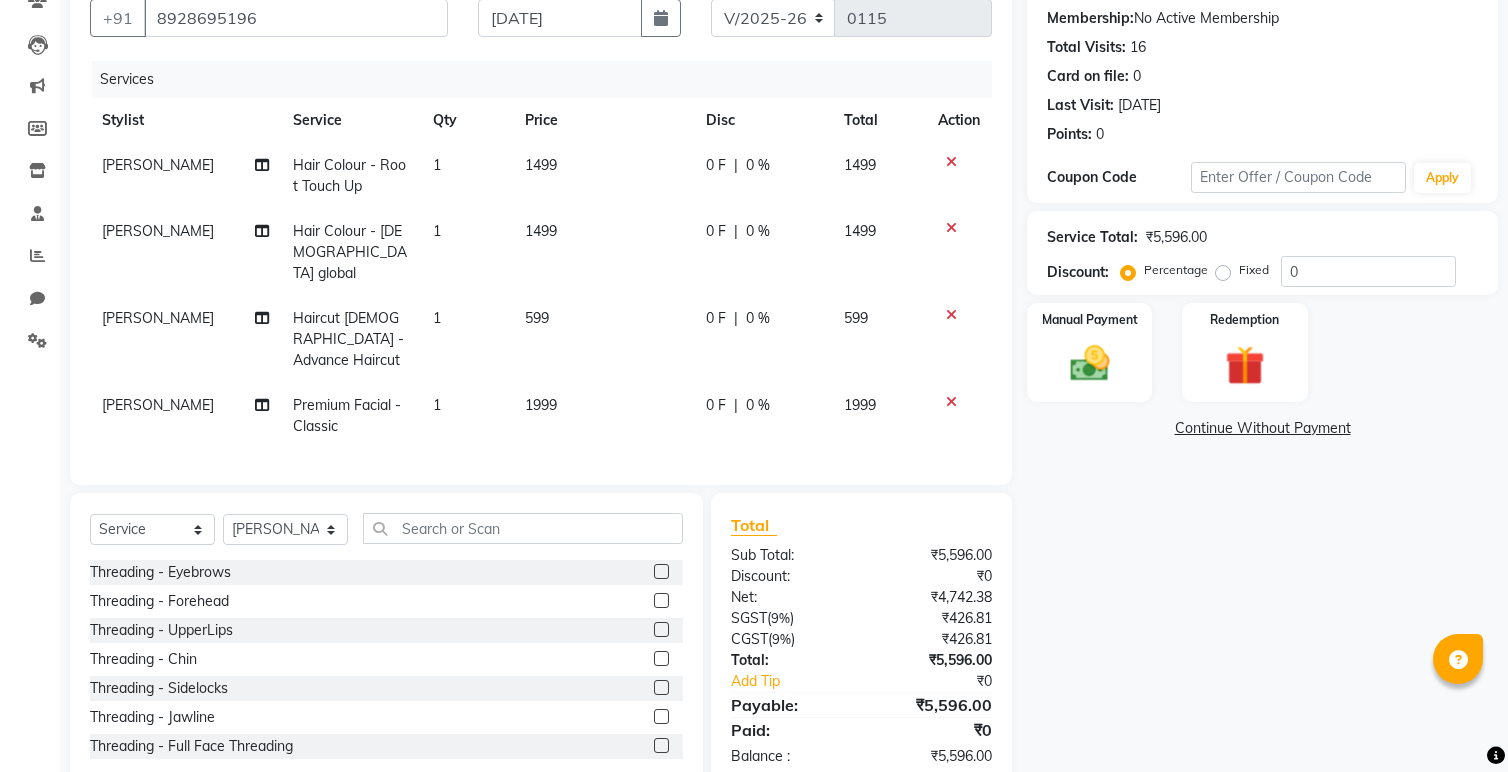 scroll, scrollTop: 191, scrollLeft: 0, axis: vertical 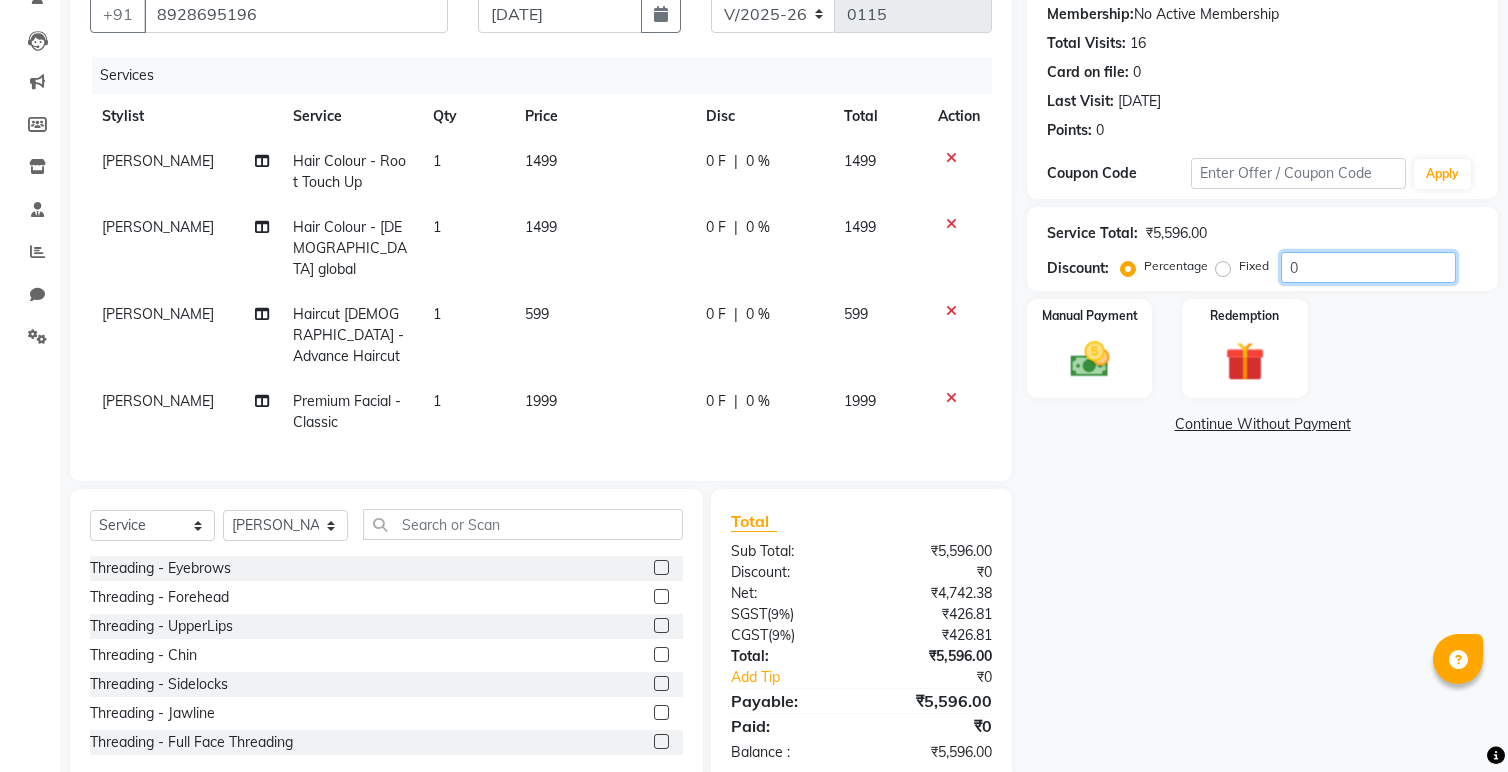 drag, startPoint x: 1307, startPoint y: 267, endPoint x: 1212, endPoint y: 265, distance: 95.02105 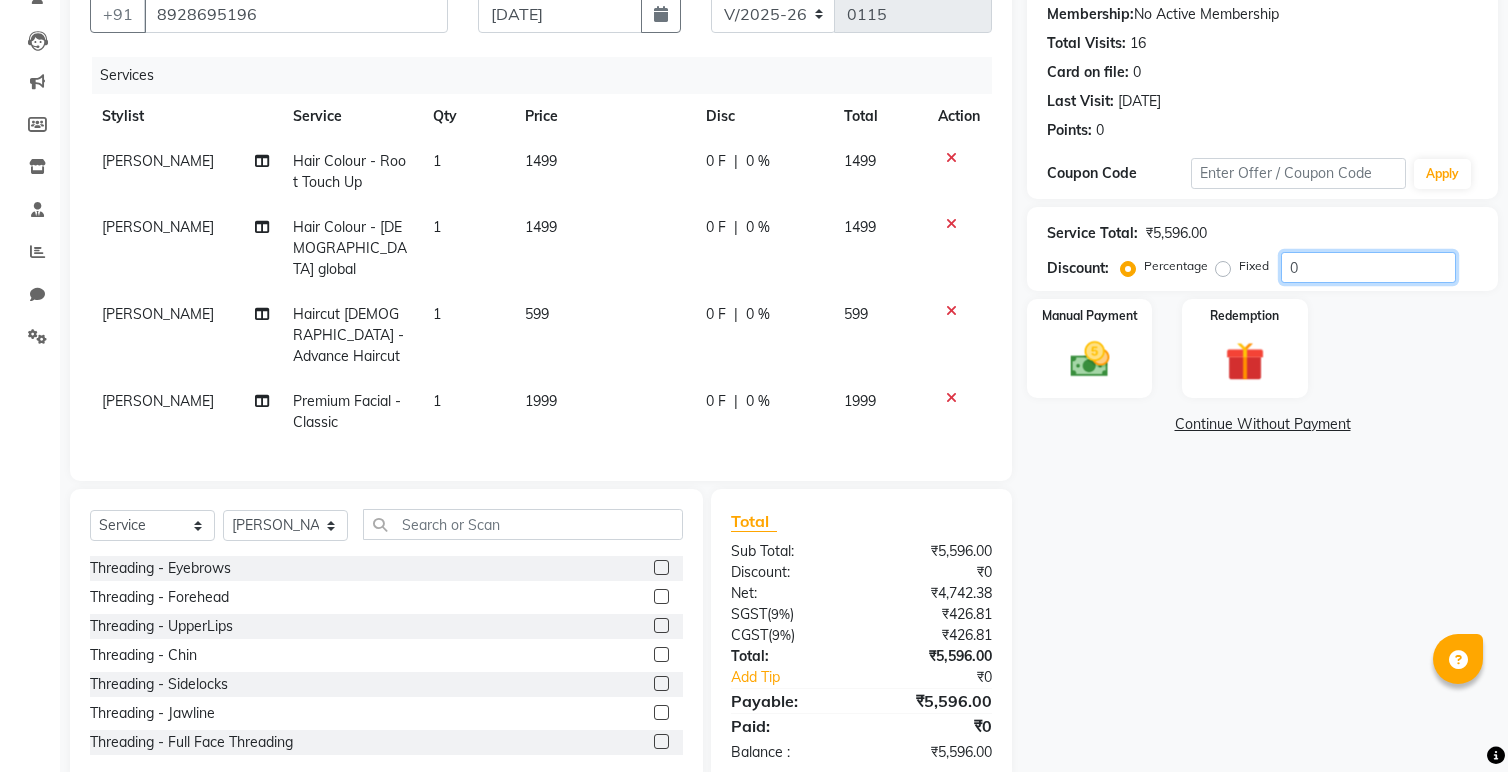 click on "Percentage   Fixed  0" 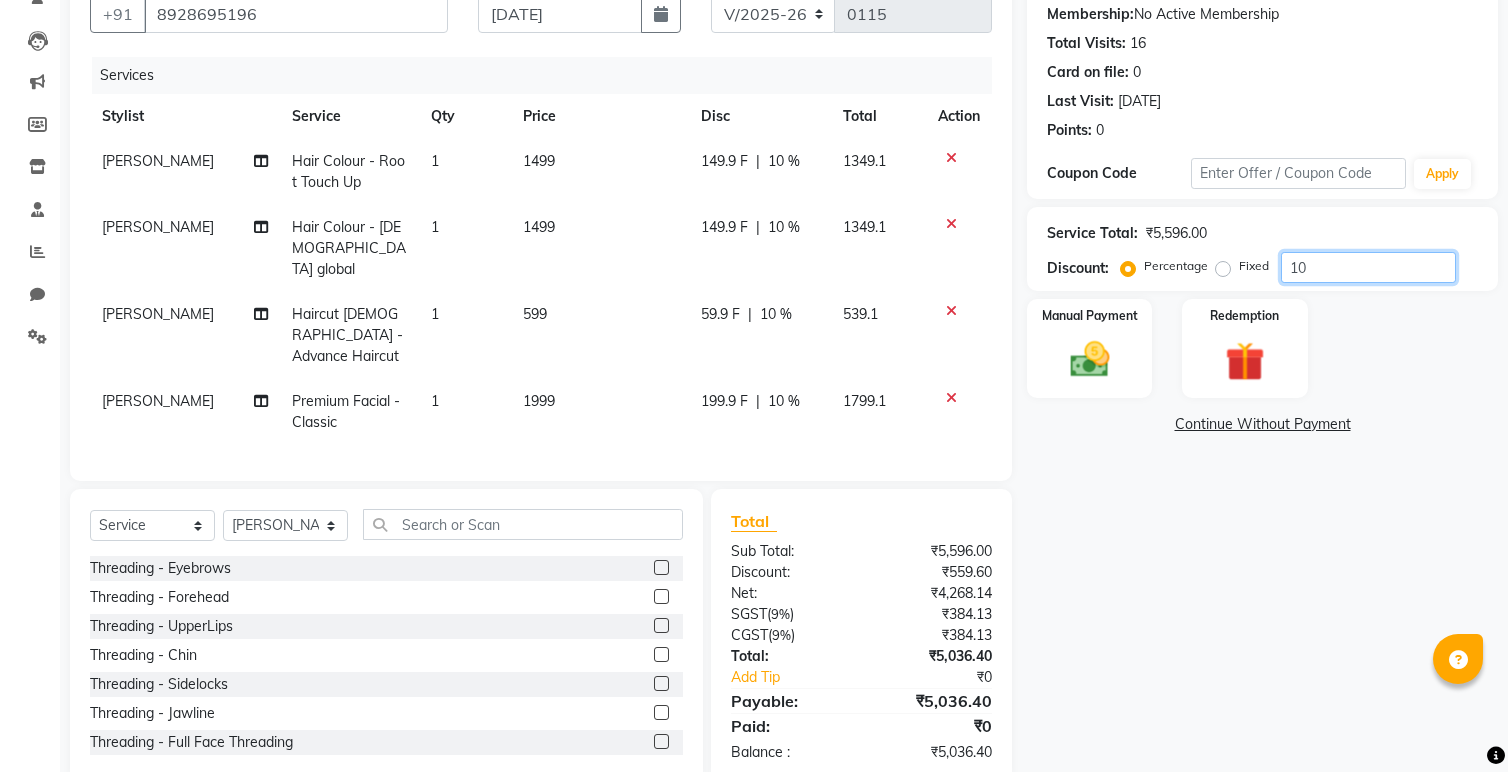 type on "1" 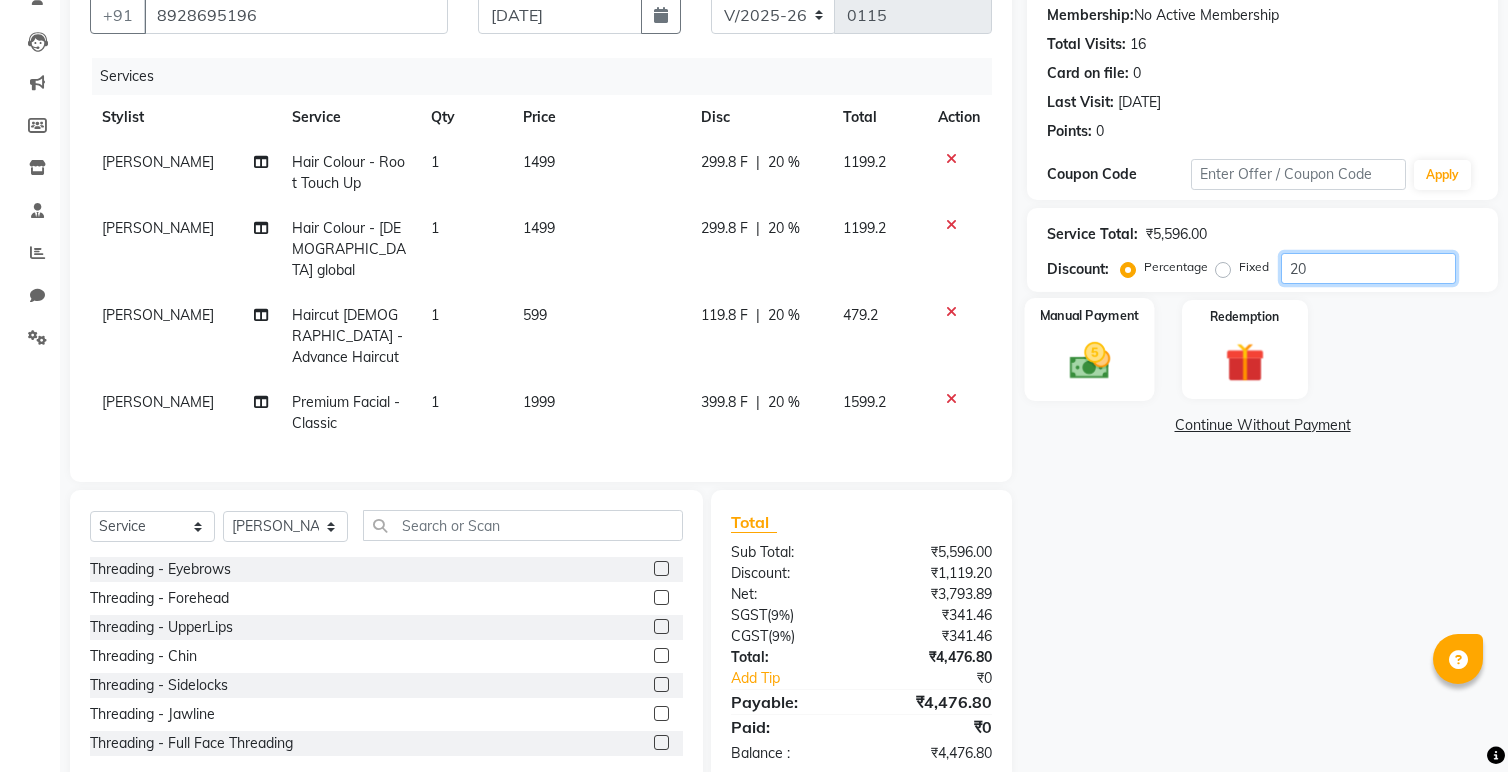 scroll, scrollTop: 188, scrollLeft: 0, axis: vertical 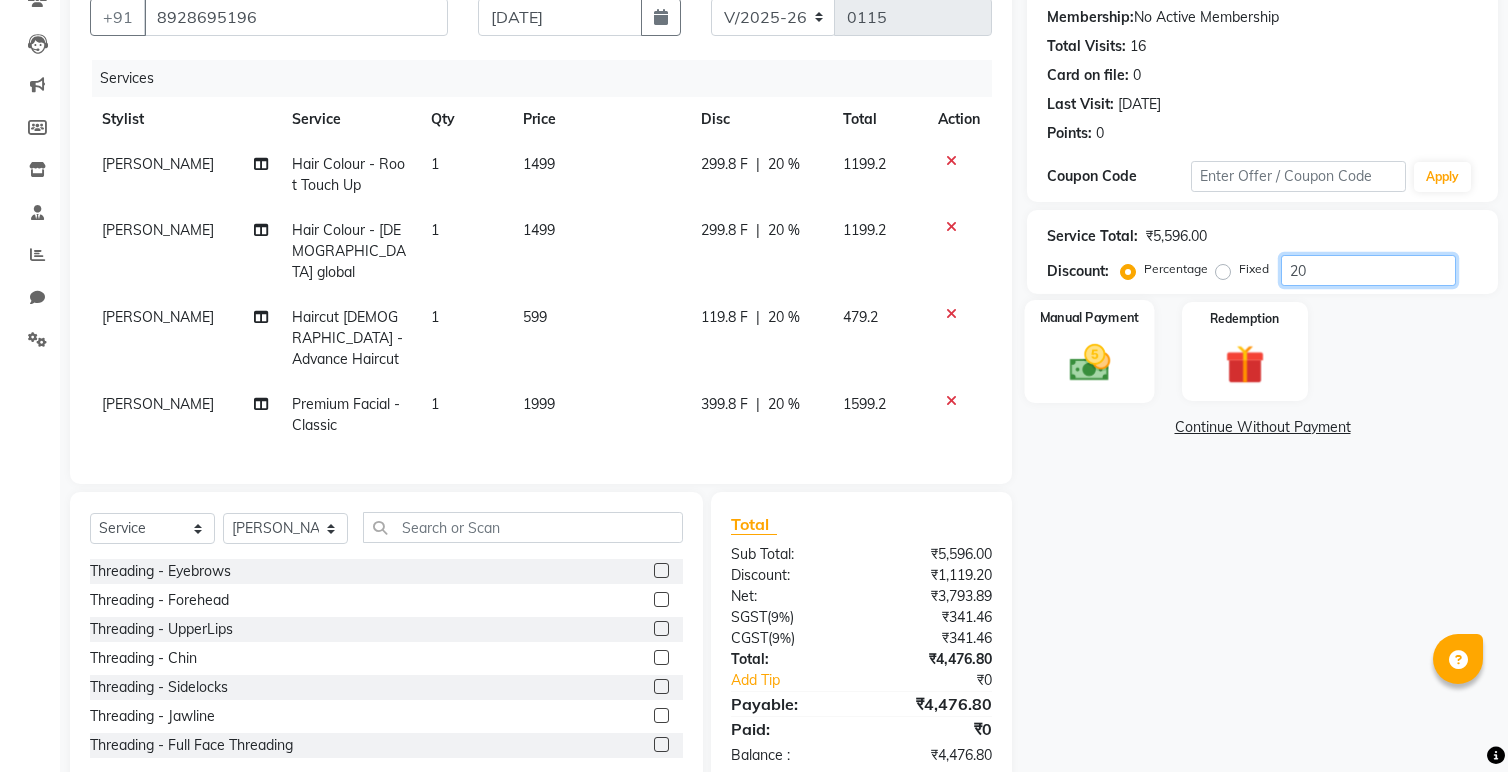 type on "20" 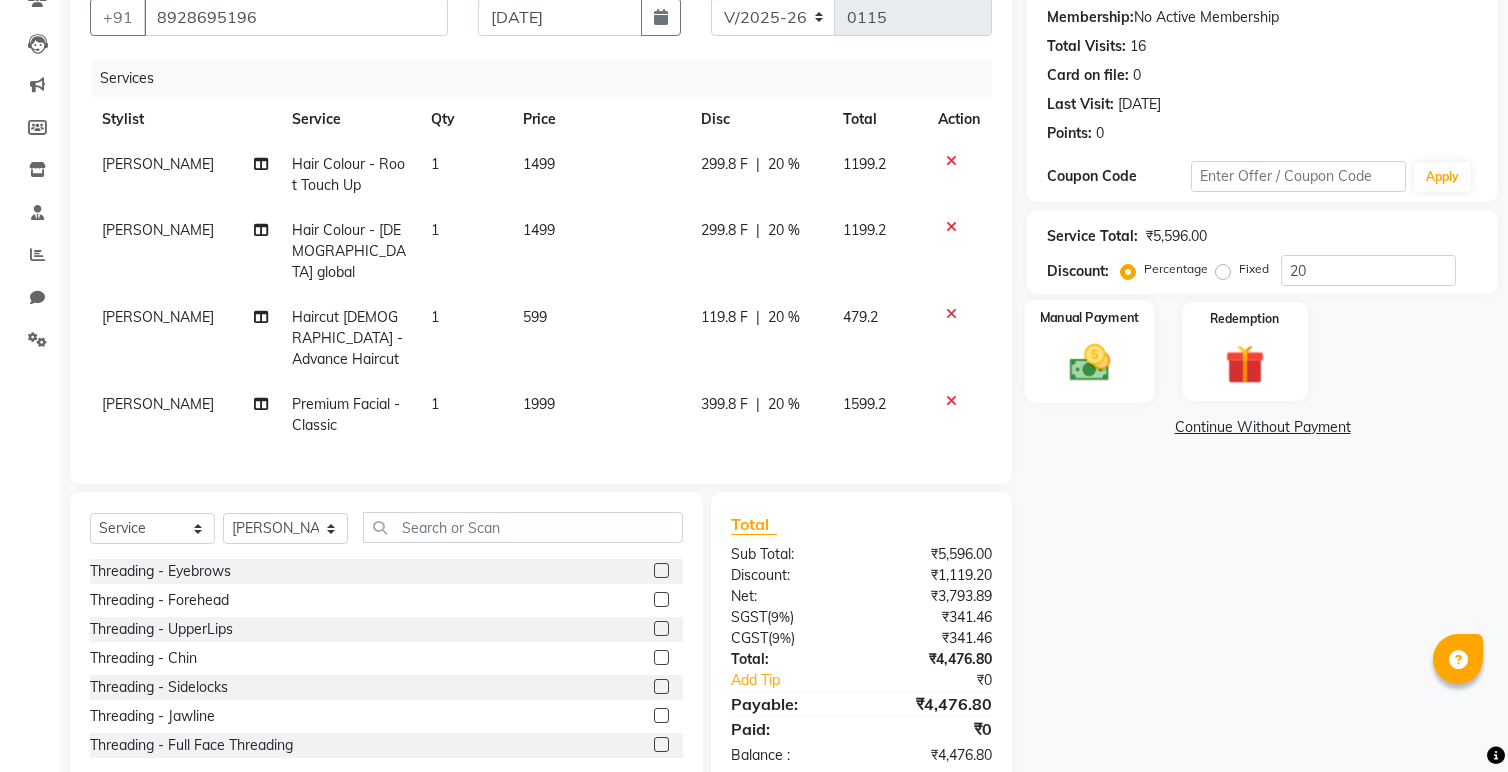 click 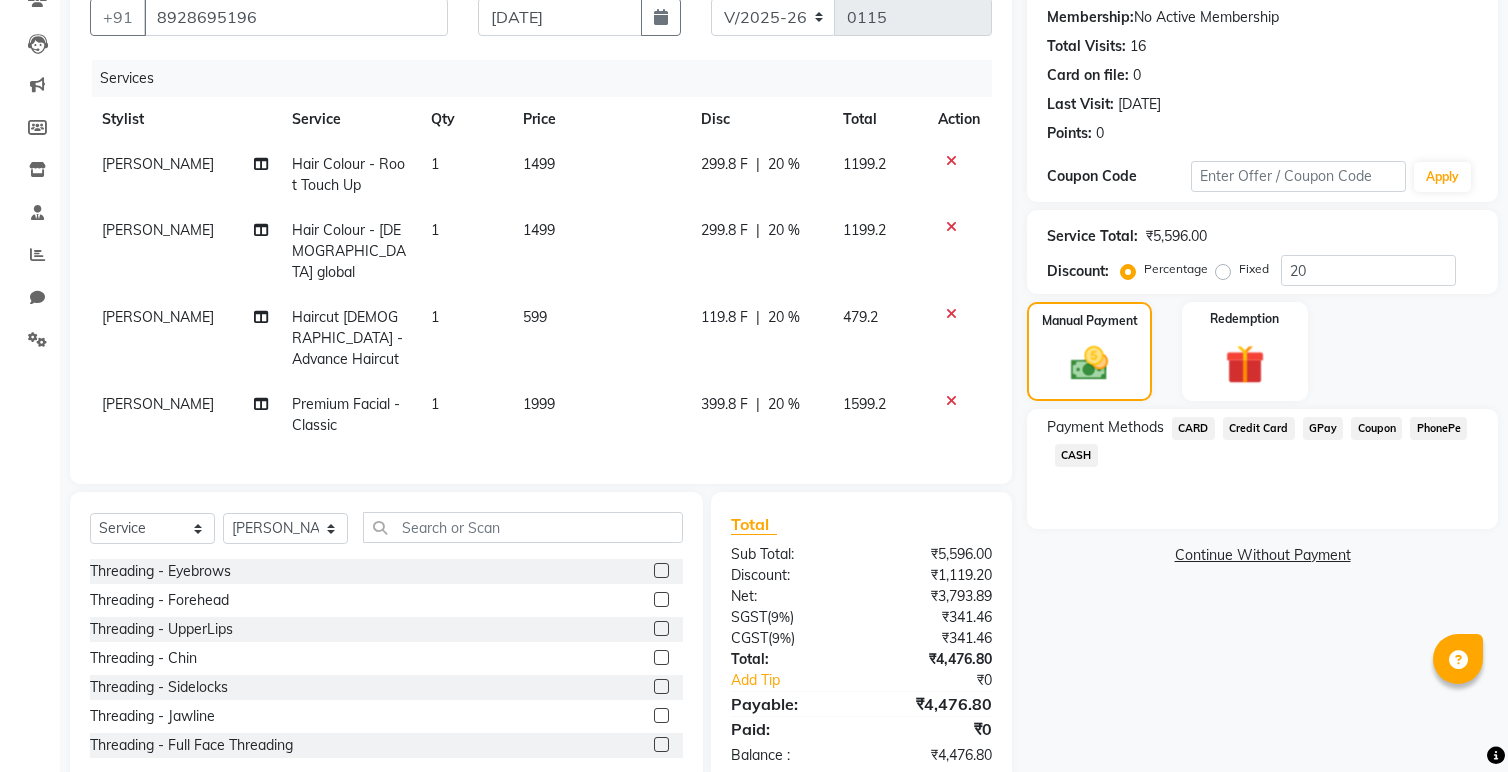 click on "CASH" 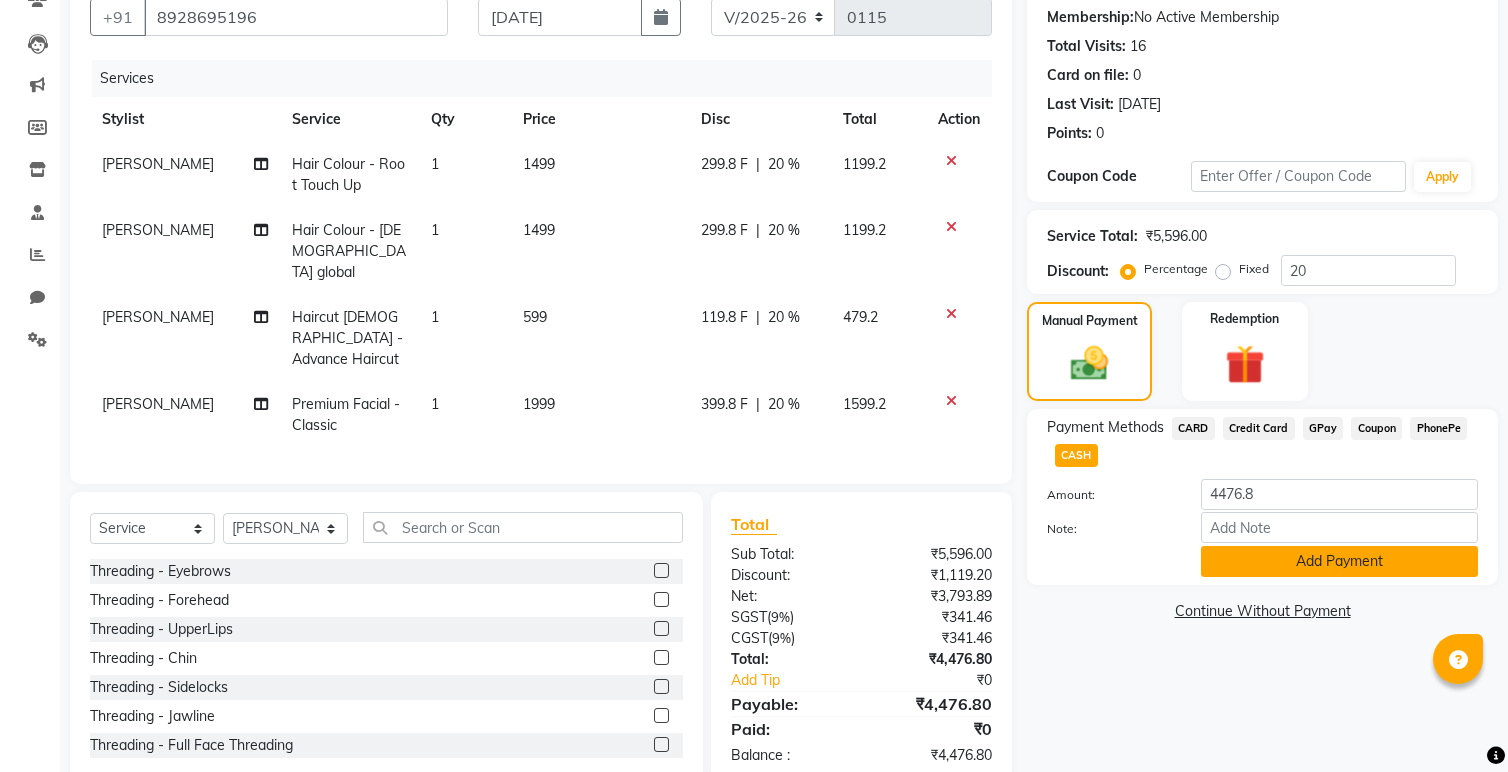 click on "Add Payment" 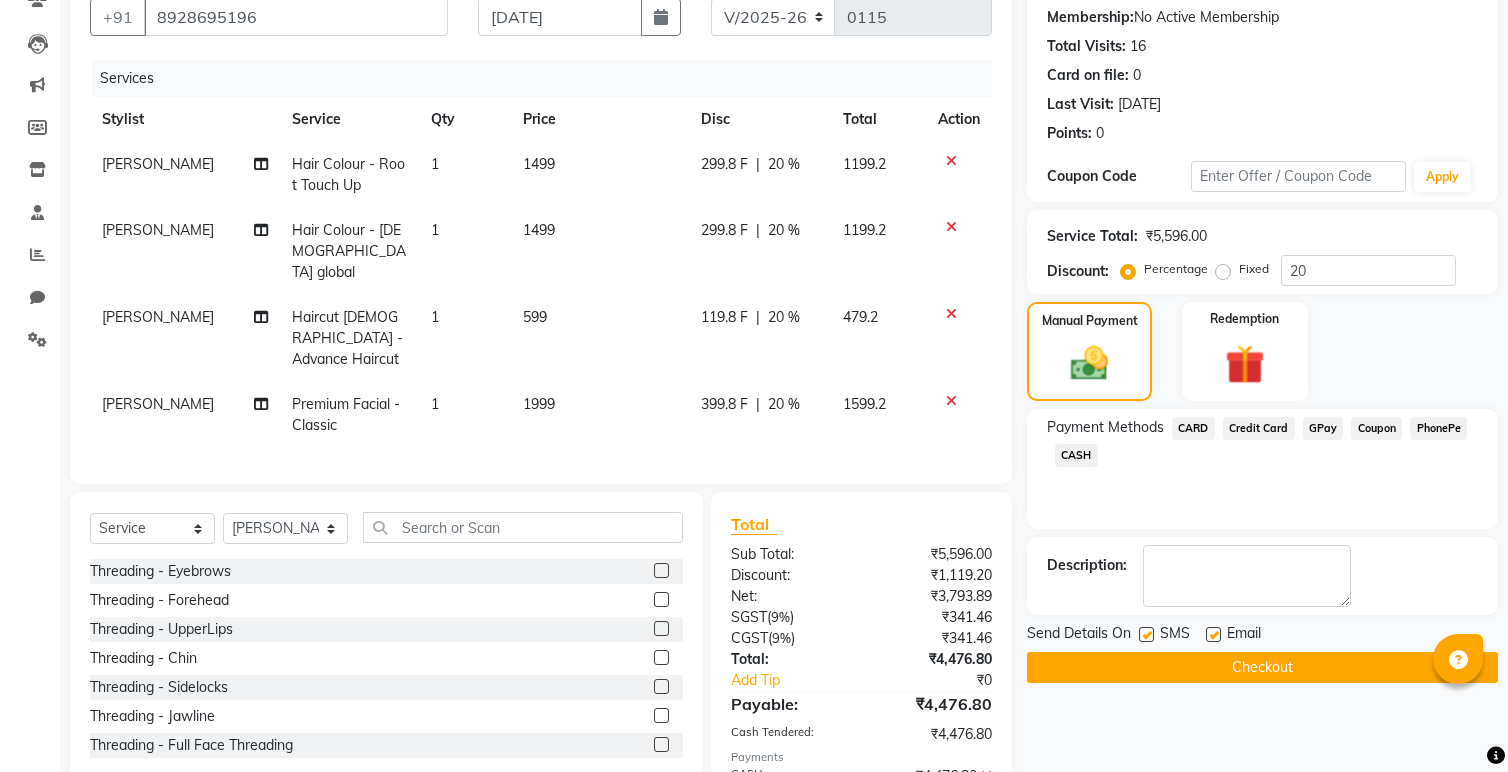 click on "Checkout" 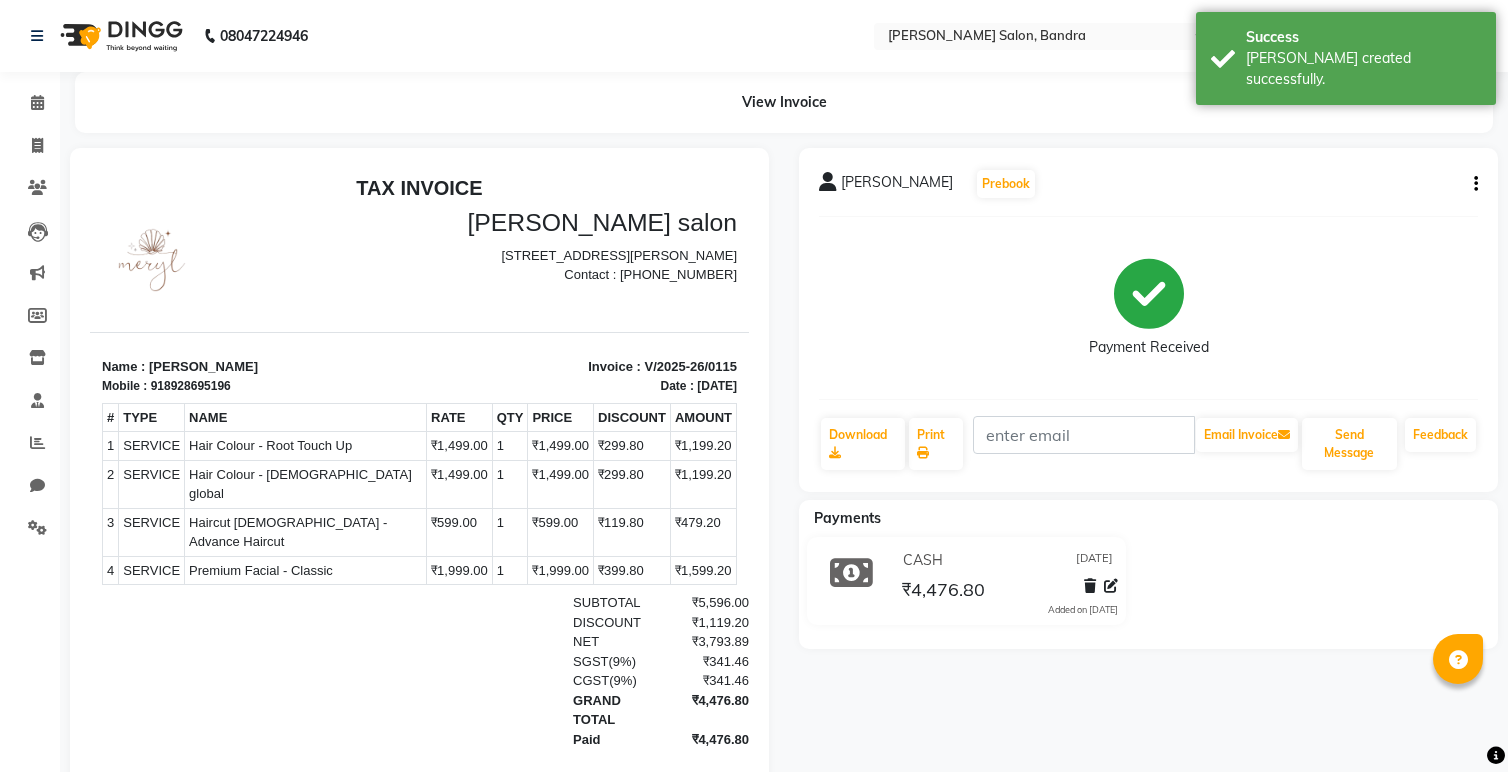 scroll, scrollTop: 0, scrollLeft: 0, axis: both 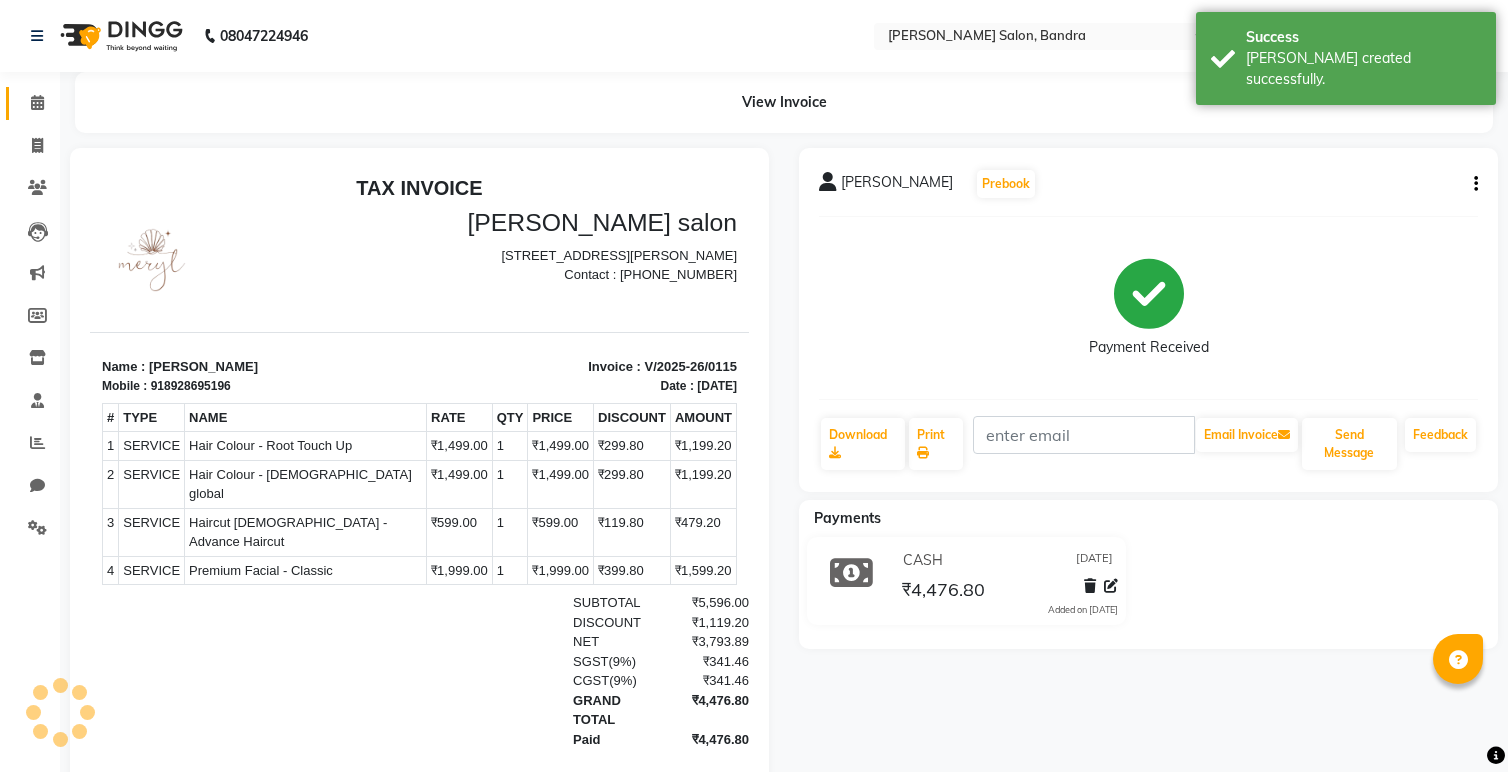 click 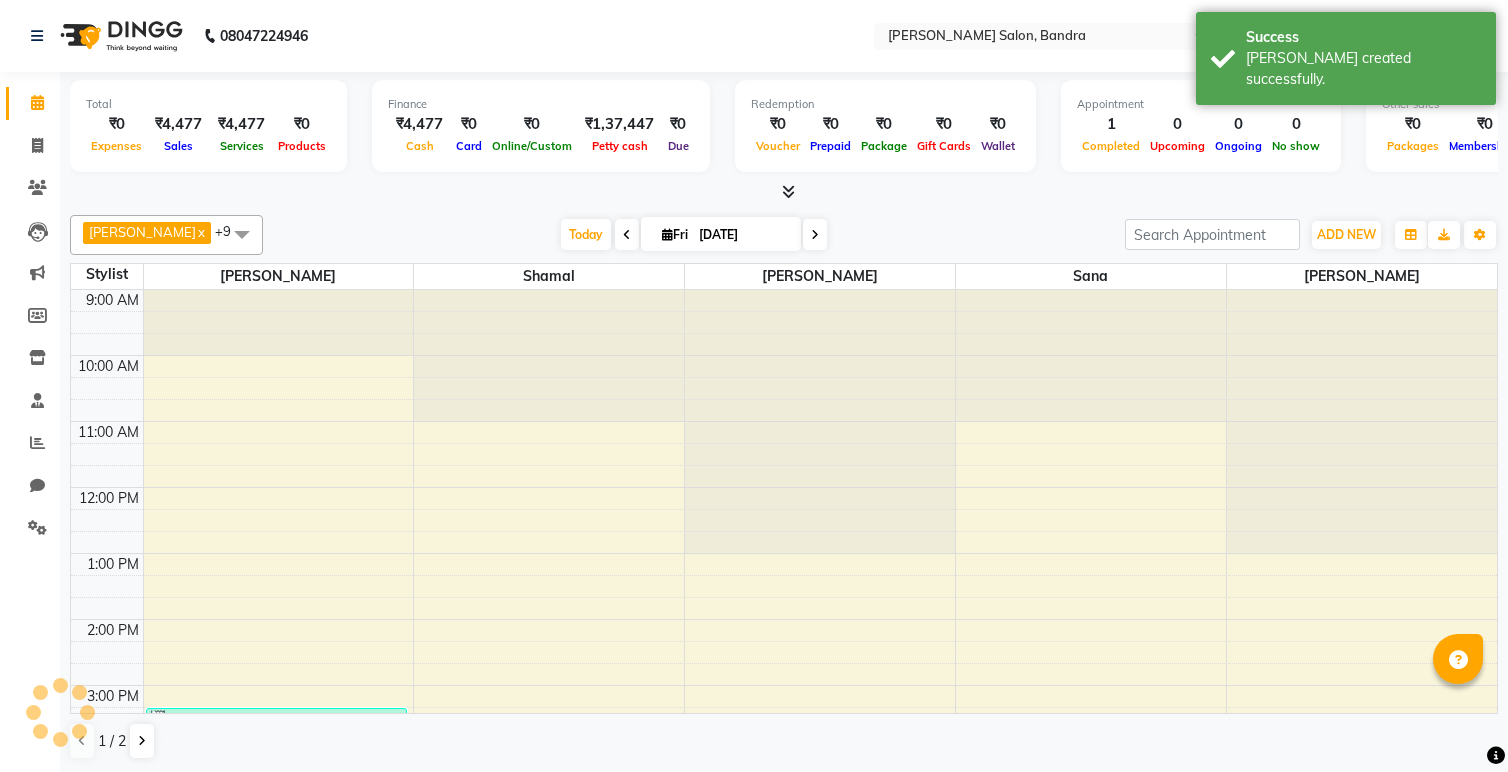 scroll, scrollTop: 461, scrollLeft: 0, axis: vertical 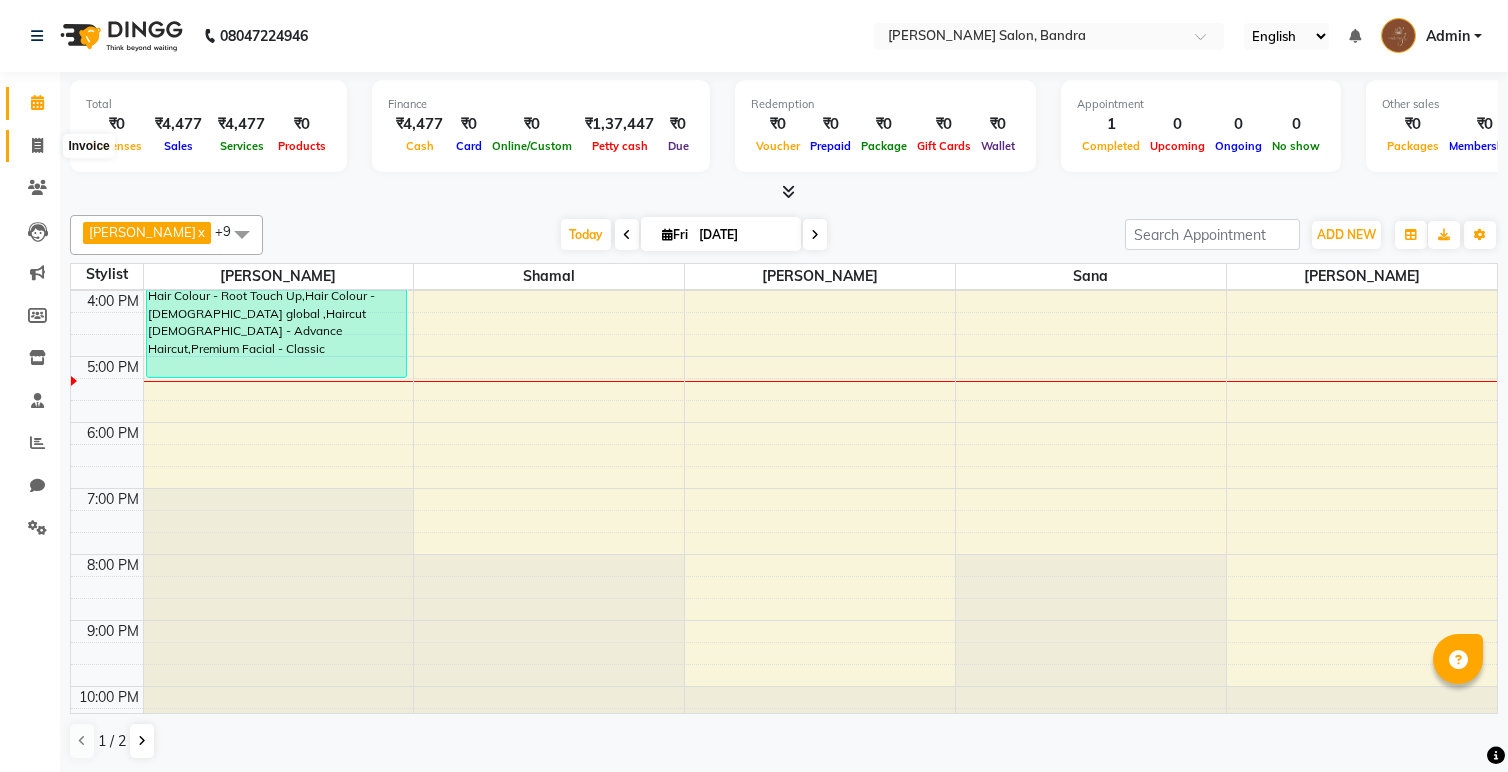 click 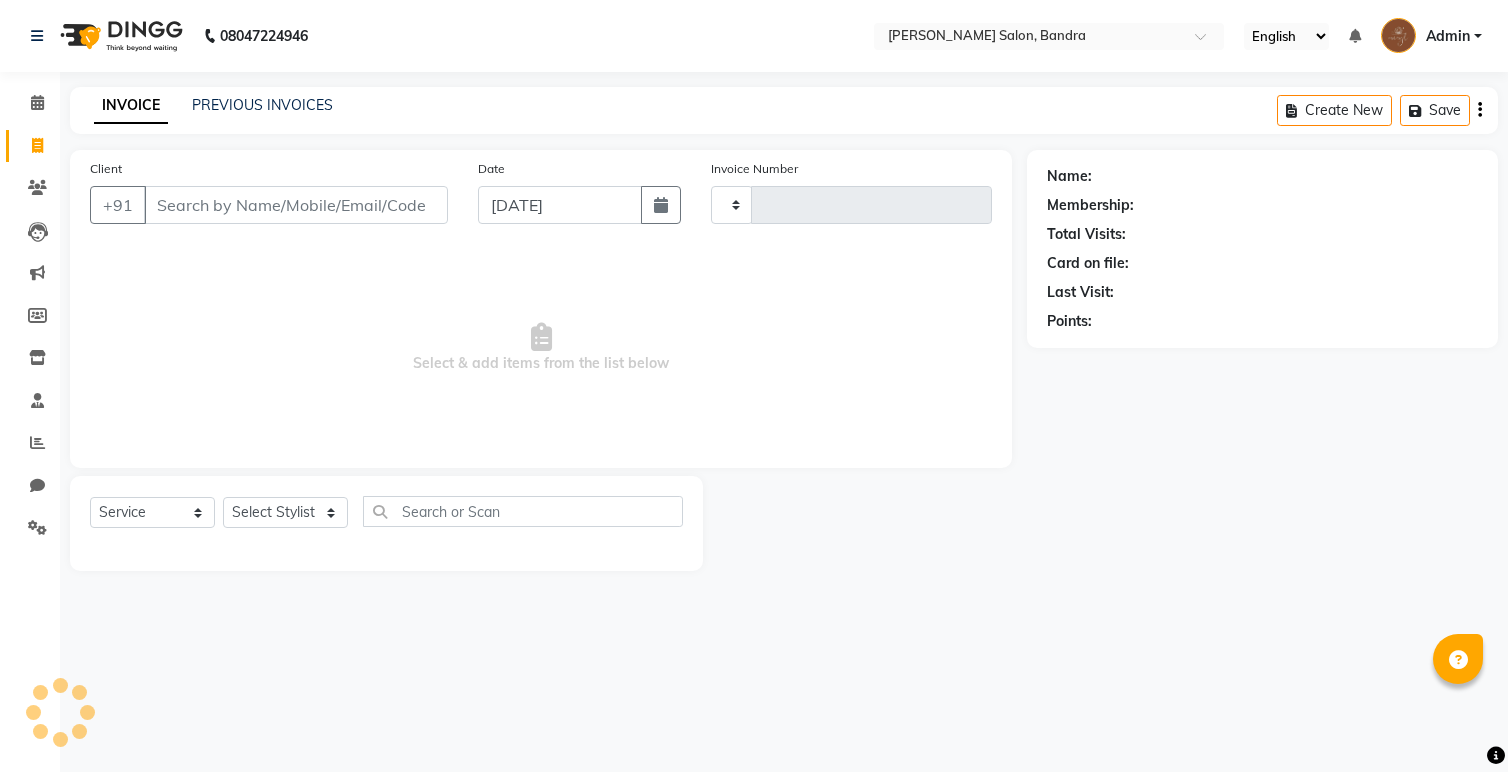 type on "0116" 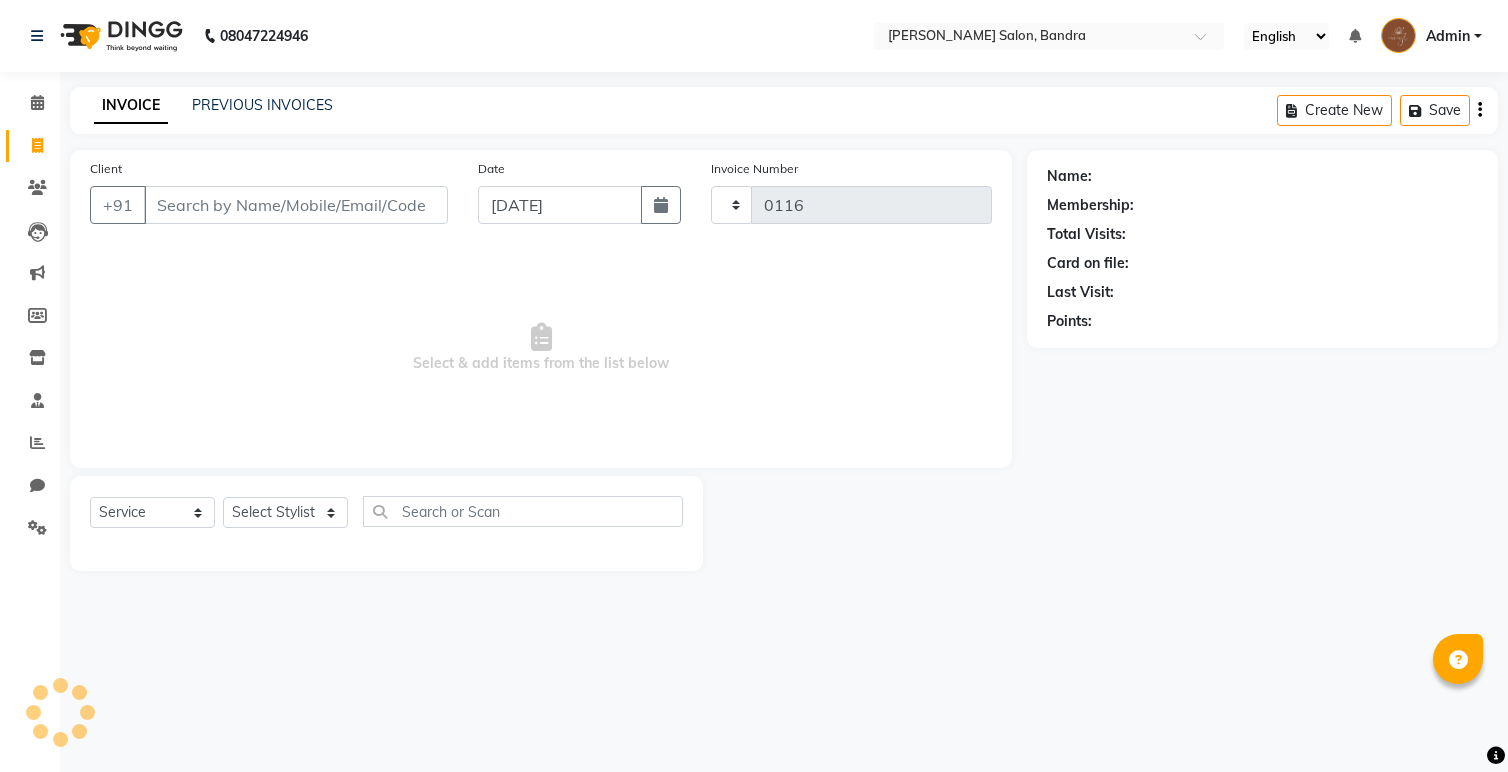 select on "7894" 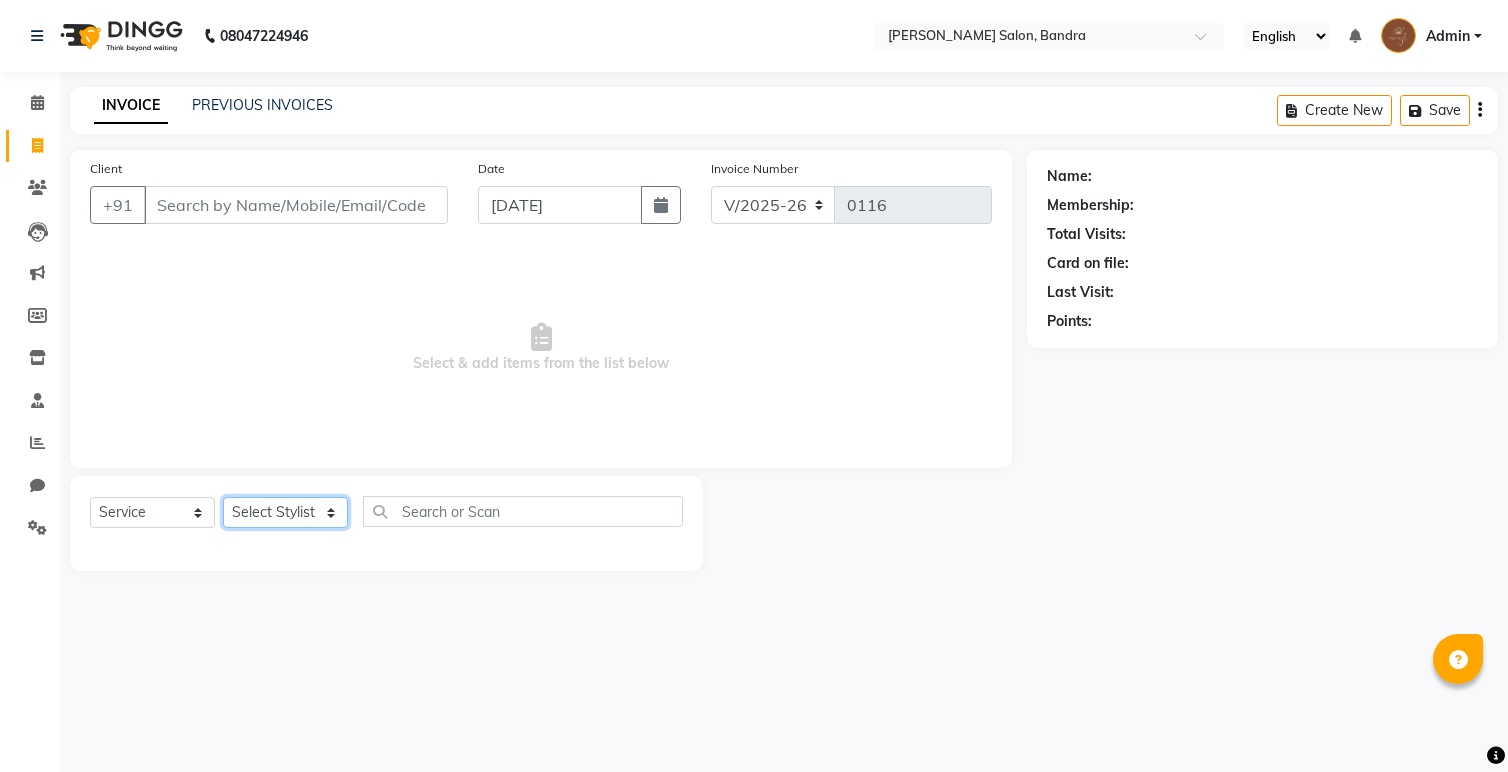 click on "Select Stylist [PERSON_NAME]  [PERSON_NAME] [PERSON_NAME]" 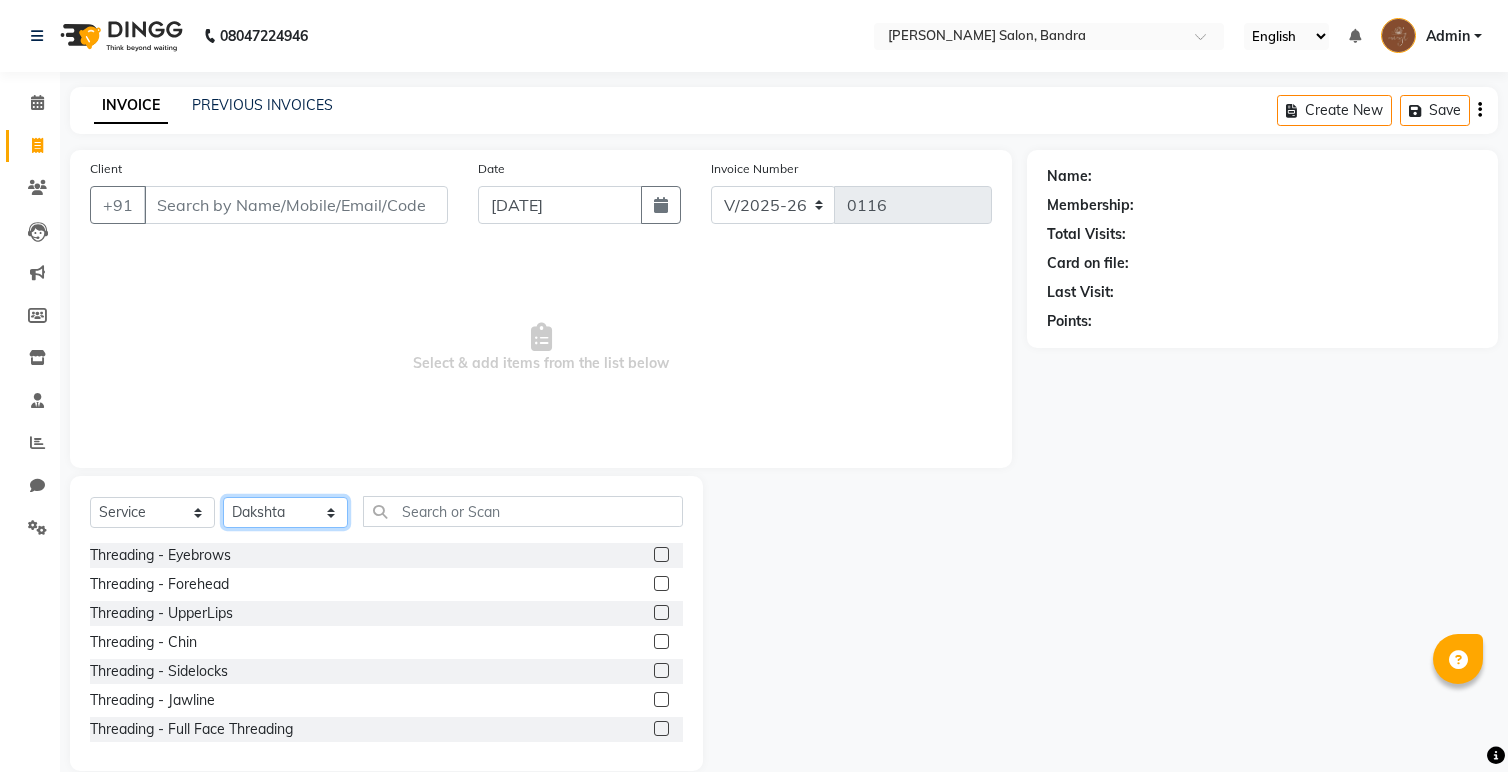 click on "Select Stylist [PERSON_NAME]  [PERSON_NAME] [PERSON_NAME]" 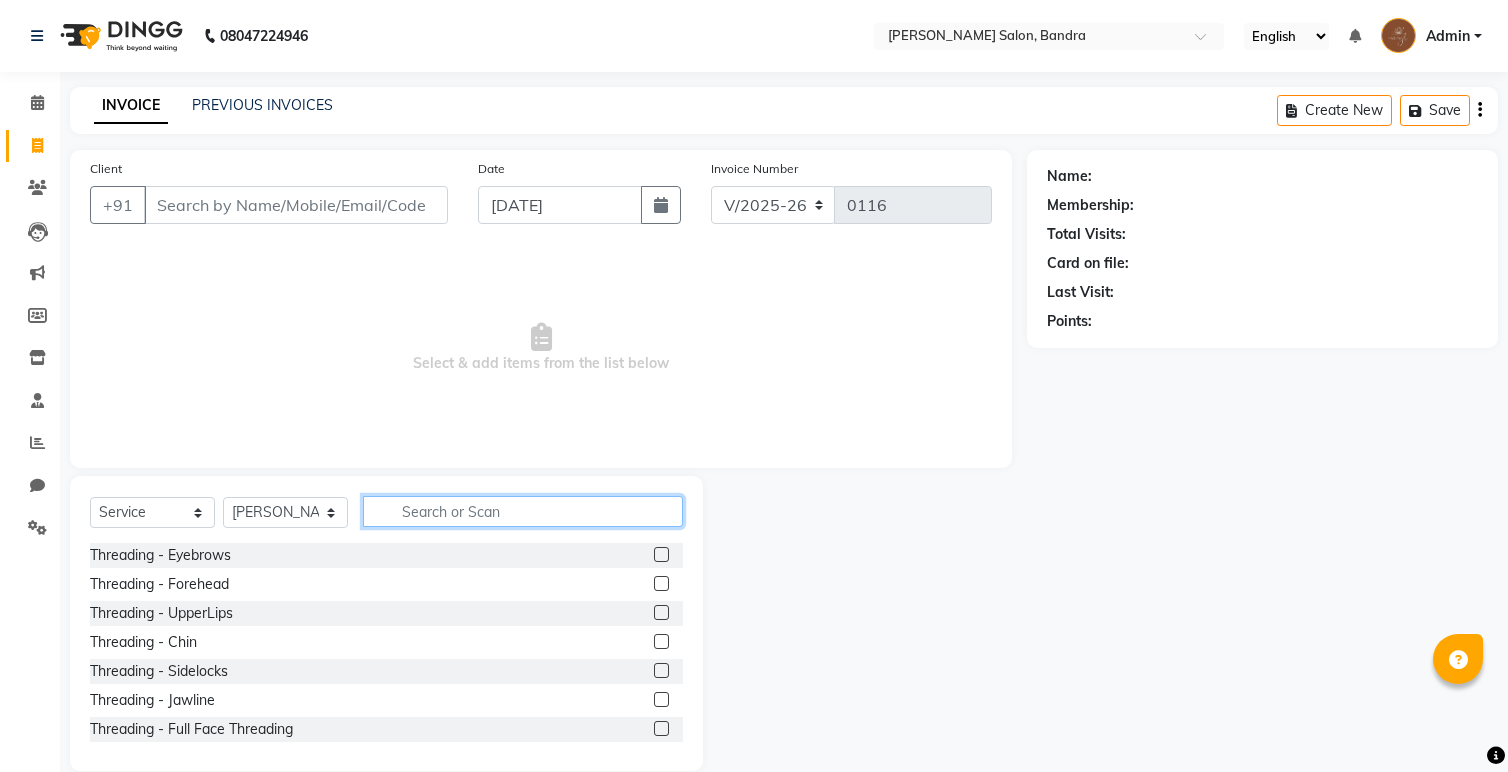 click 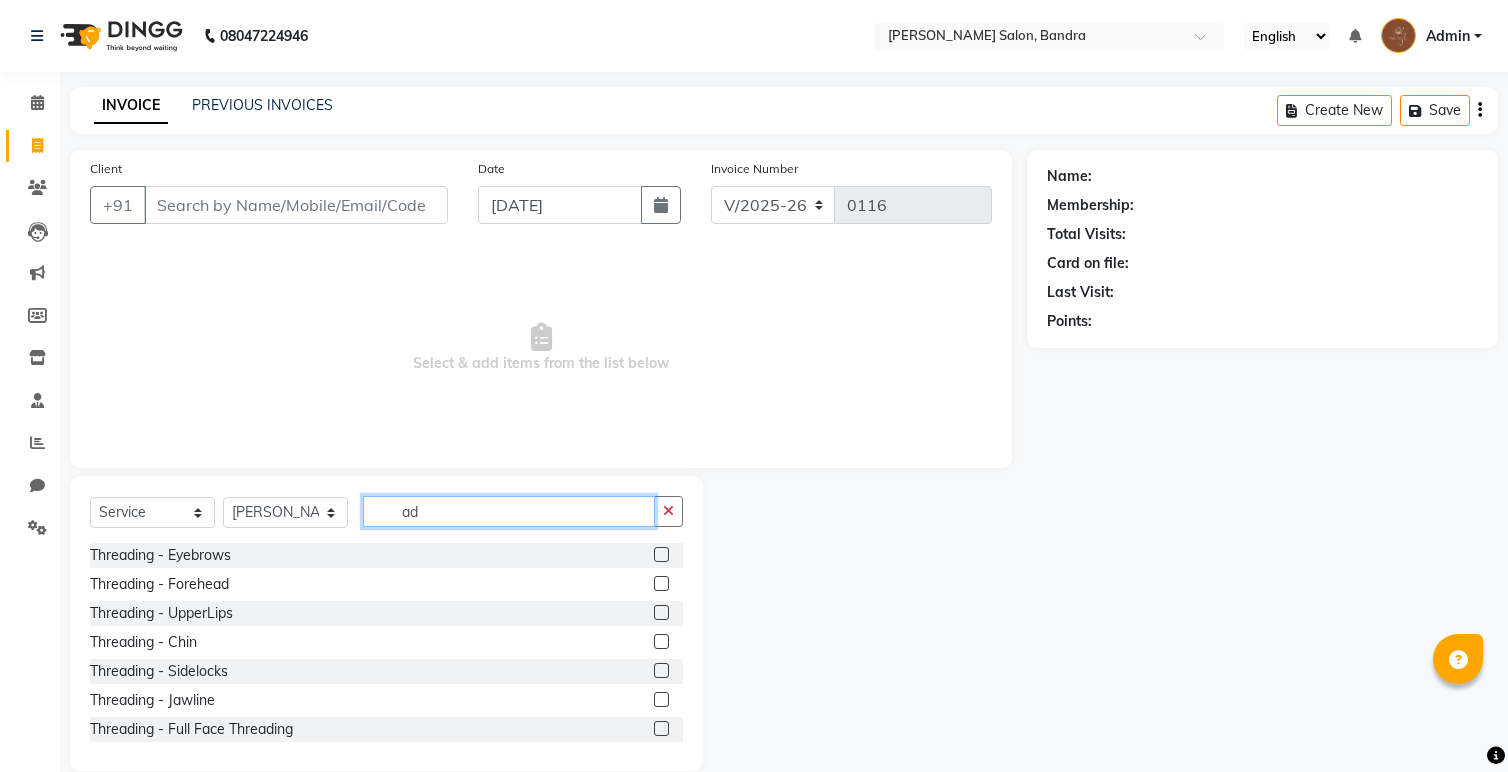 type on "a" 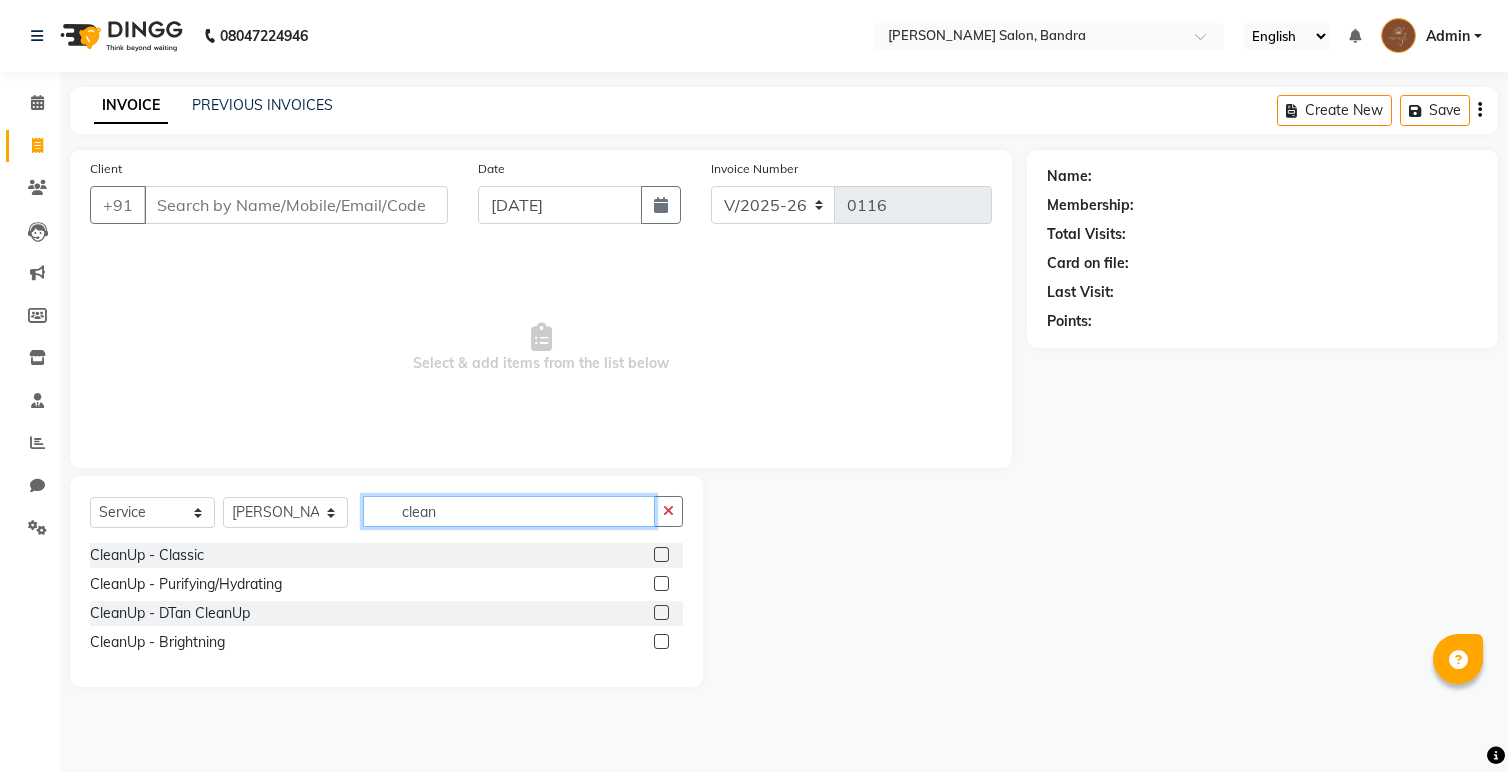 type on "clean" 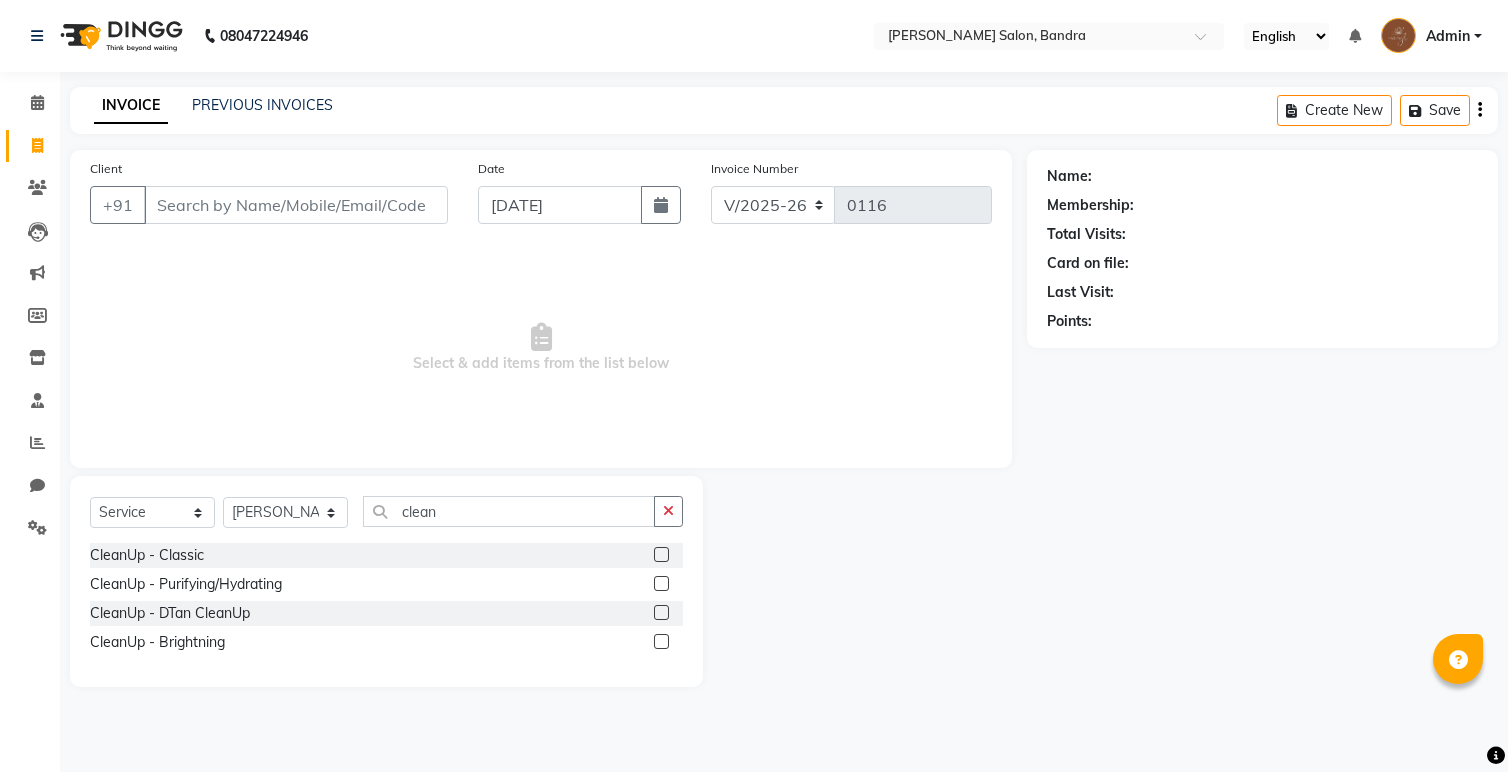 click 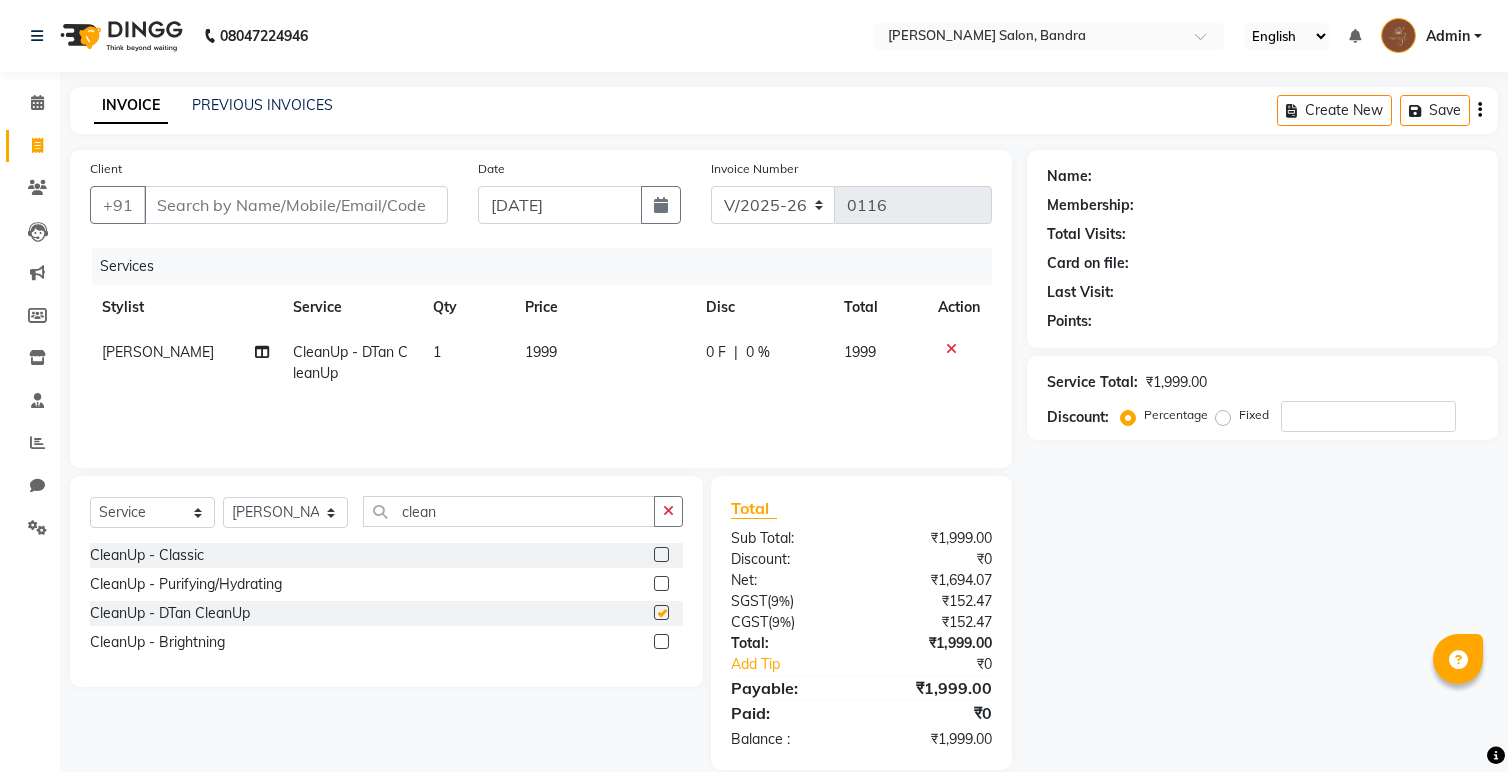 checkbox on "false" 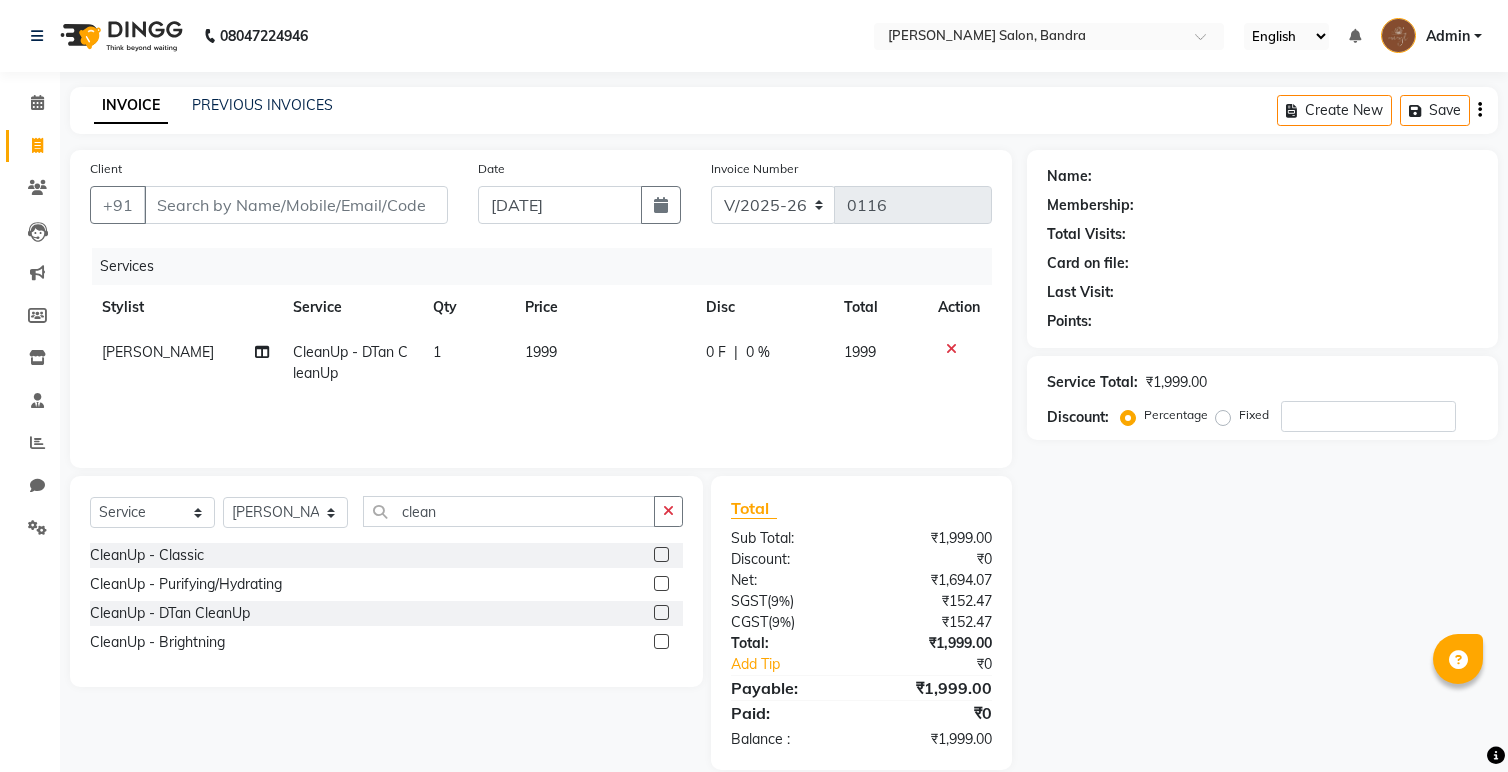 click on "1999" 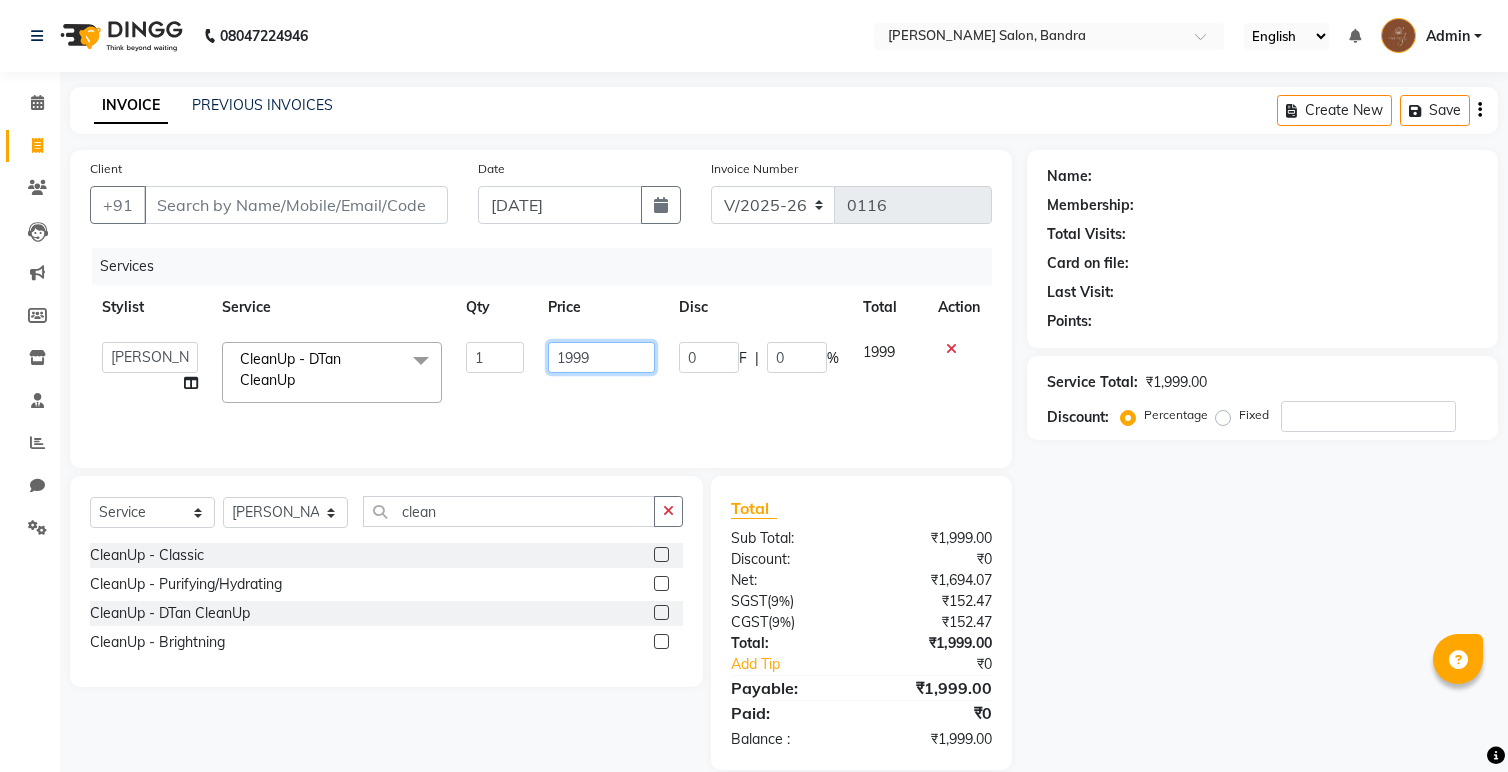drag, startPoint x: 597, startPoint y: 355, endPoint x: 546, endPoint y: 356, distance: 51.009804 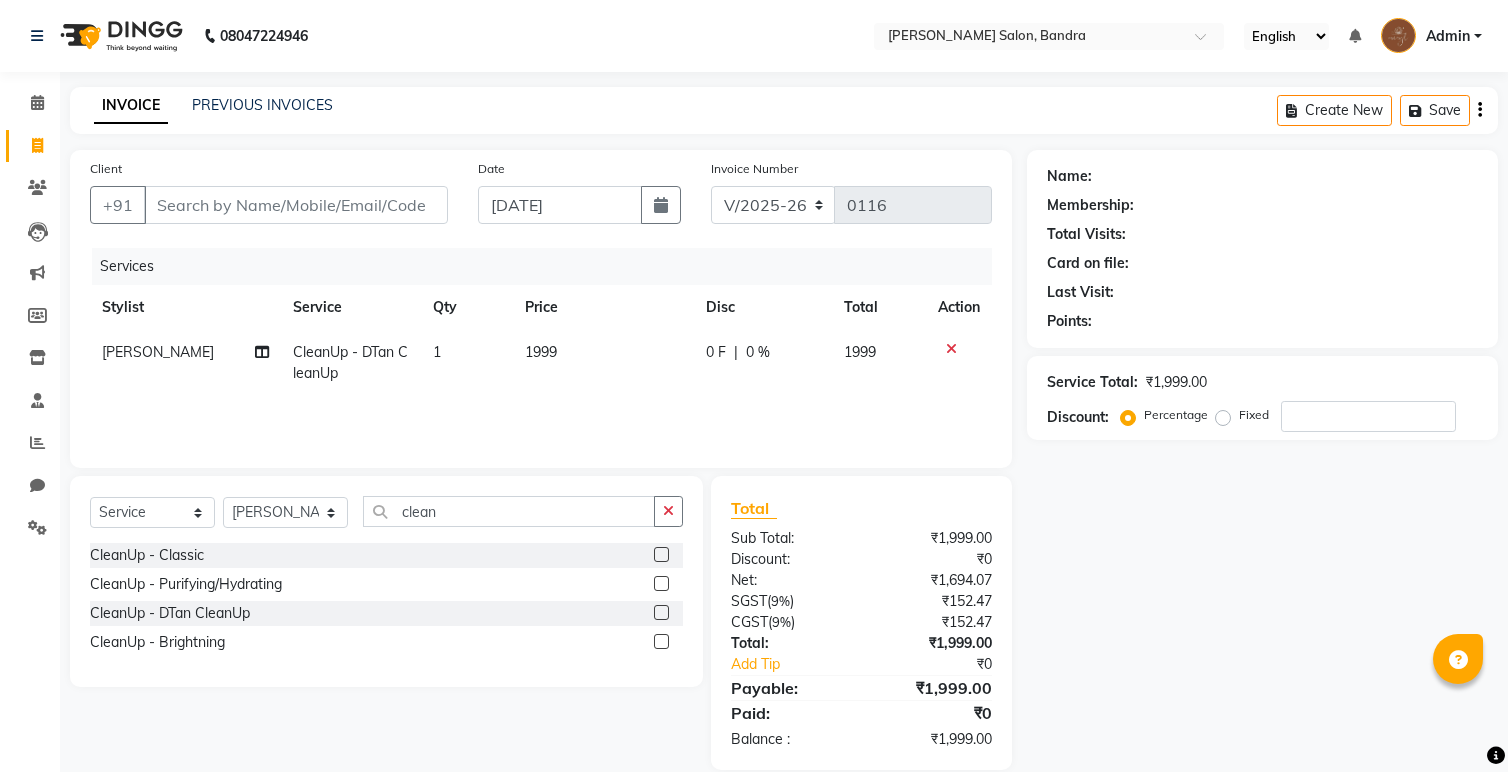 click on "1999" 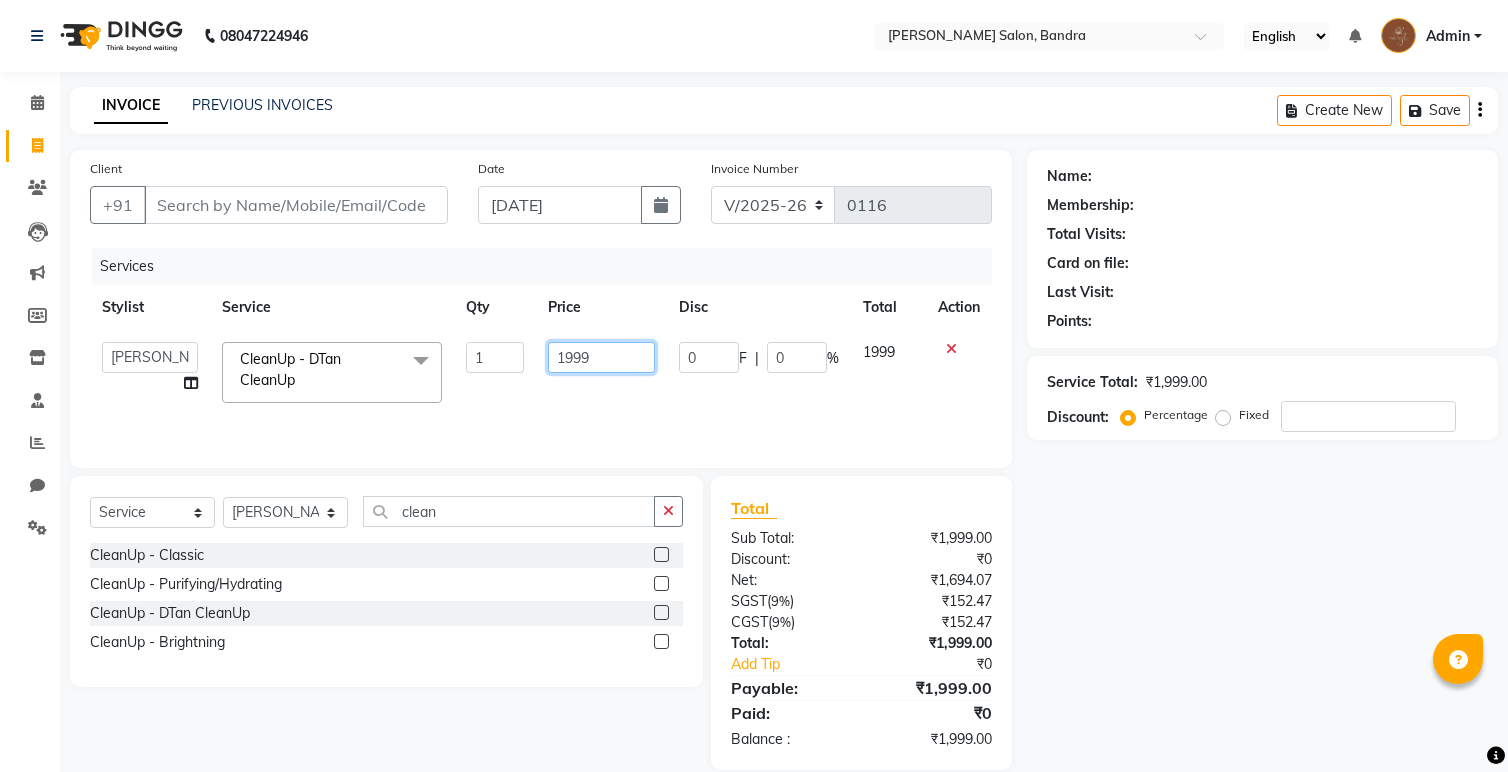 drag, startPoint x: 603, startPoint y: 361, endPoint x: 542, endPoint y: 360, distance: 61.008198 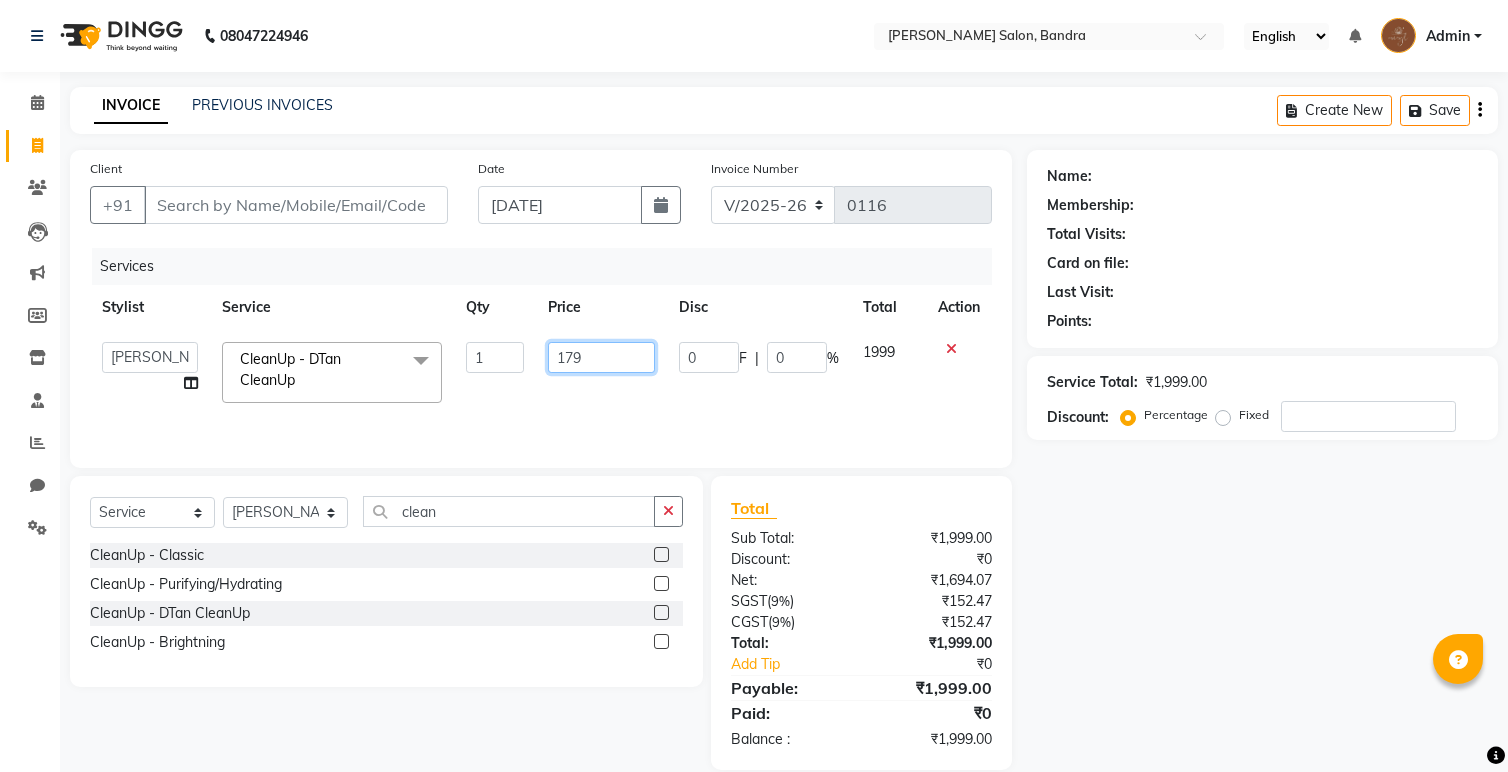 type on "1799" 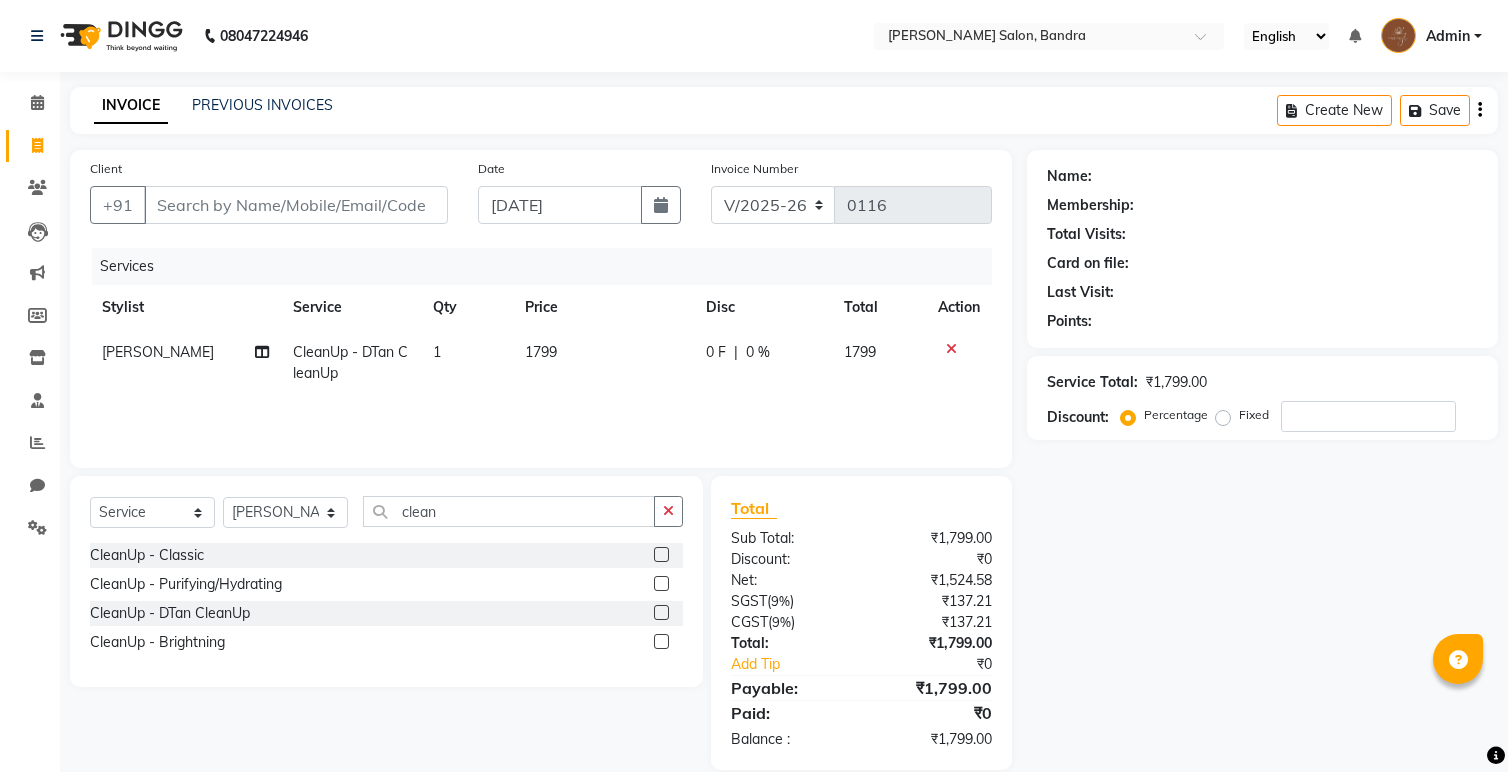 click on "1799" 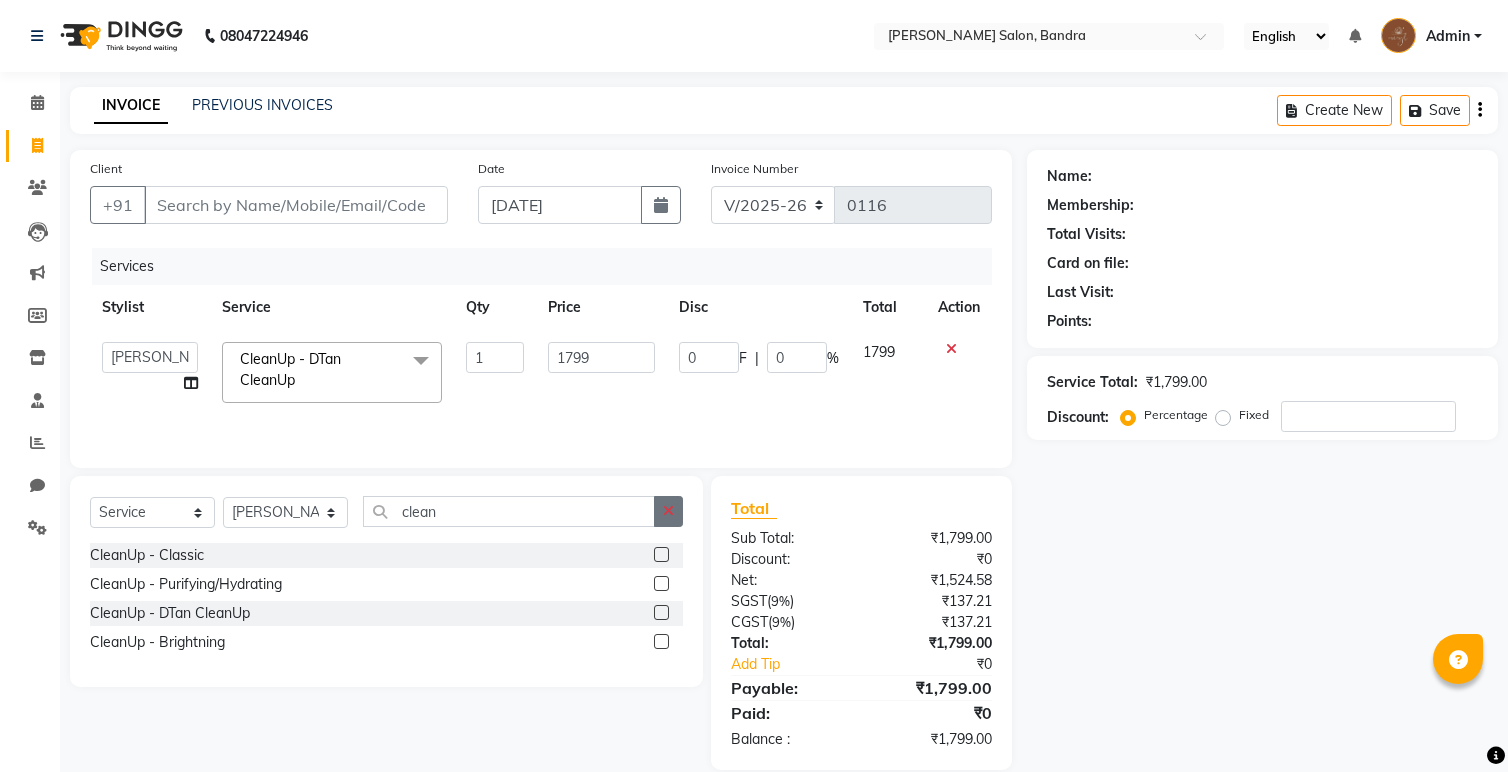 click 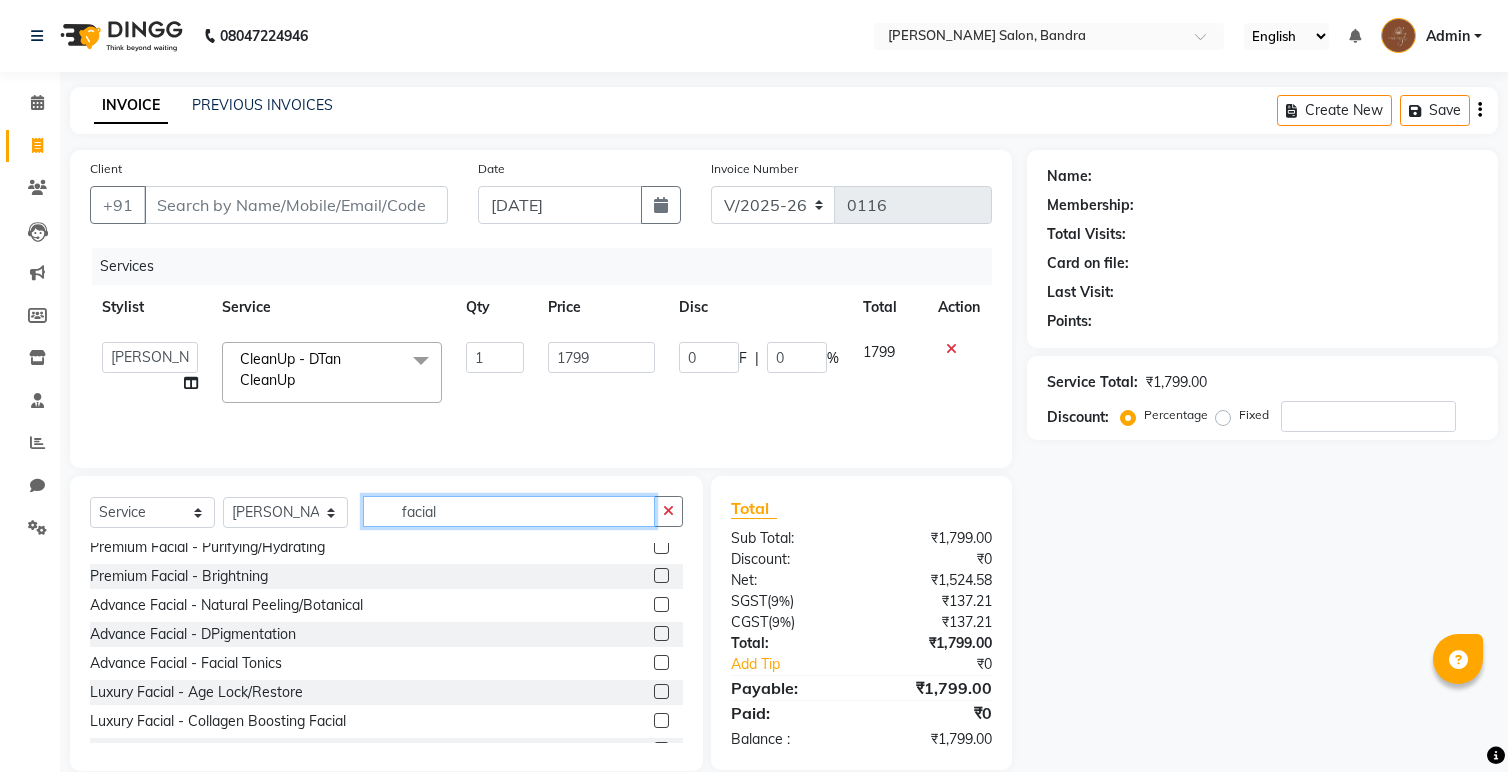 scroll, scrollTop: 0, scrollLeft: 0, axis: both 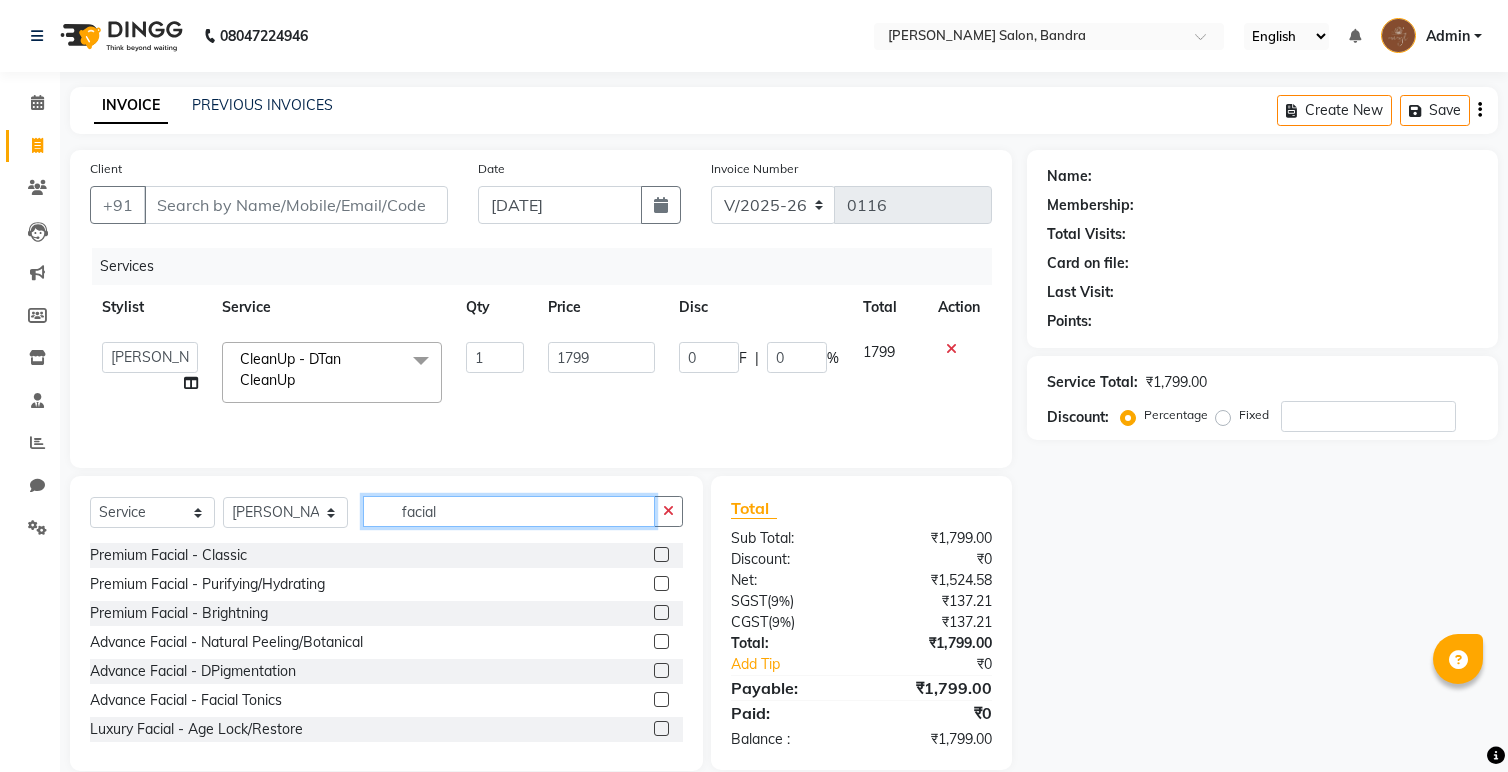 type on "facial" 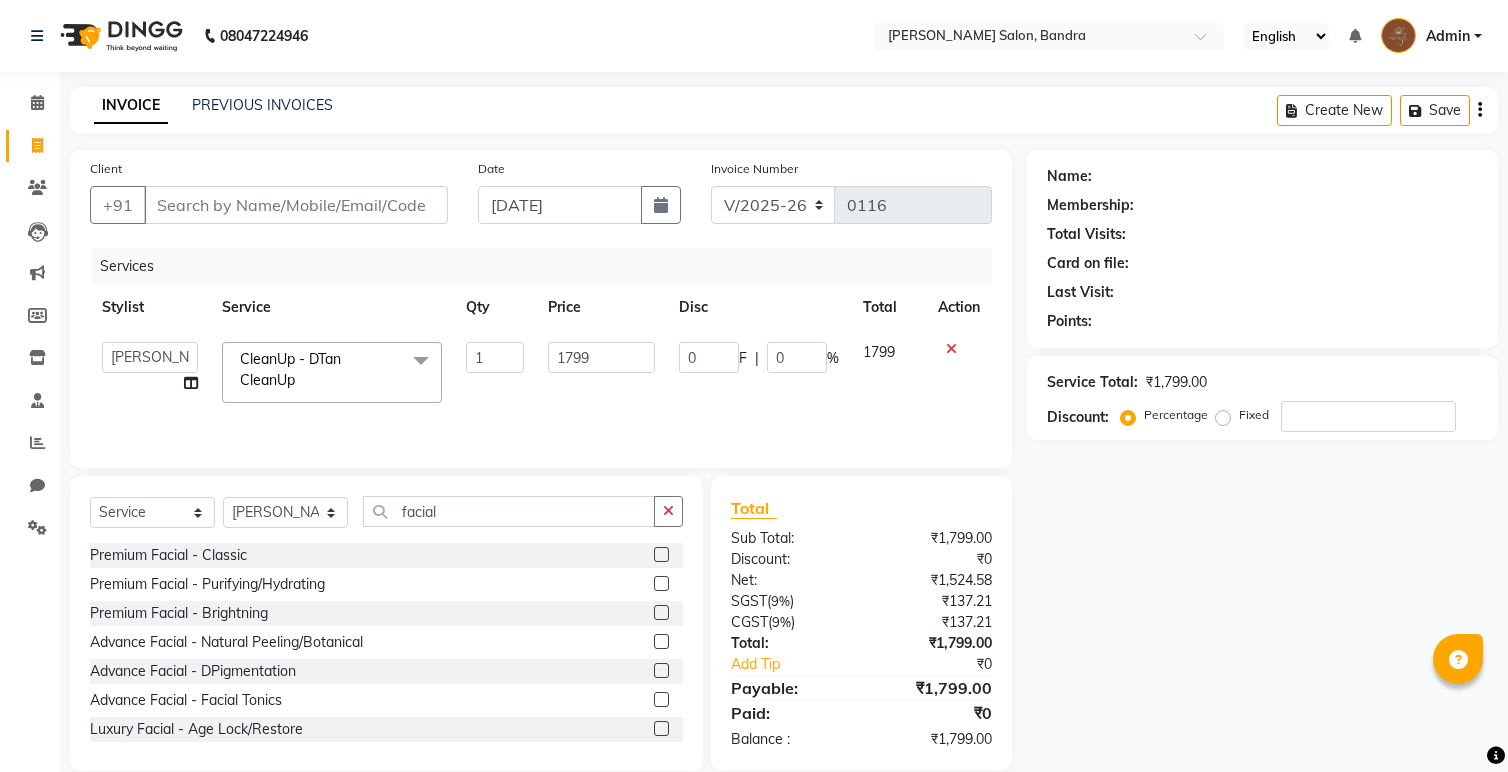 click 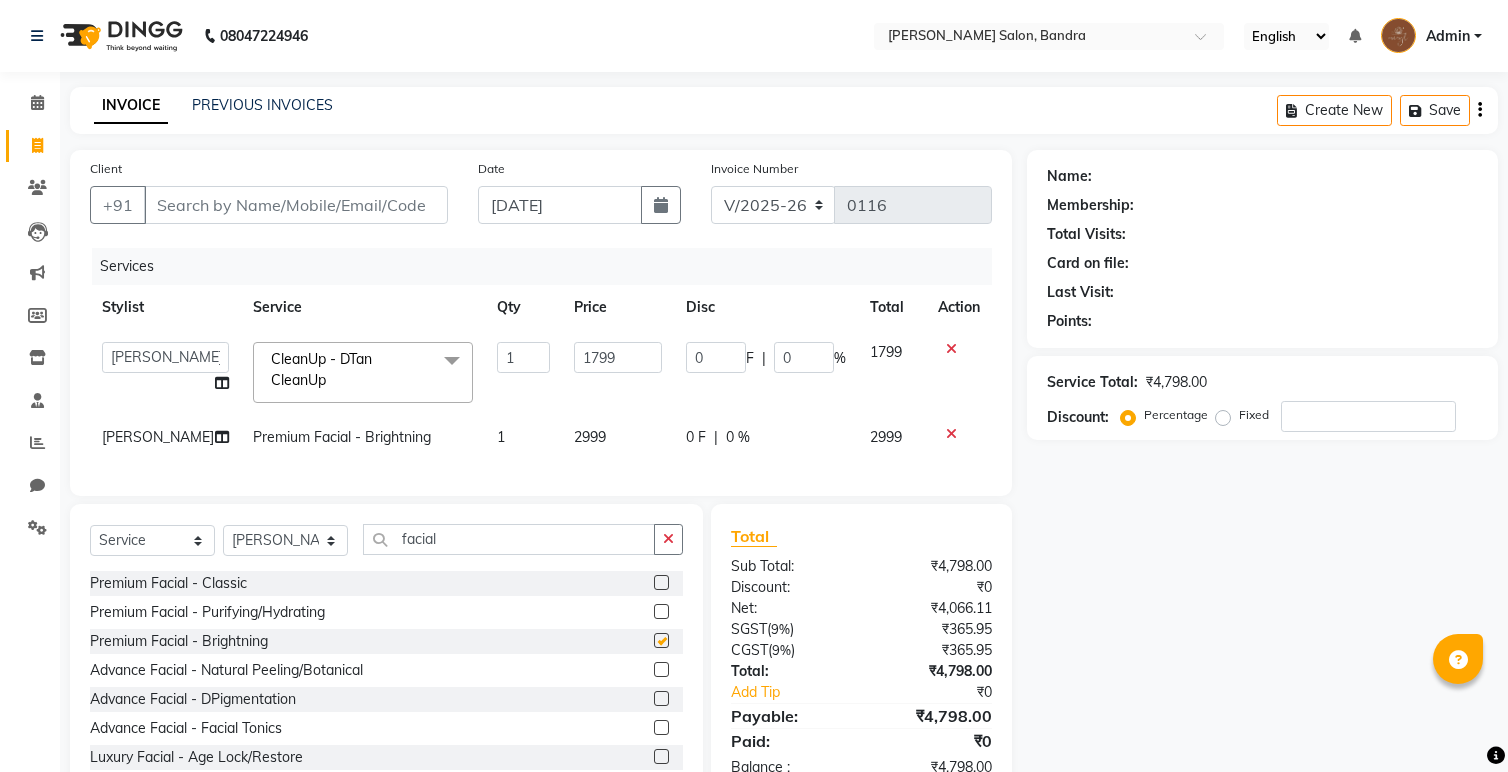 checkbox on "false" 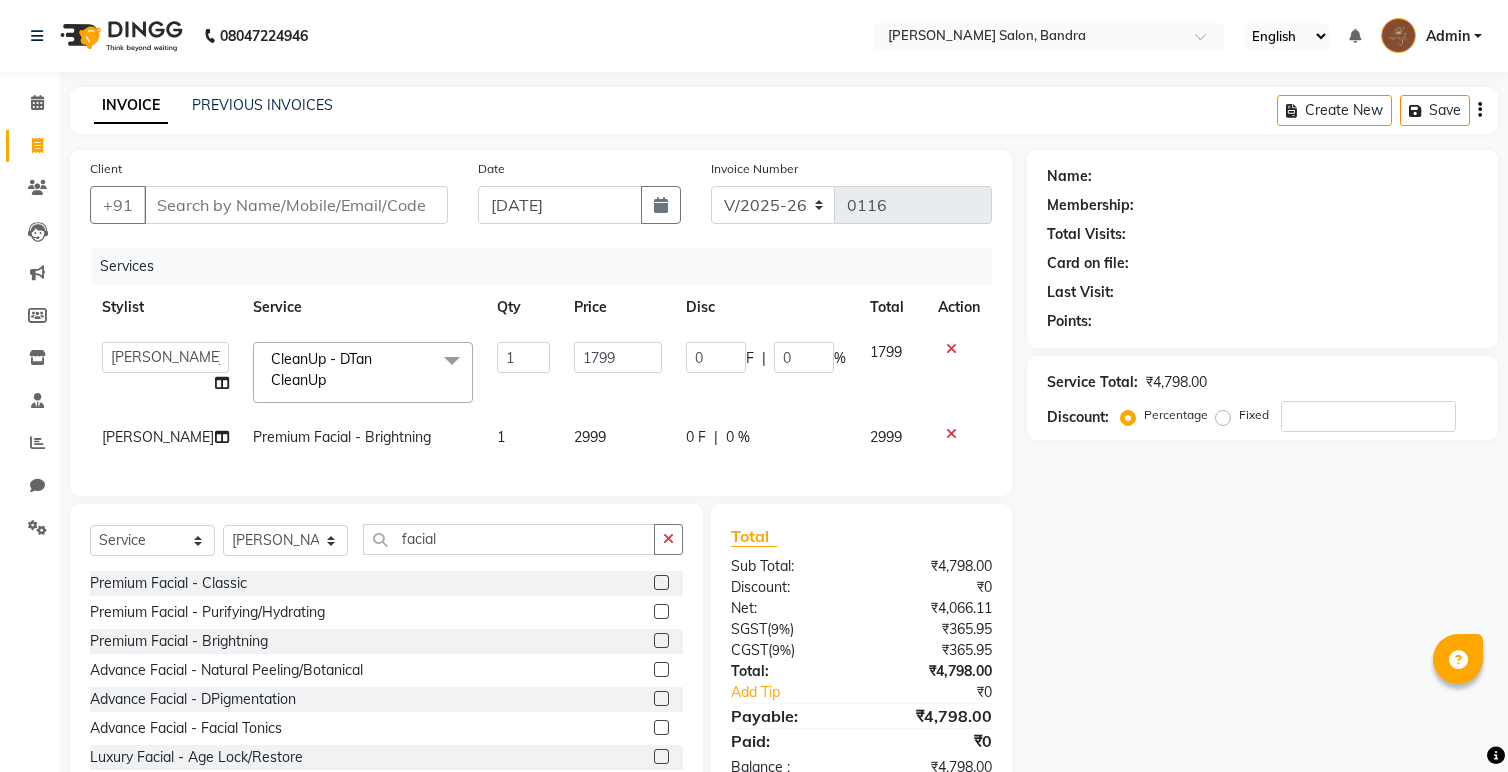 click on "2999" 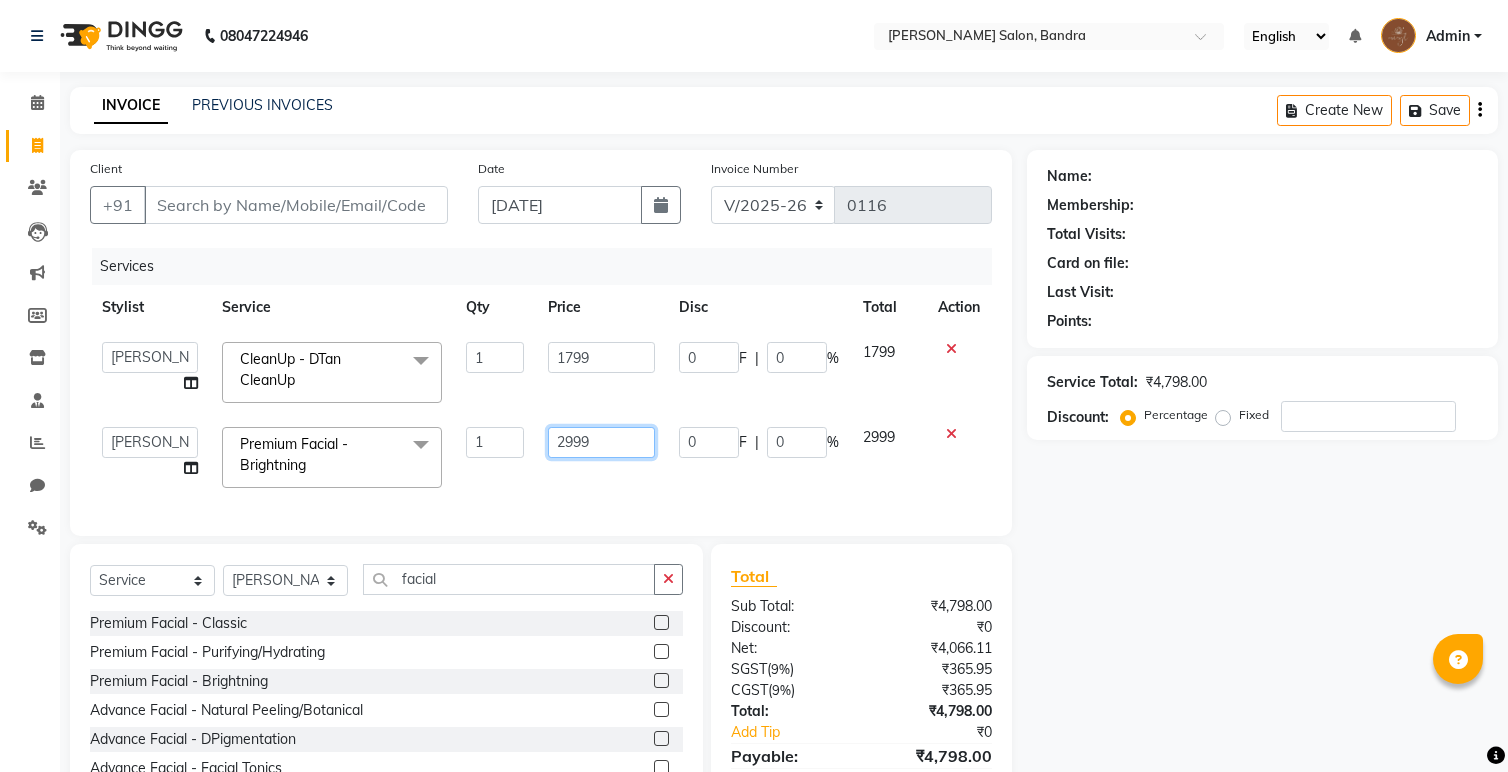 drag, startPoint x: 605, startPoint y: 440, endPoint x: 535, endPoint y: 445, distance: 70.178345 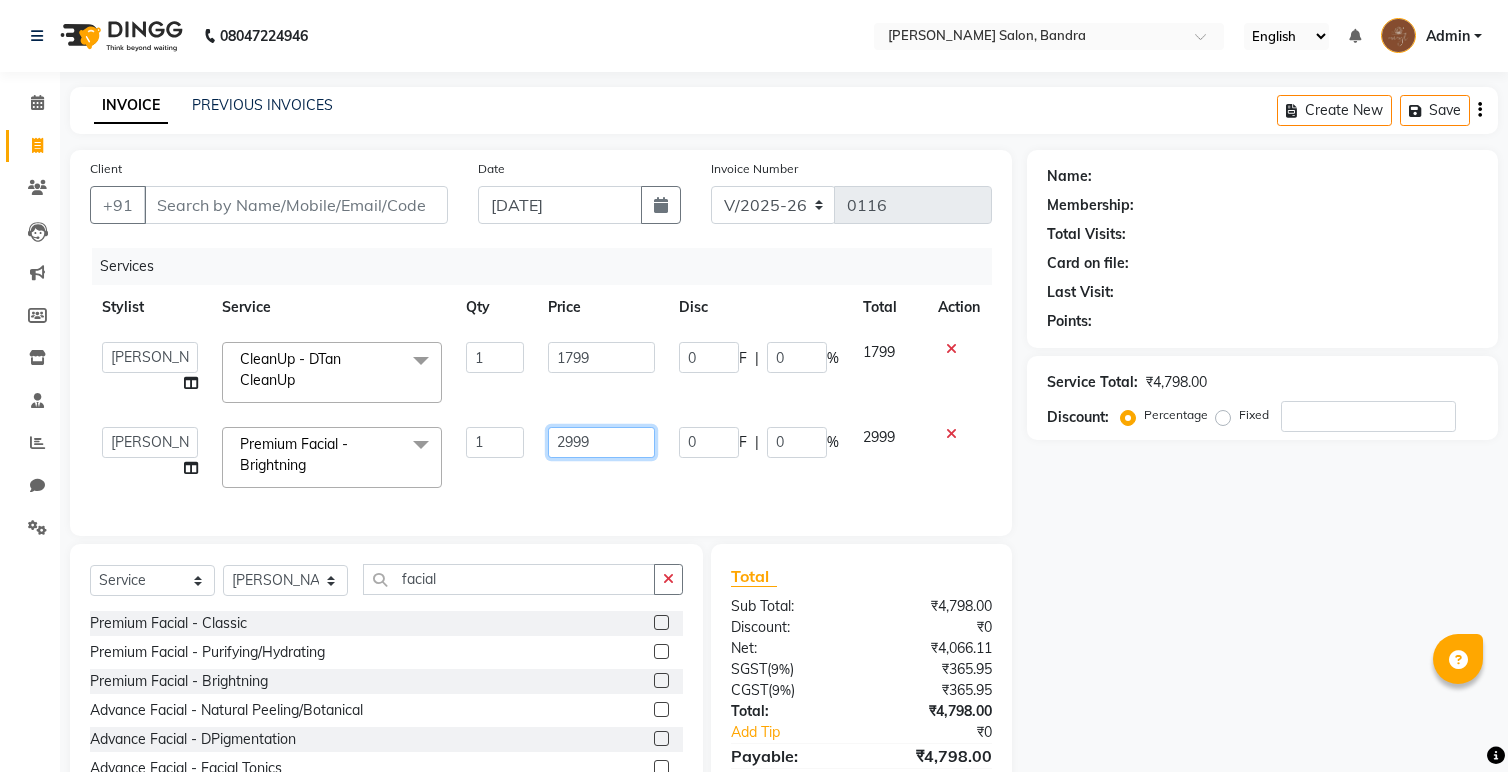 click on "2999" 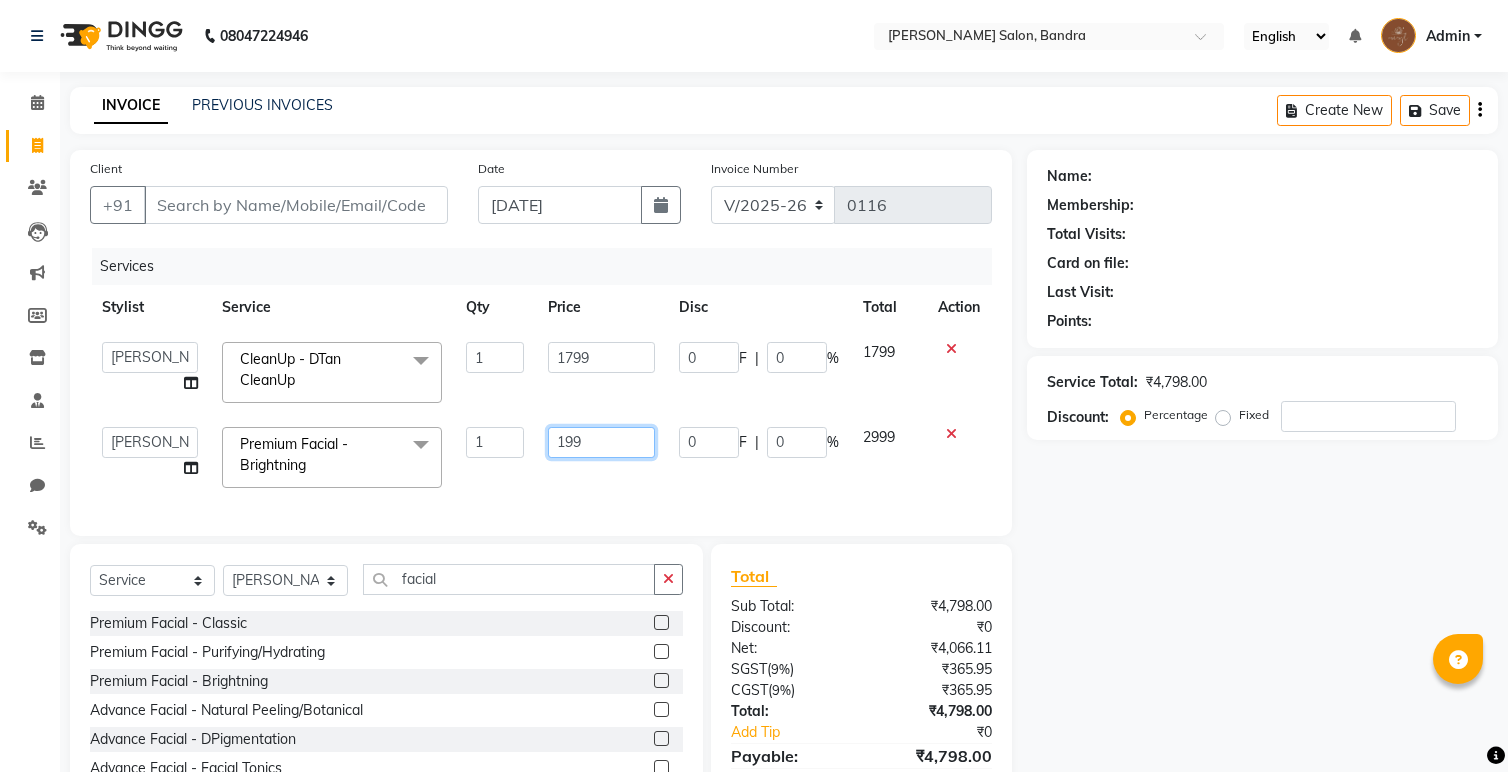 type on "1999" 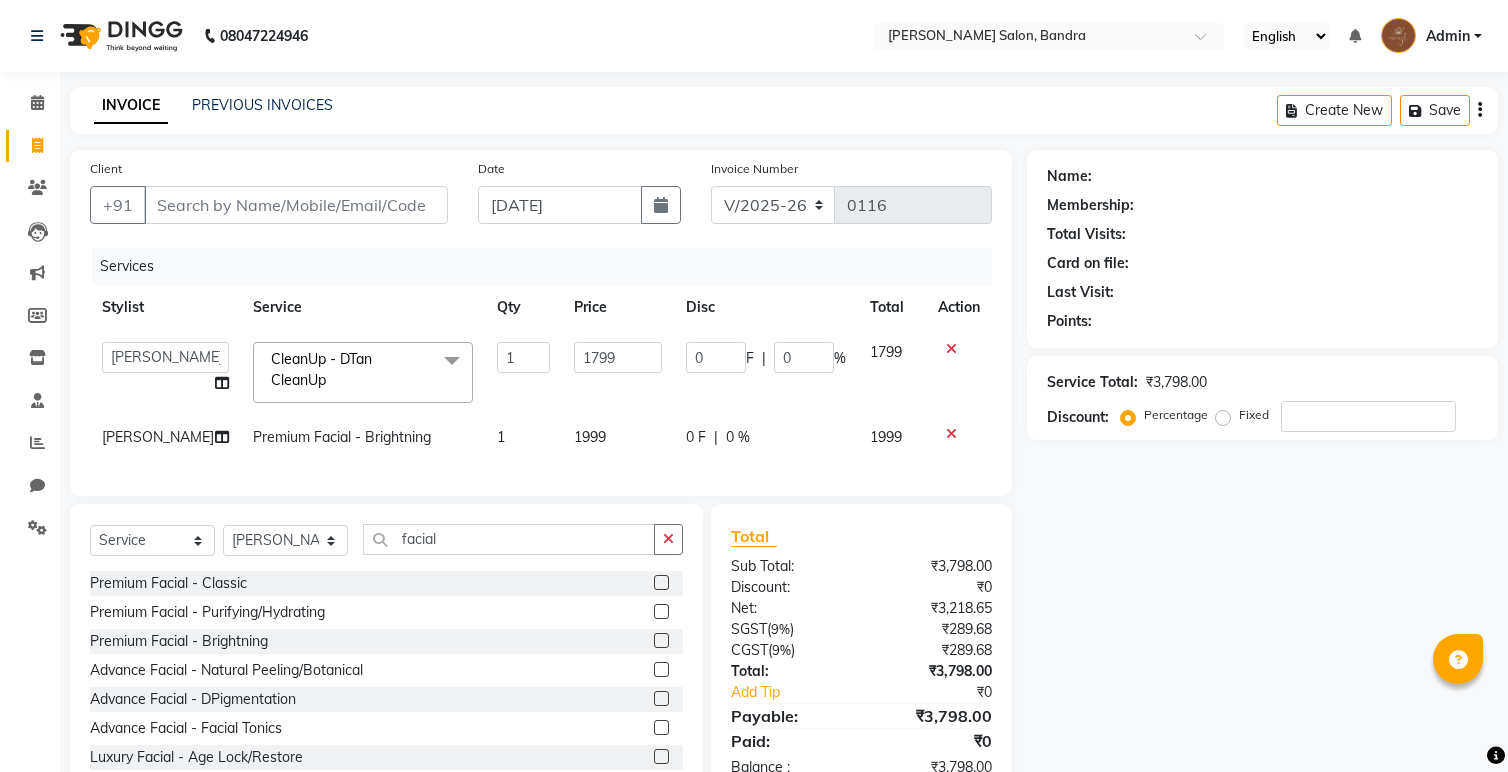 click on "INVOICE PREVIOUS INVOICES Create New   Save" 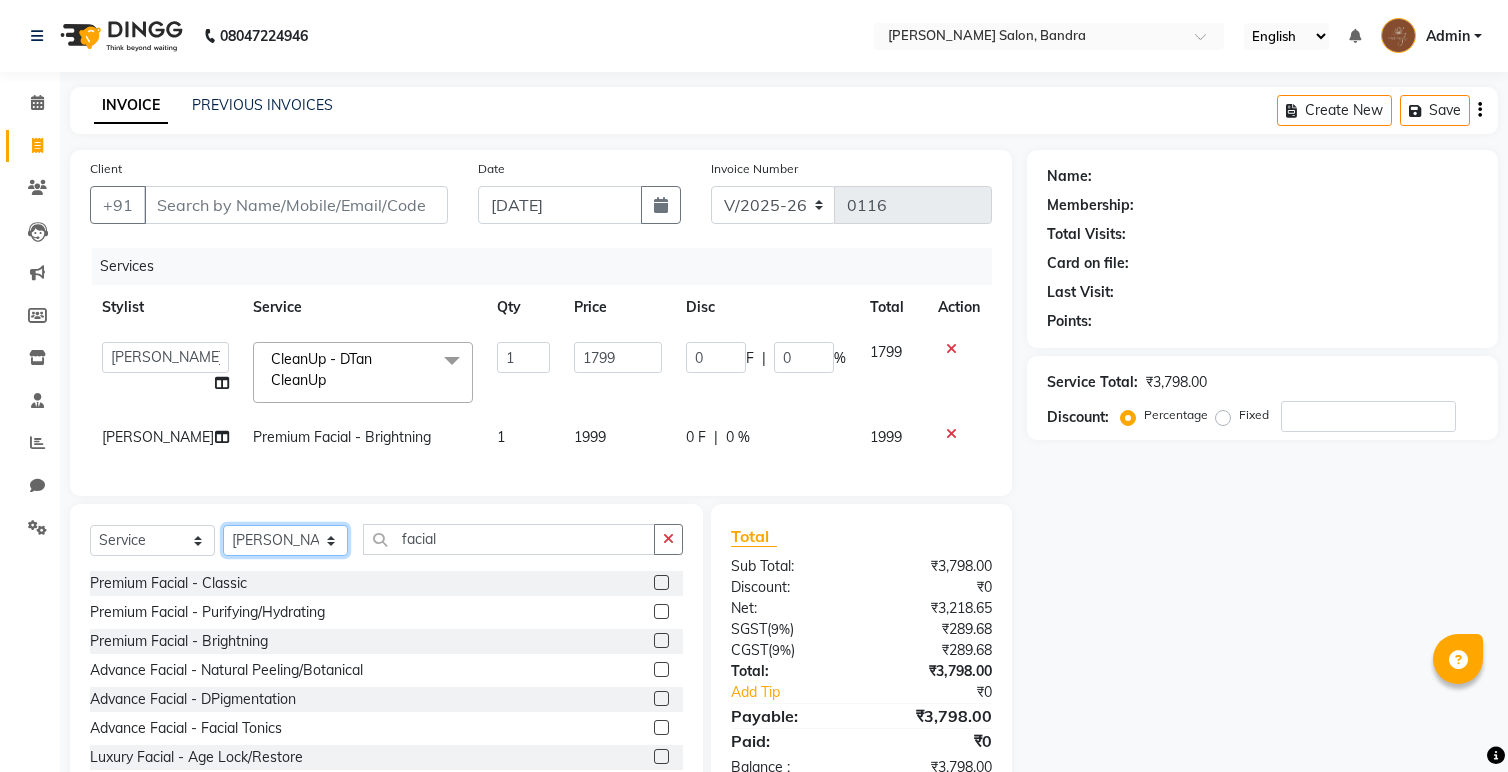 click on "Select Stylist [PERSON_NAME]  [PERSON_NAME] [PERSON_NAME]" 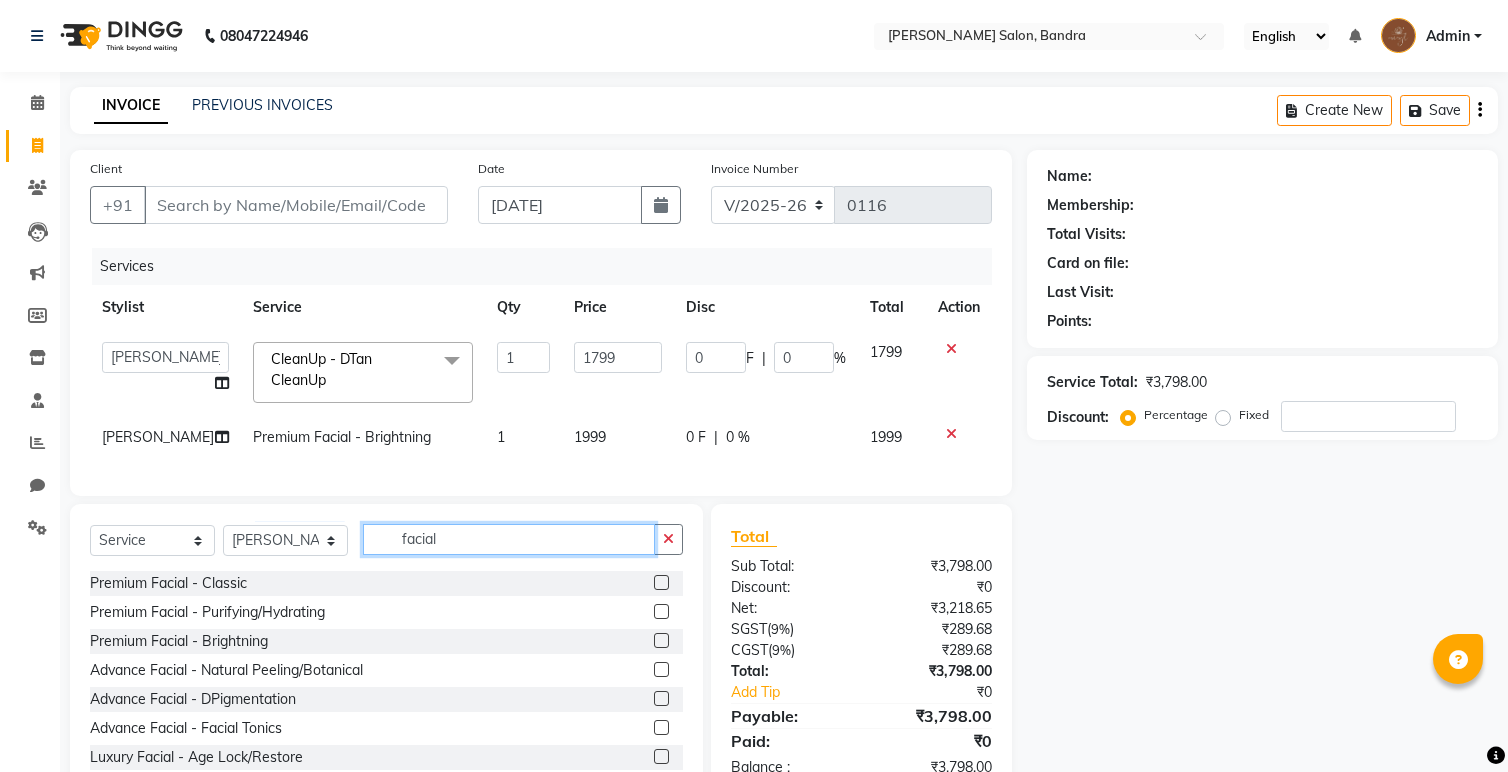 click on "facial" 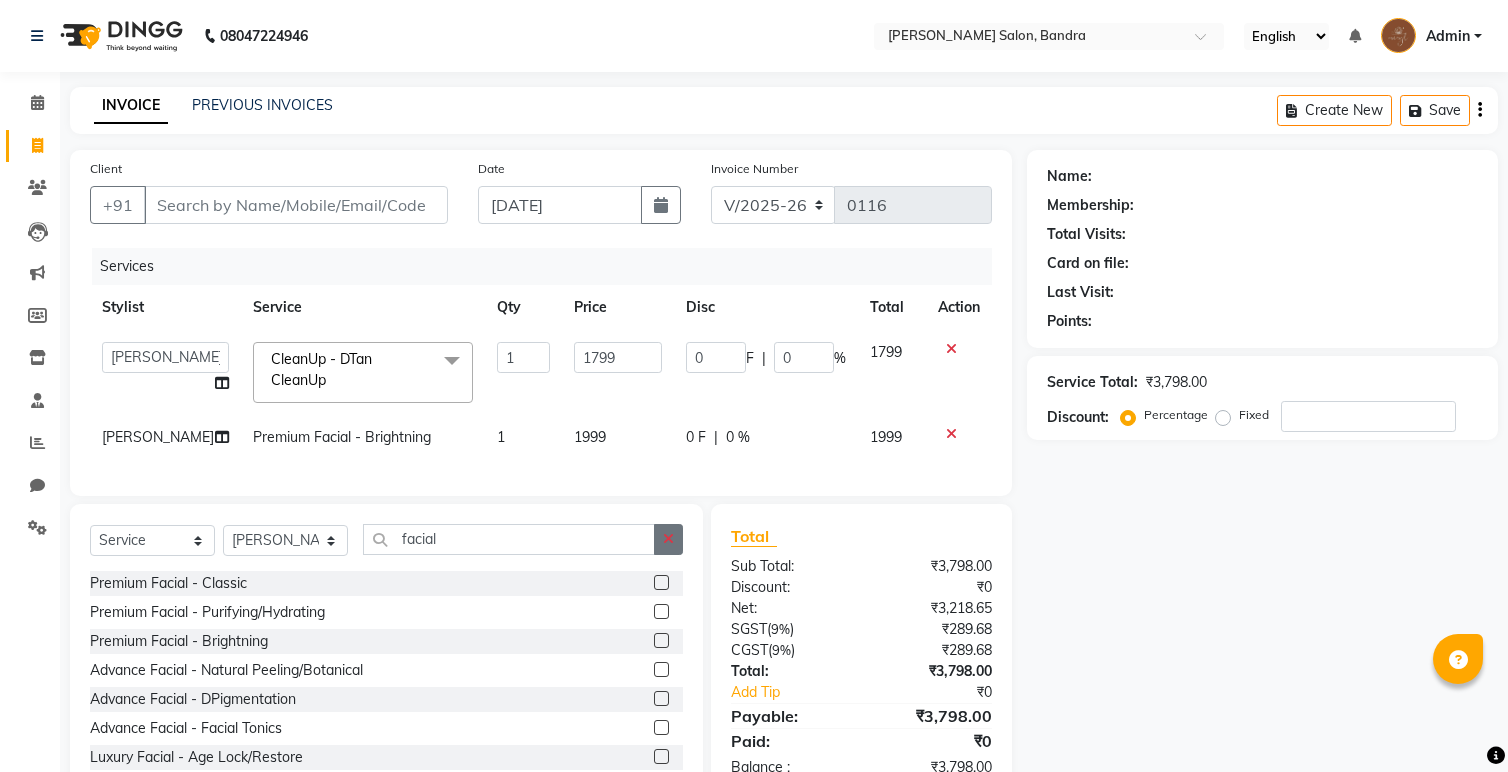click 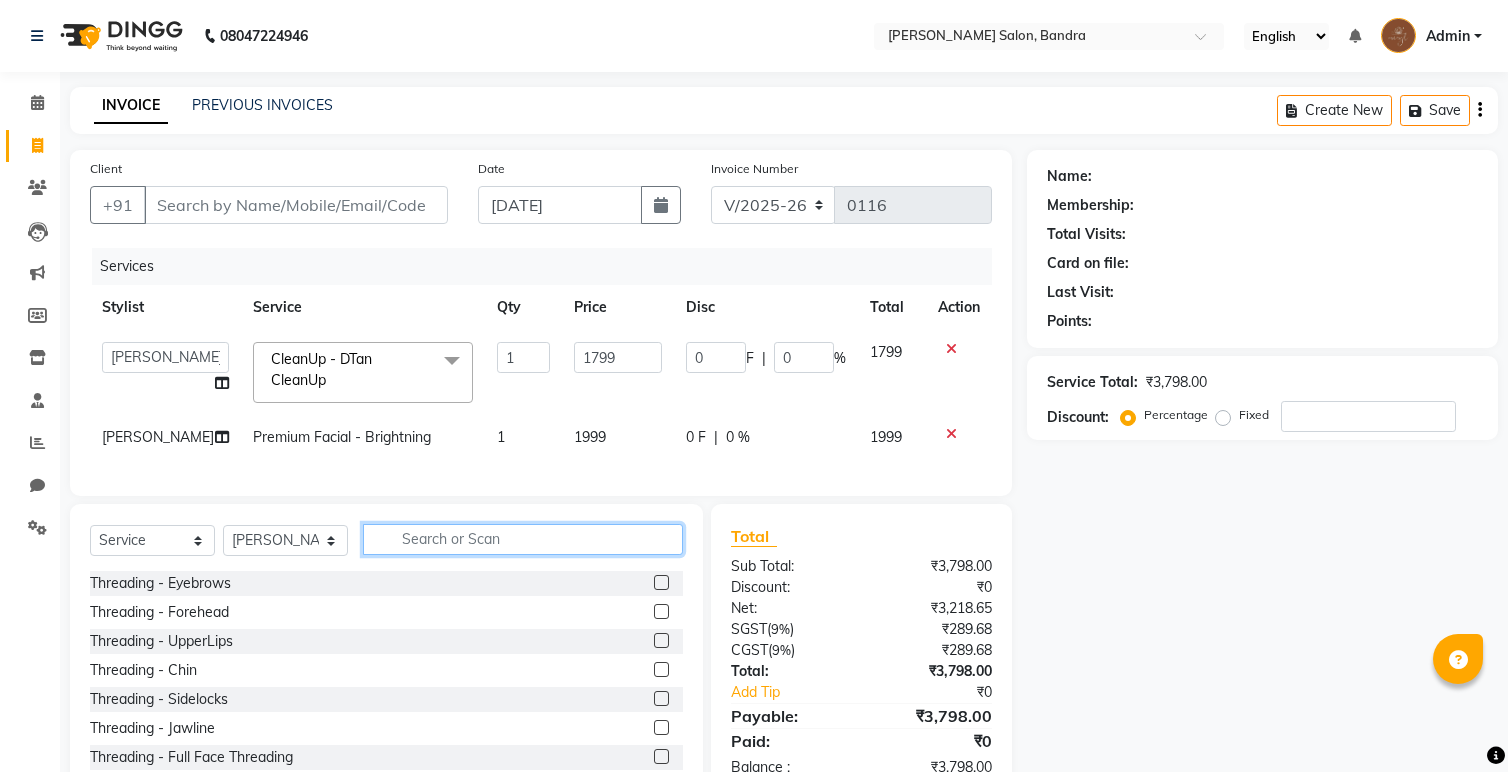 click 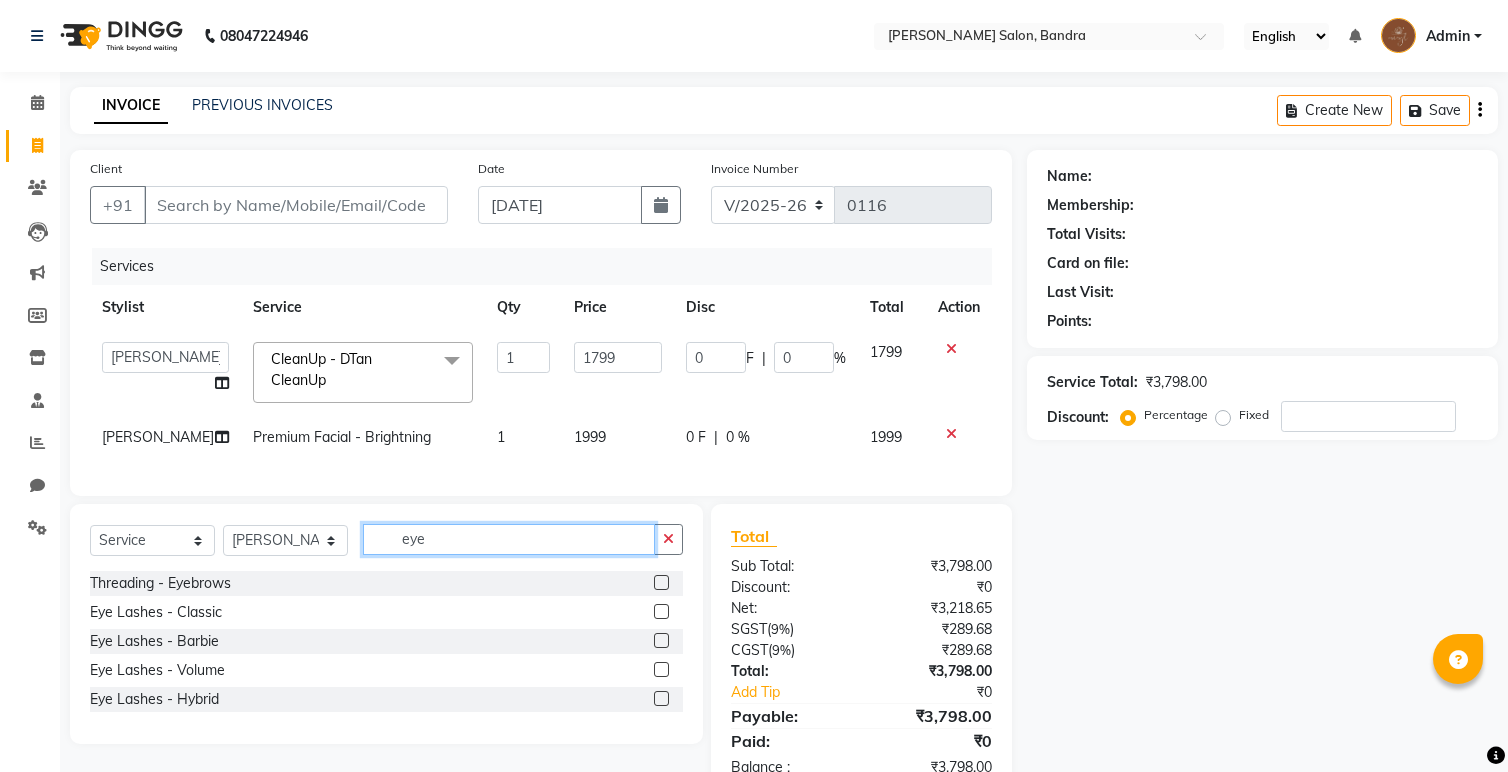 type on "eye" 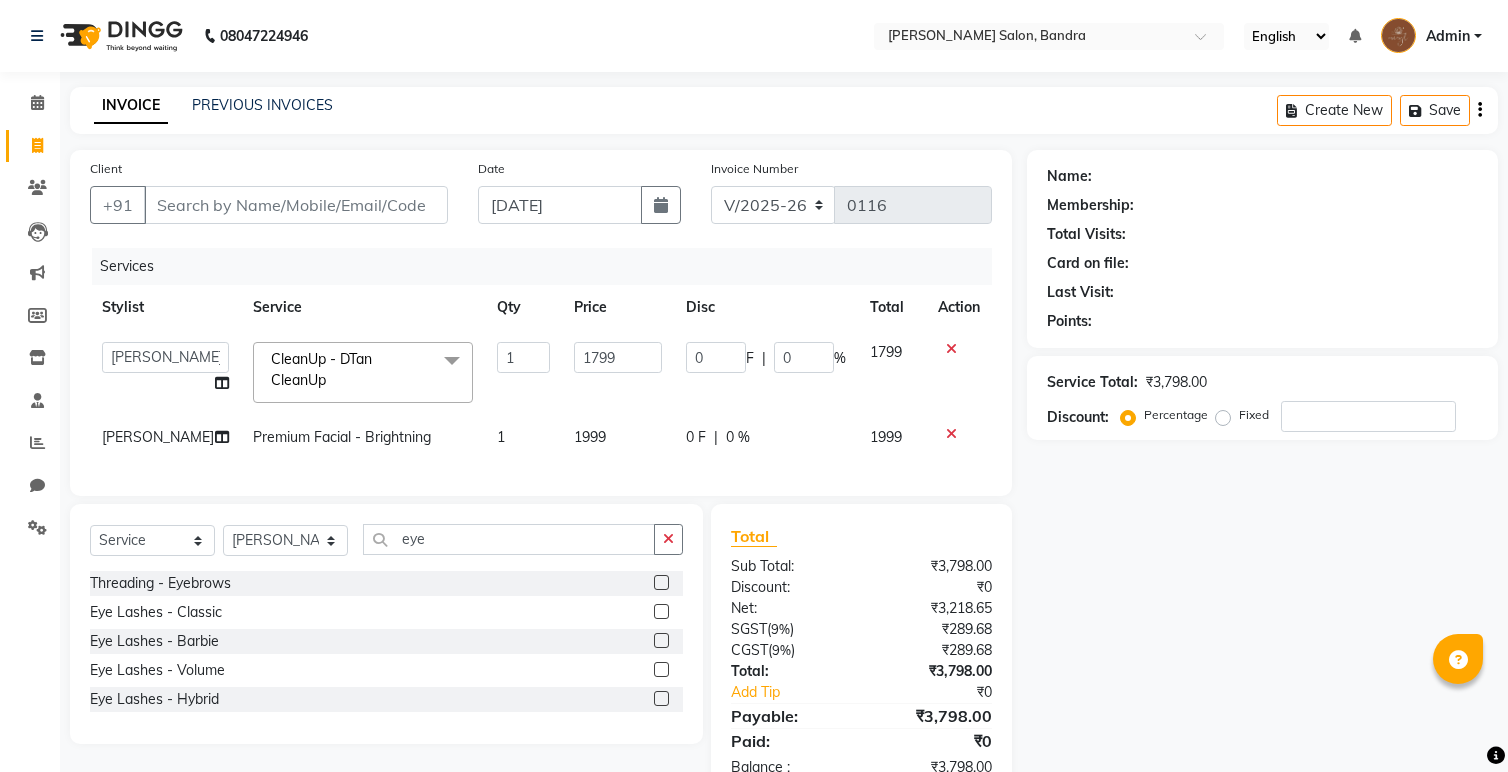 click 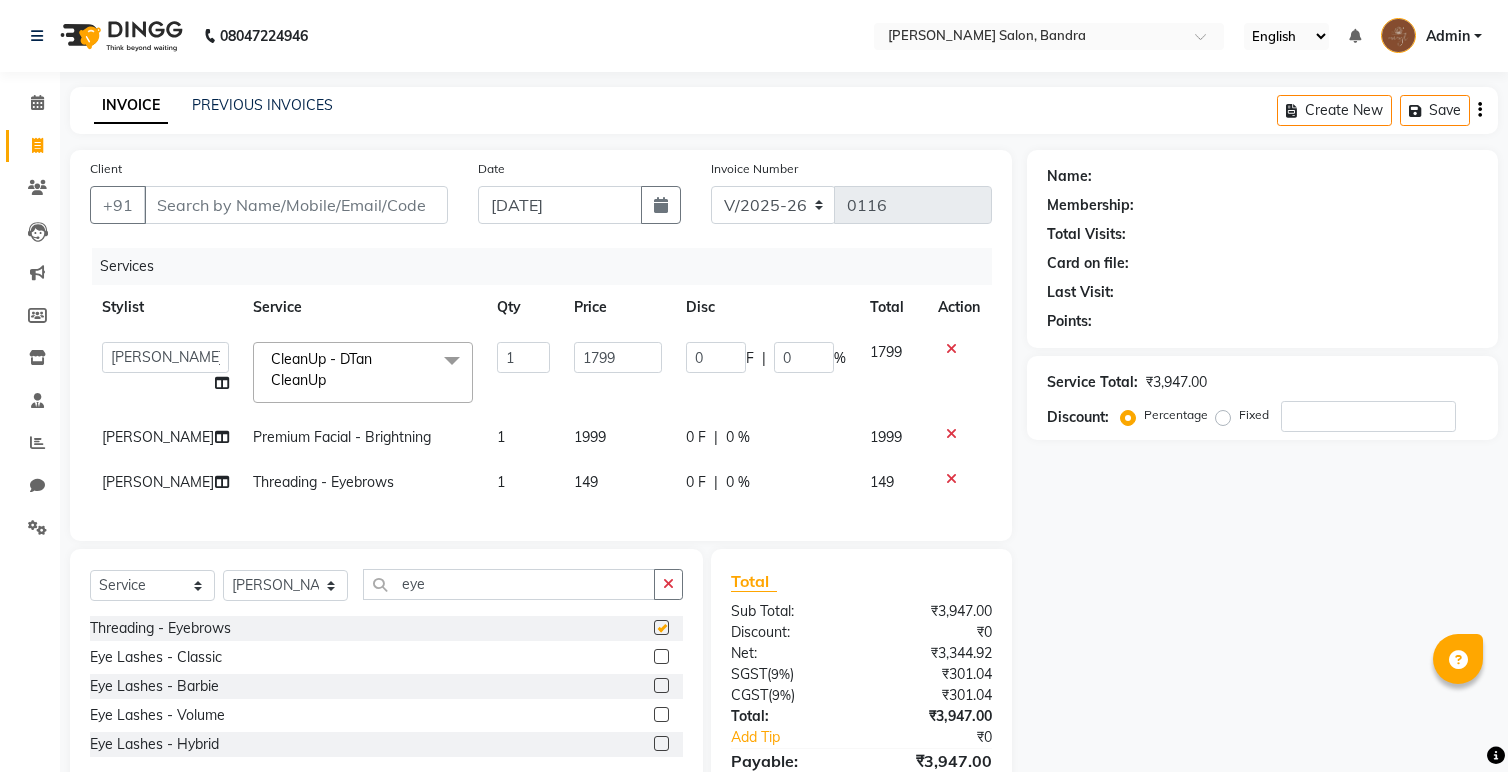 checkbox on "false" 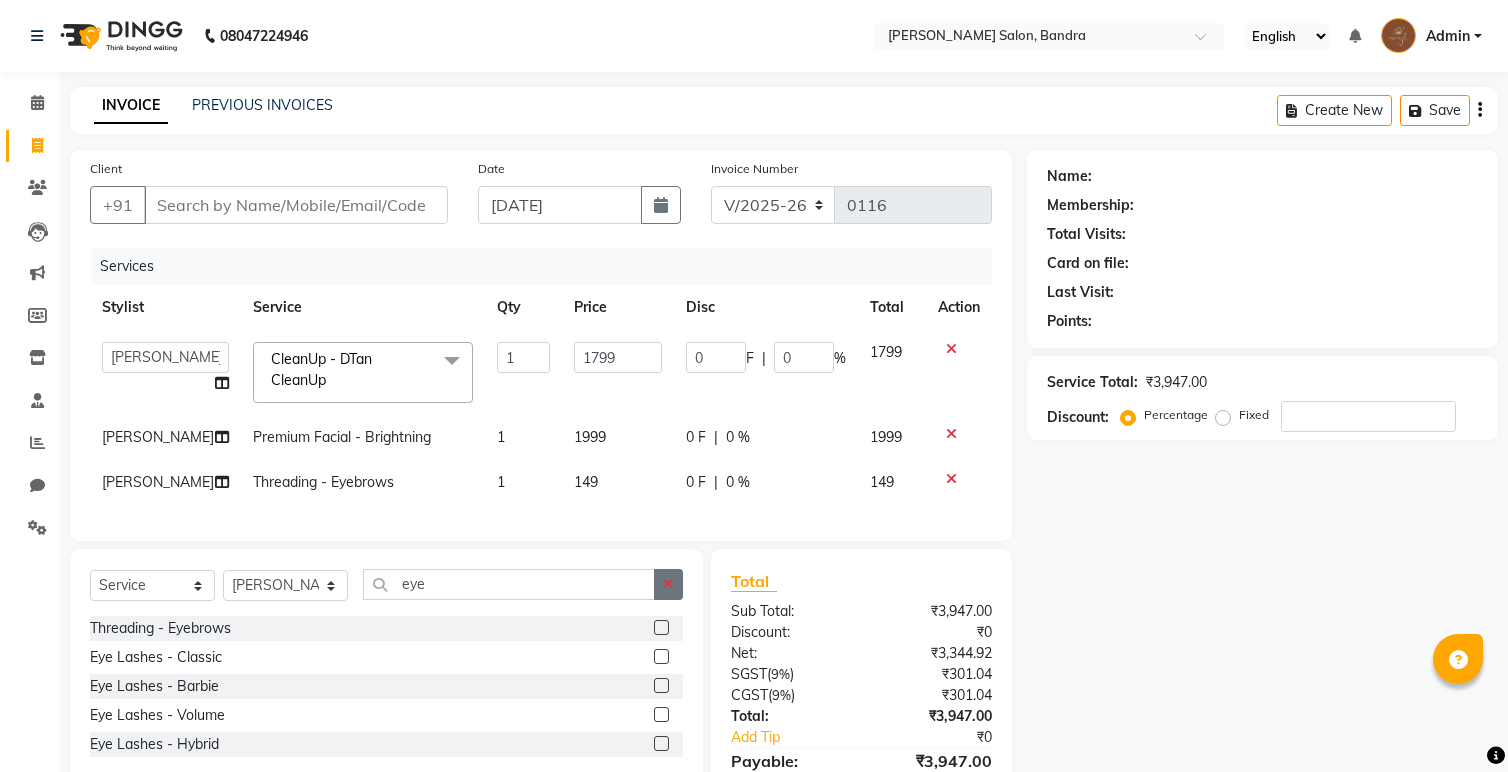 click 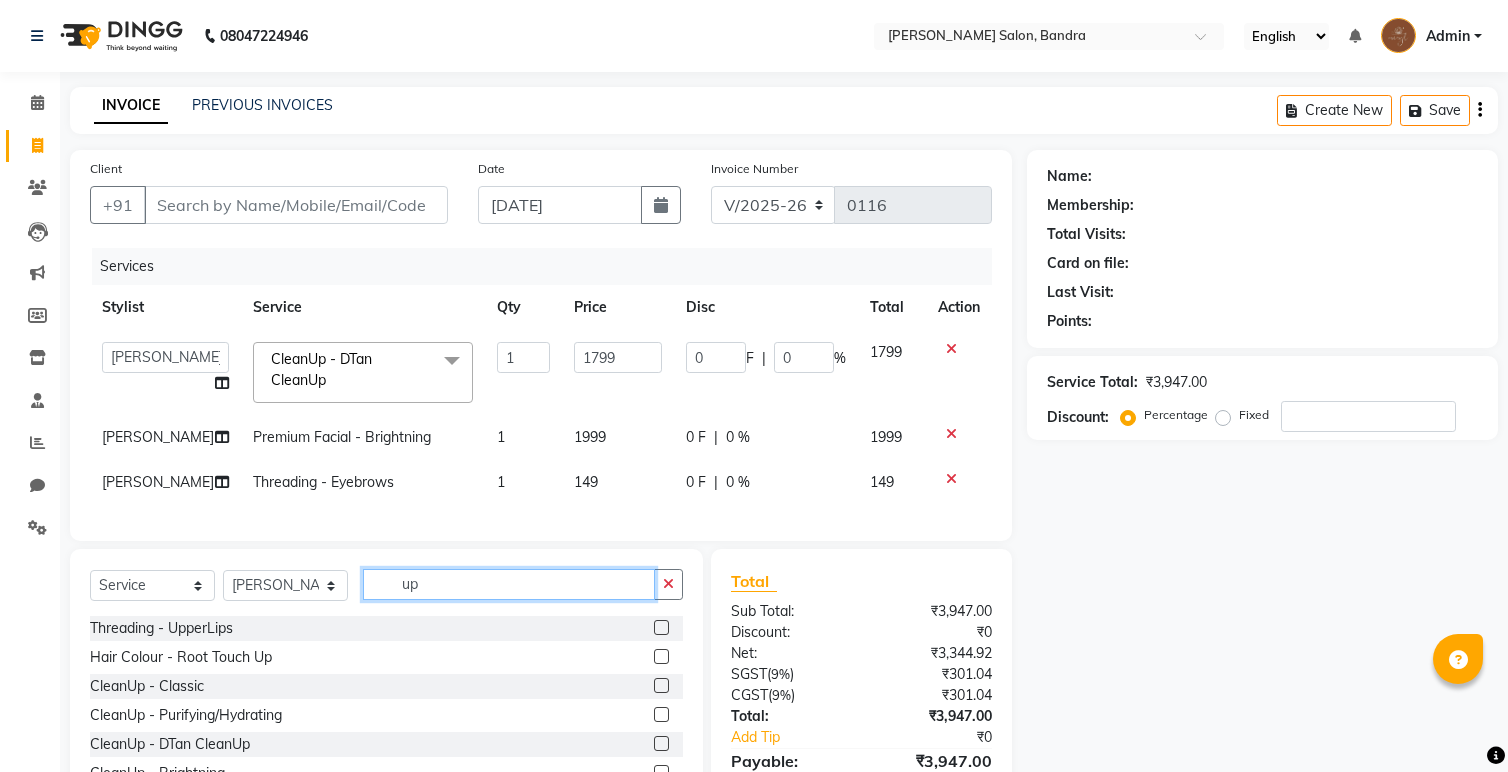 type on "up" 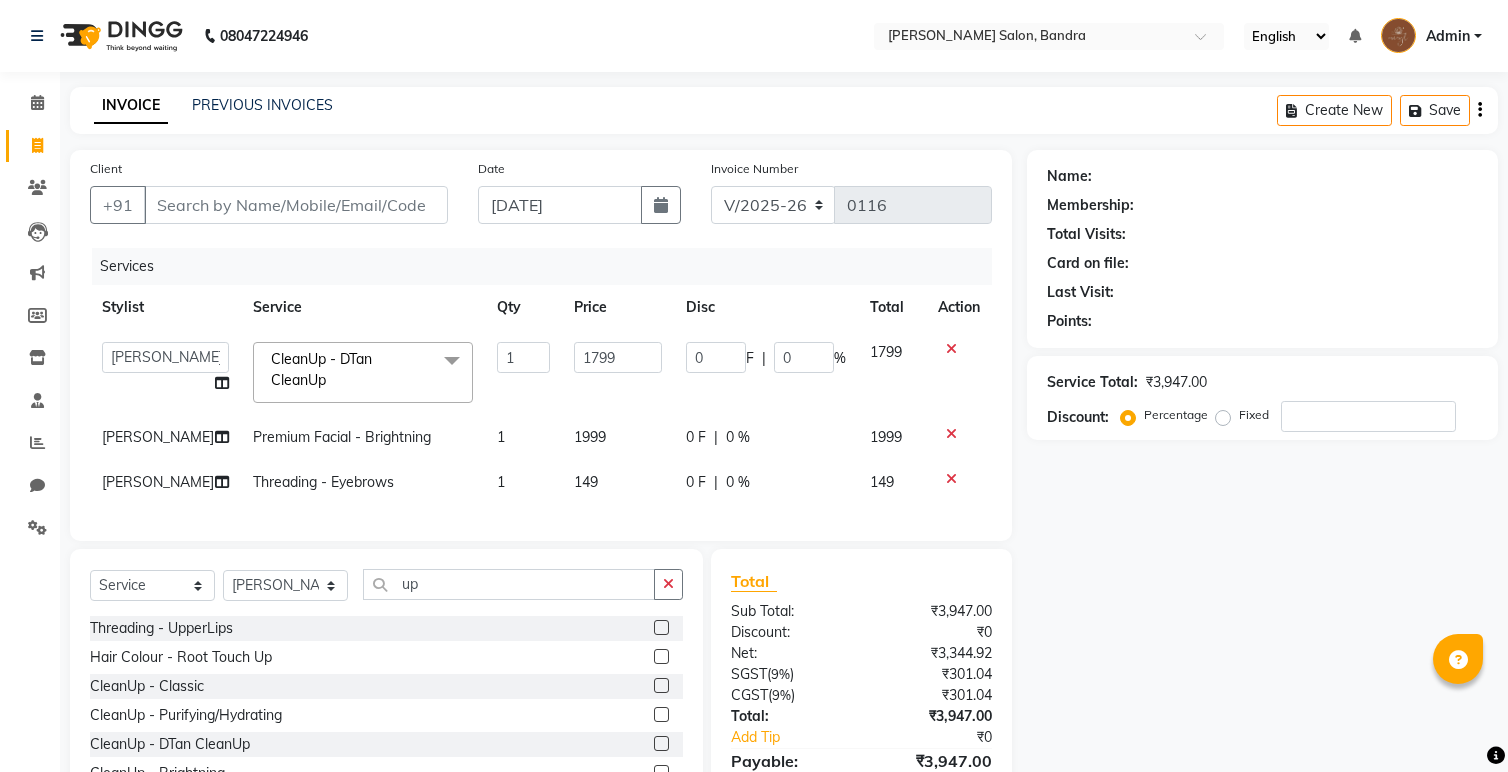 click 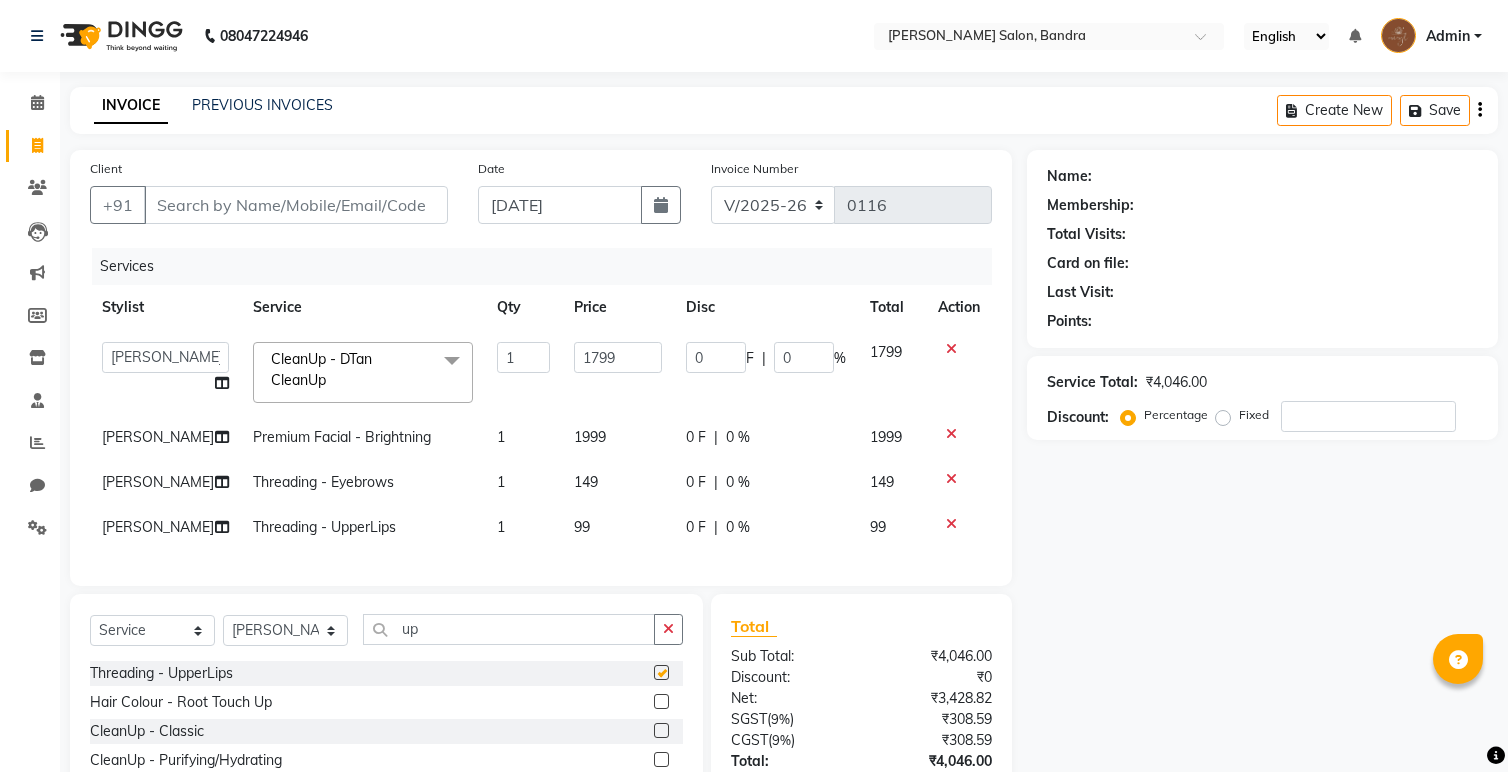 checkbox on "false" 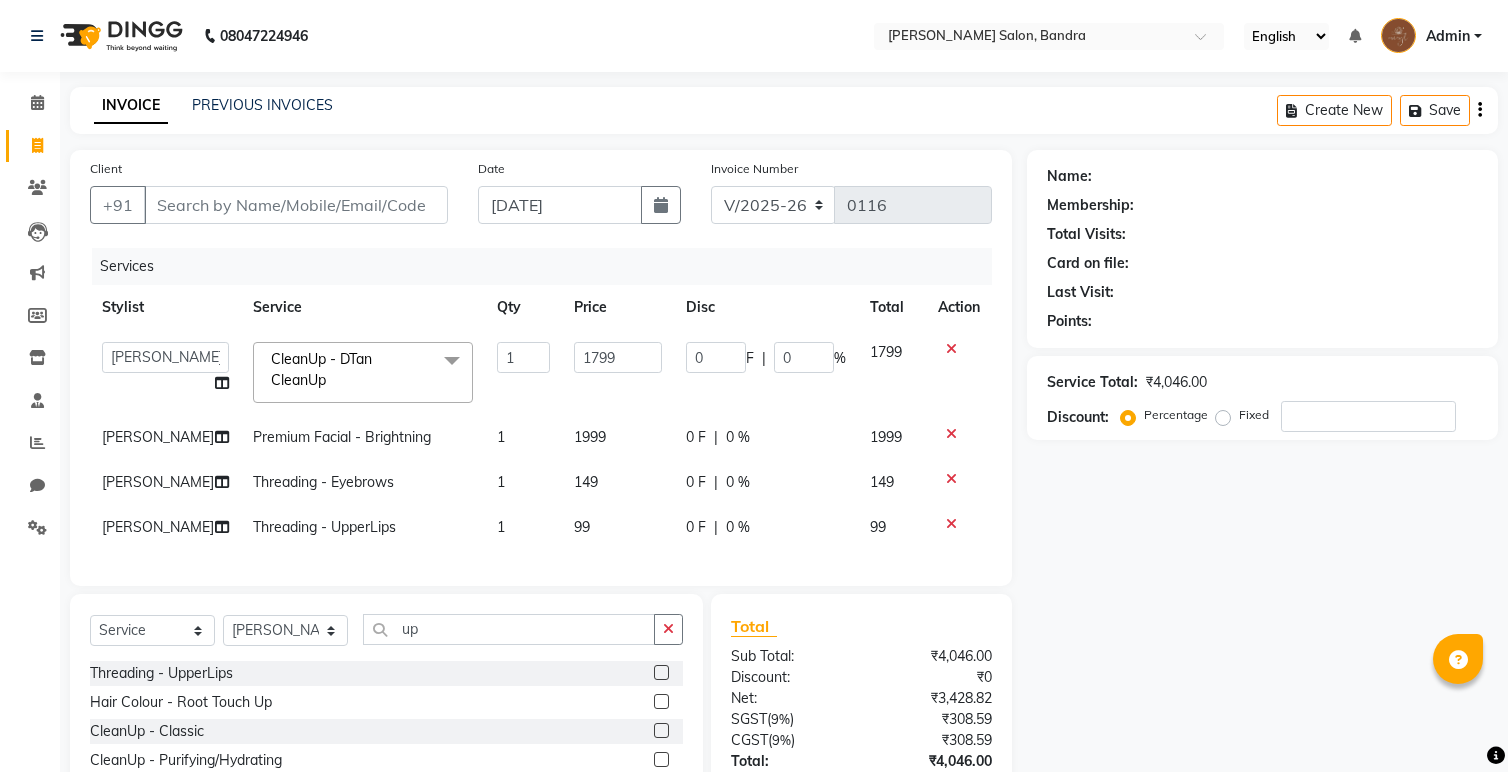 click on "Select  Service  Product  Membership  Package Voucher Prepaid Gift Card  Select Stylist [PERSON_NAME]  [PERSON_NAME] Rekha Sana  Shamal  [PERSON_NAME] up Threading - UpperLips  Hair Colour - Root Touch Up  CleanUp - Classic  CleanUp - Purifying/Hydrating  CleanUp - DTan CleanUp  CleanUp - Brightning  Waxing  BEAN - Upper Lips/Chin  Makeup - Trial Makeup  Makeup - Coorporate Makeup  Makeup - Party Makeup  Makeup - Bridal Makeup  Makeup - Groom Makeup  Makeup - Airbrush Makeup  Makeup - Saree Drapping/Styling" 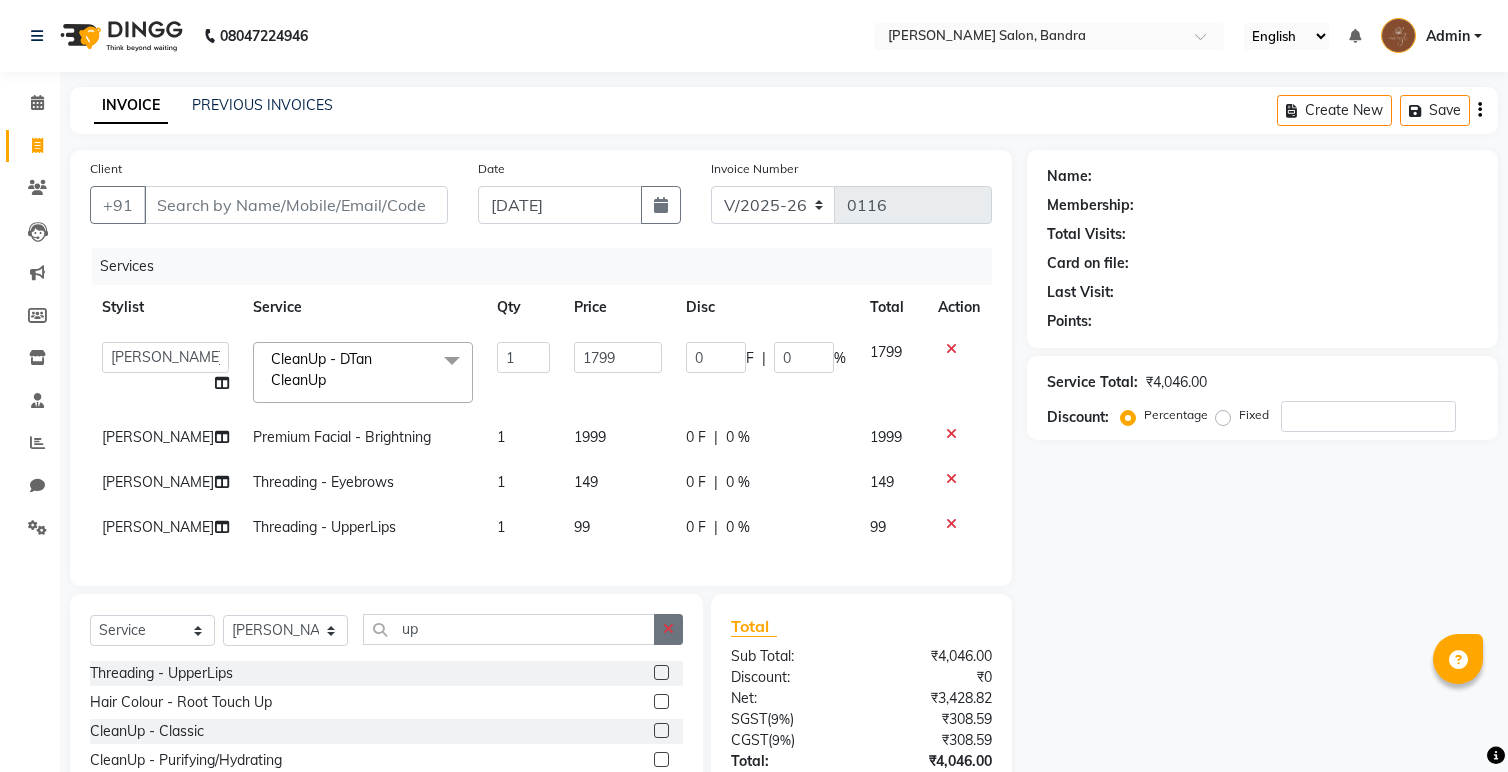 click 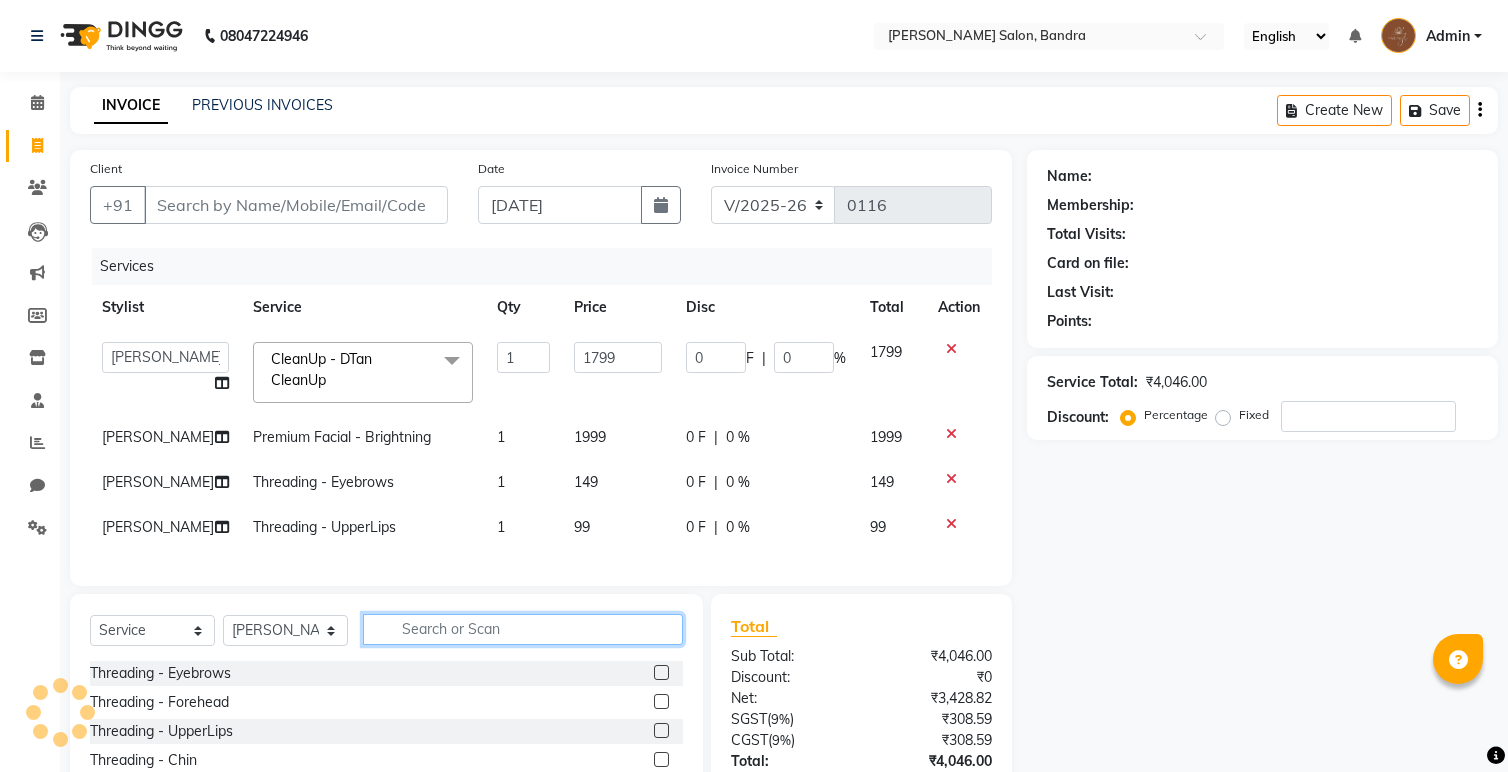 click 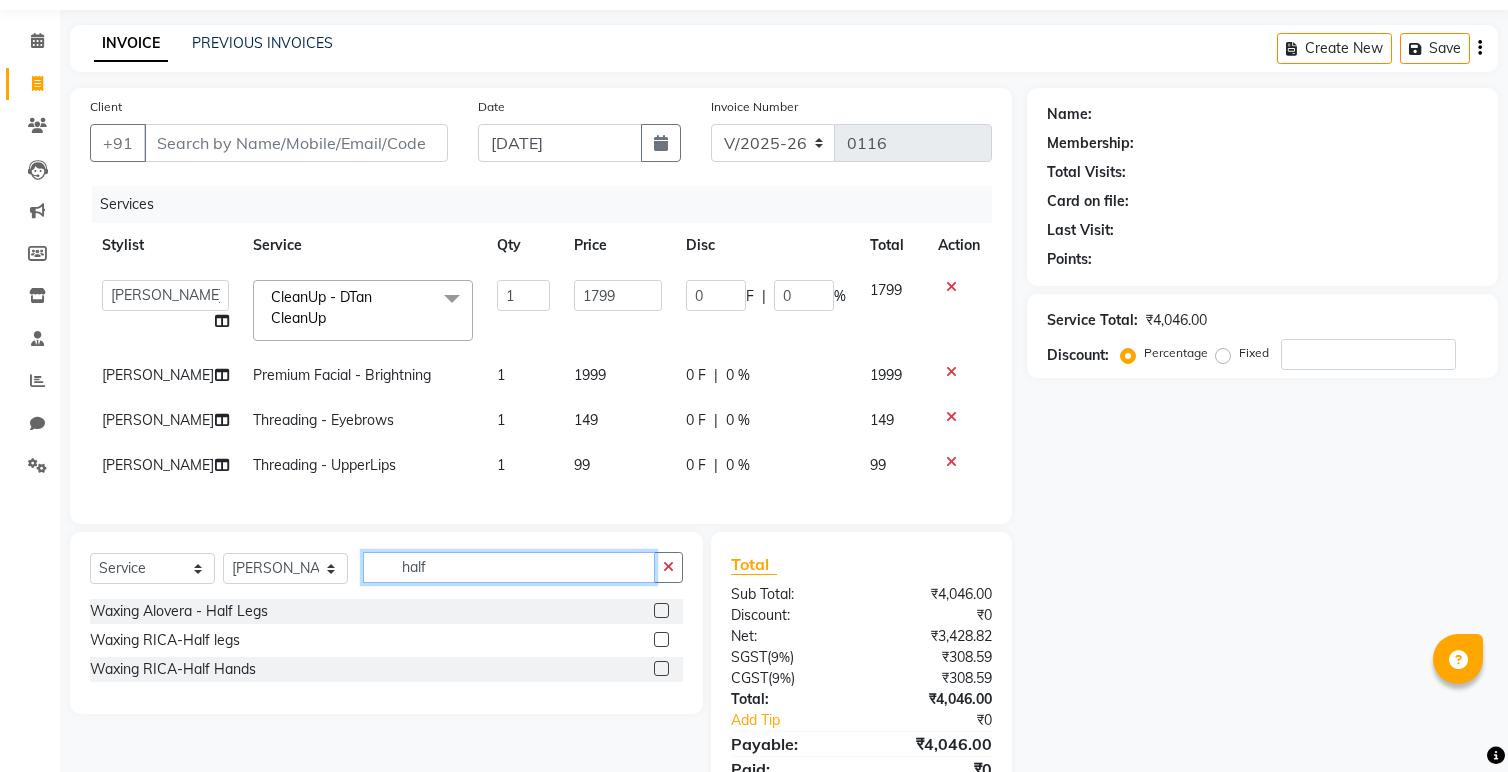 scroll, scrollTop: 78, scrollLeft: 0, axis: vertical 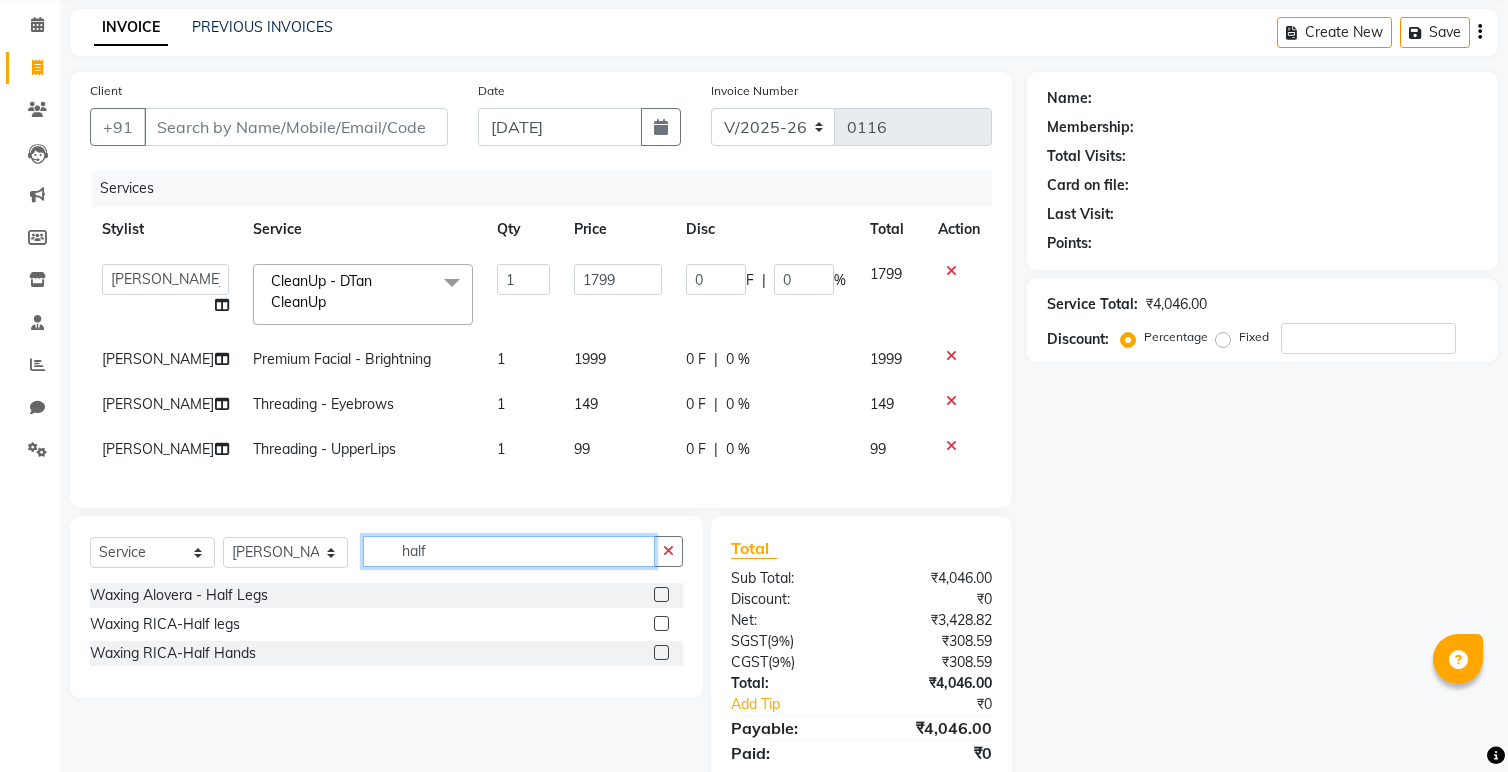 type on "half" 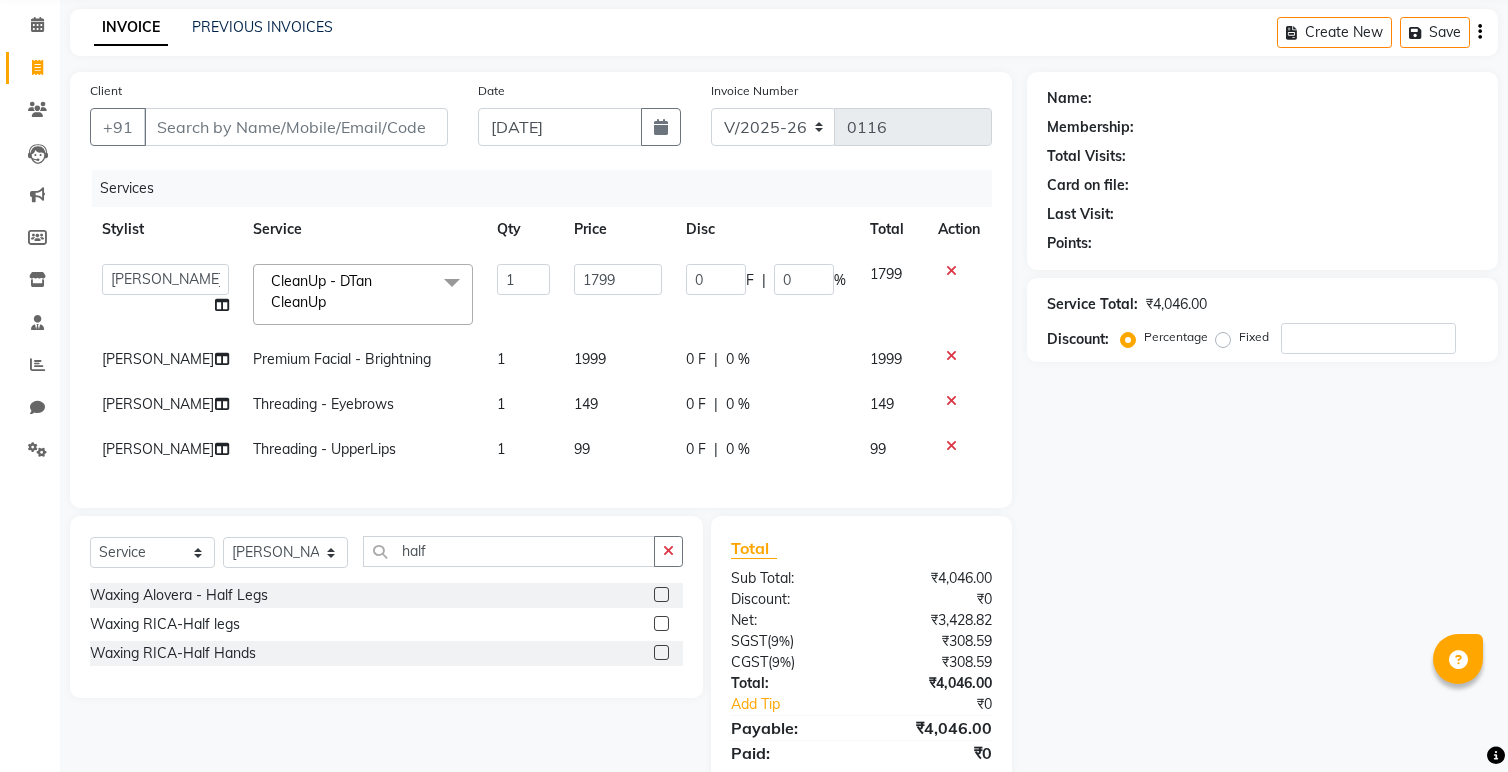 click 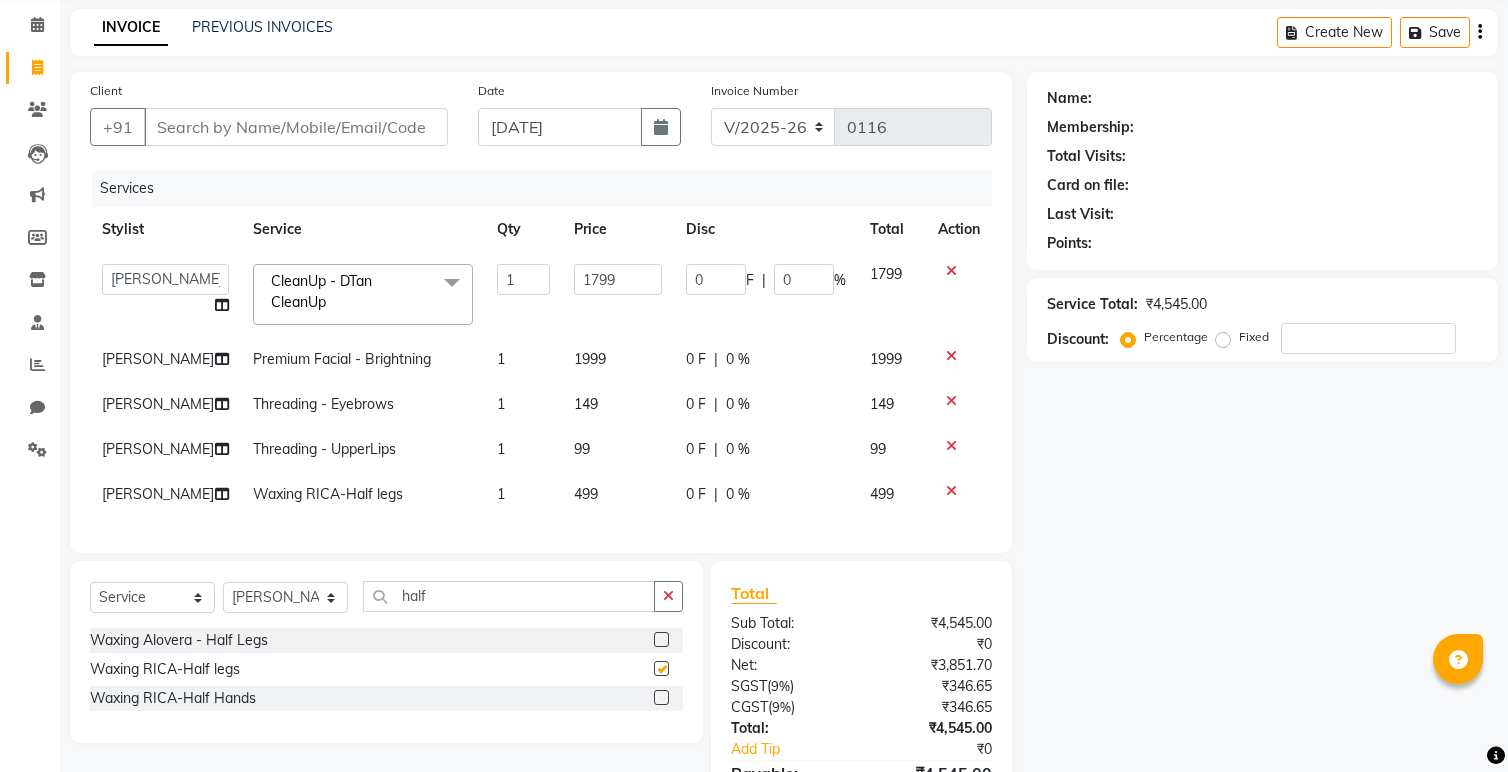 checkbox on "false" 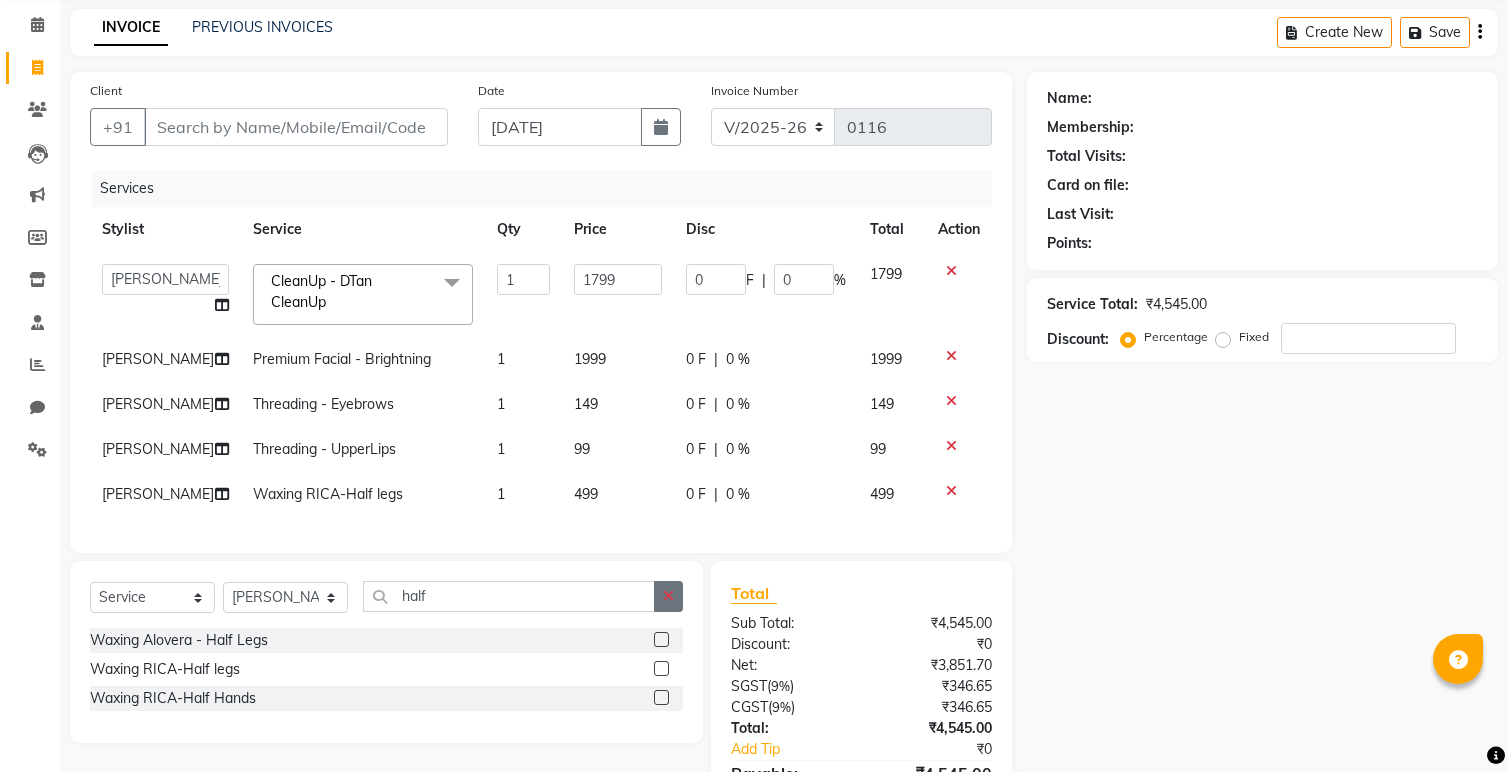 click 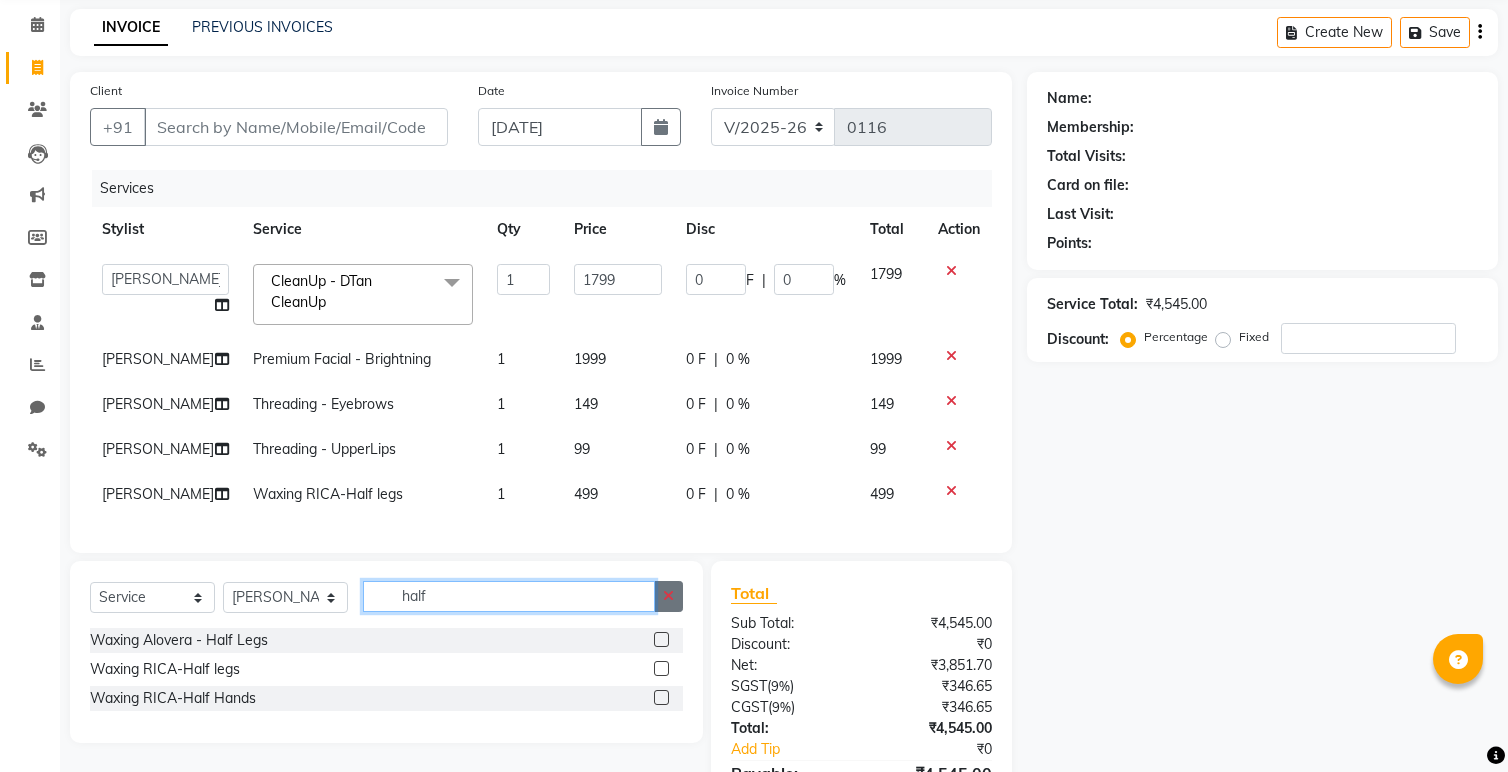 type 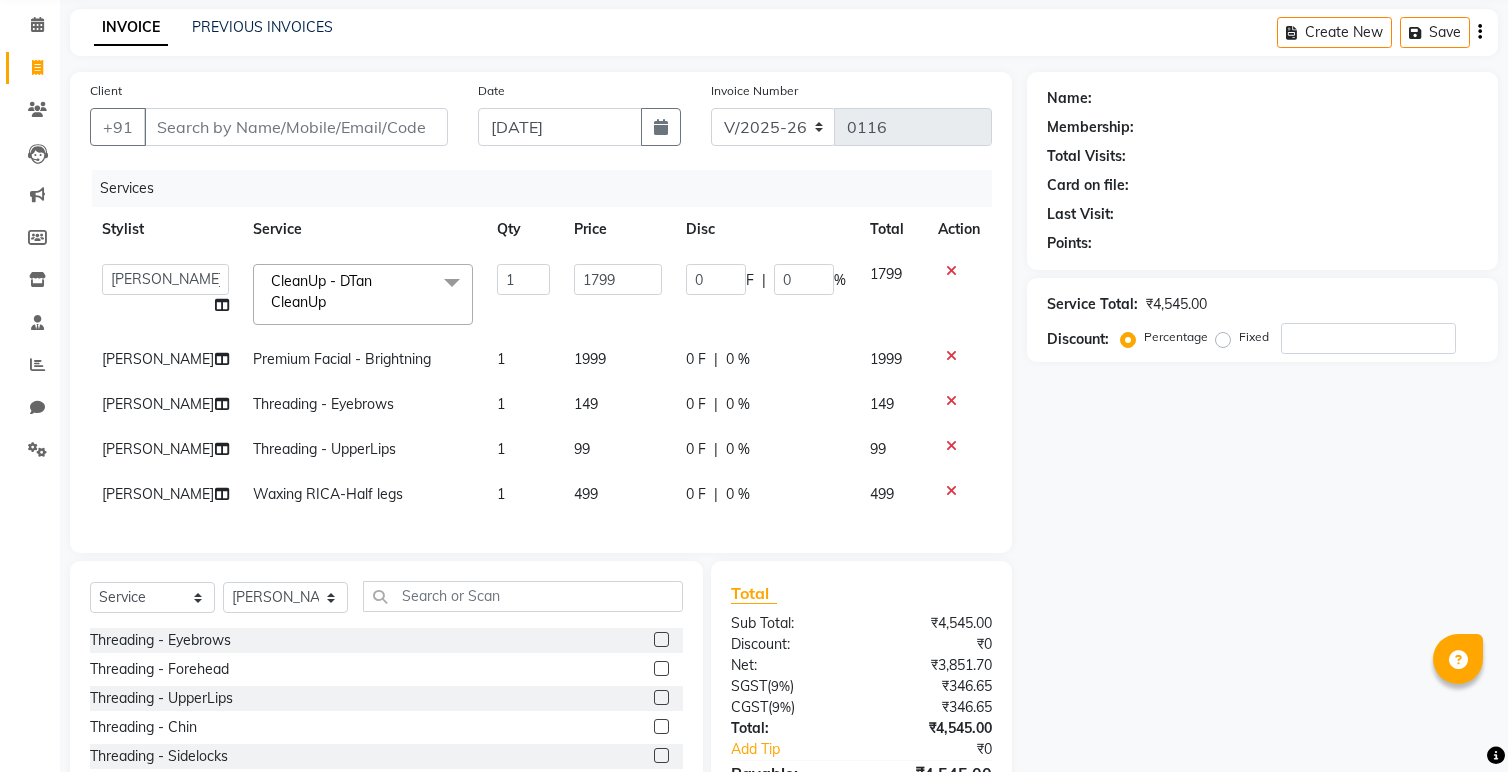 click on "499" 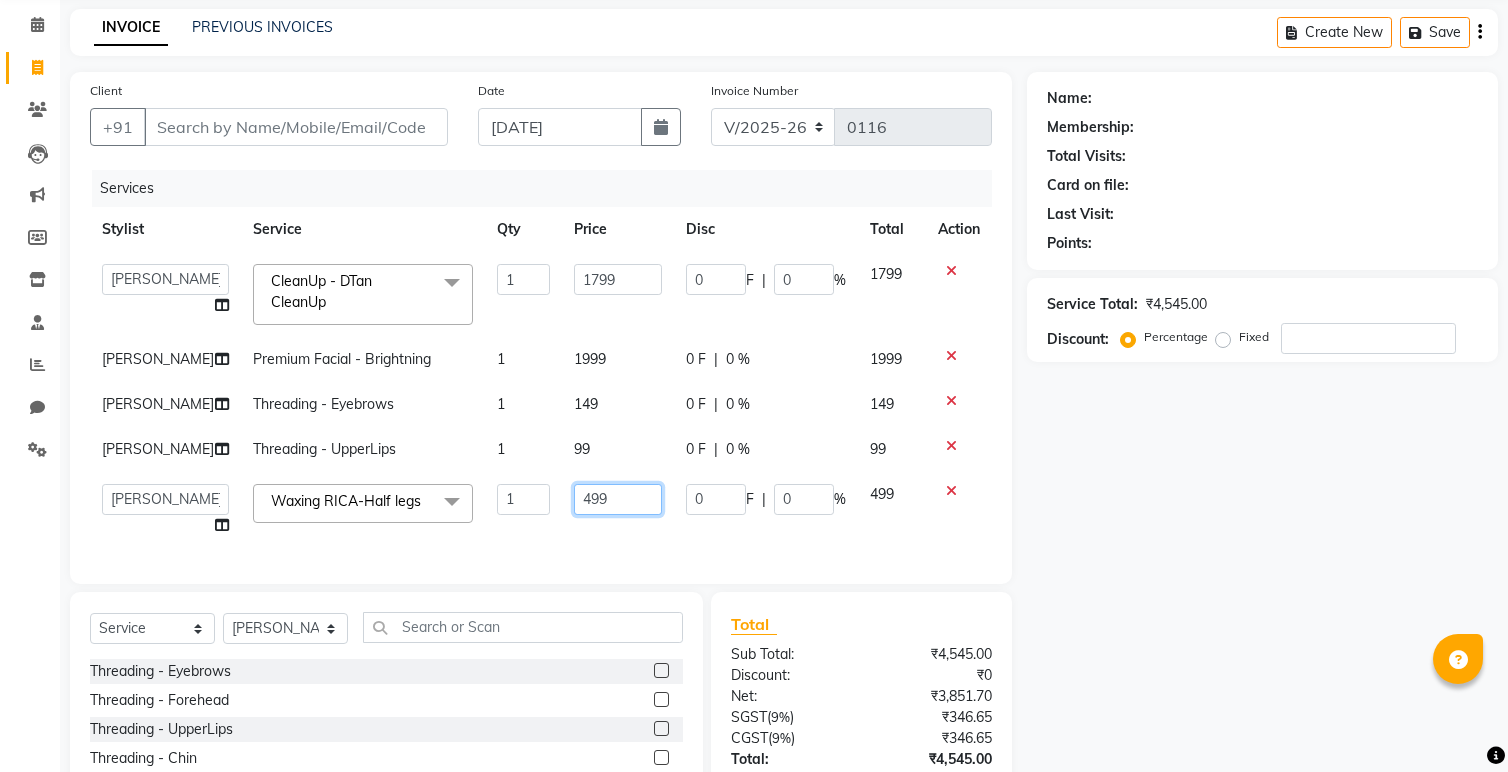 drag, startPoint x: 589, startPoint y: 497, endPoint x: 549, endPoint y: 496, distance: 40.012497 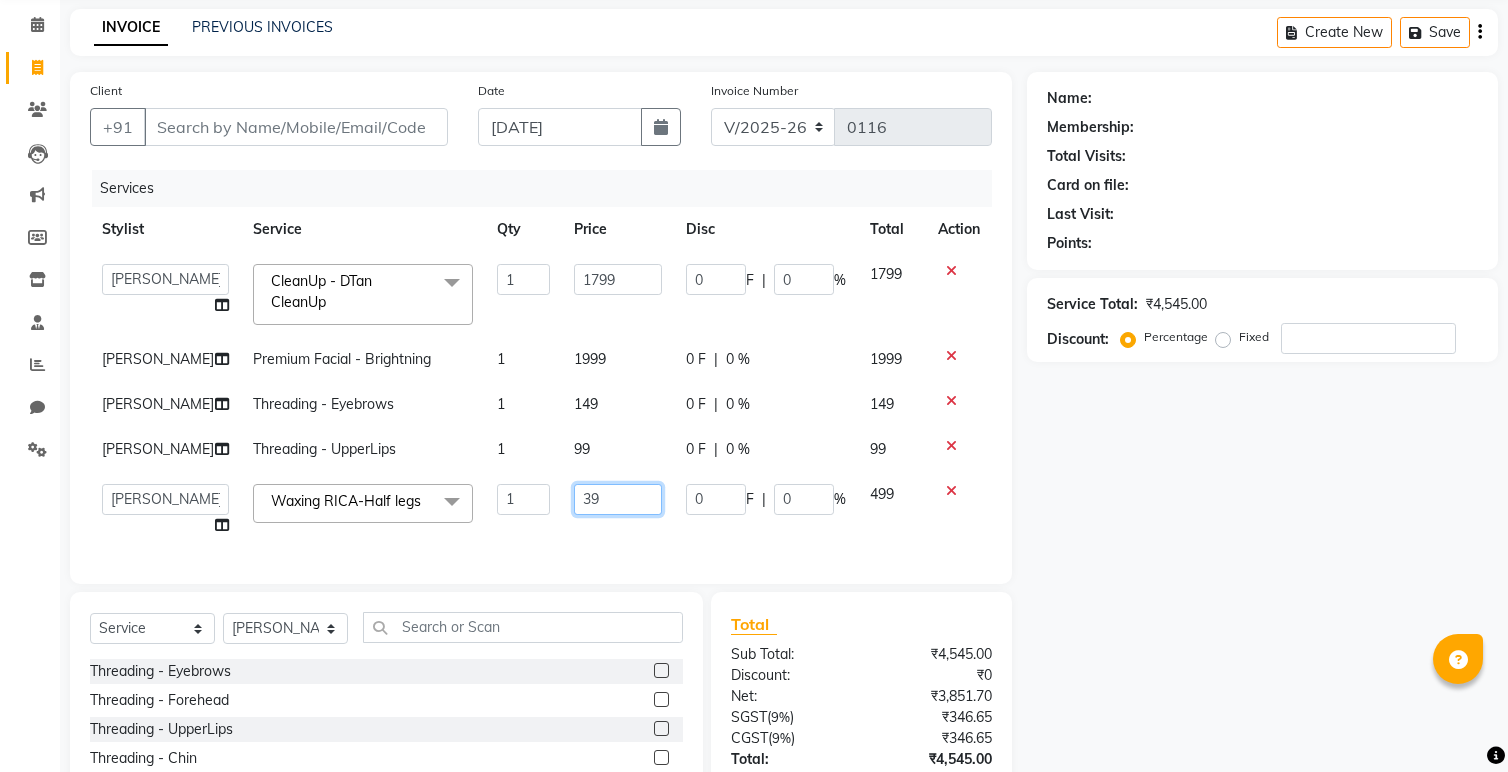 type on "3" 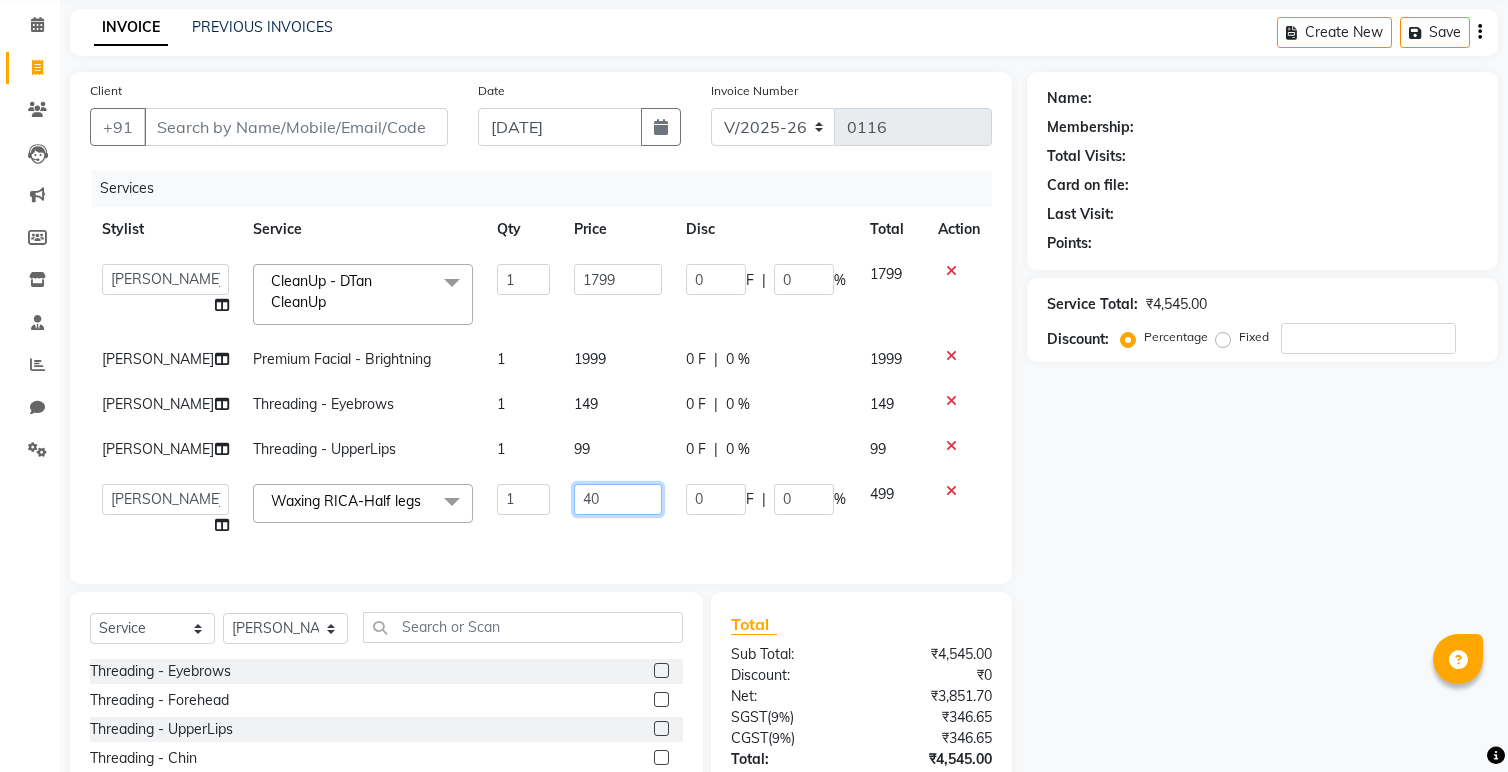 type on "400" 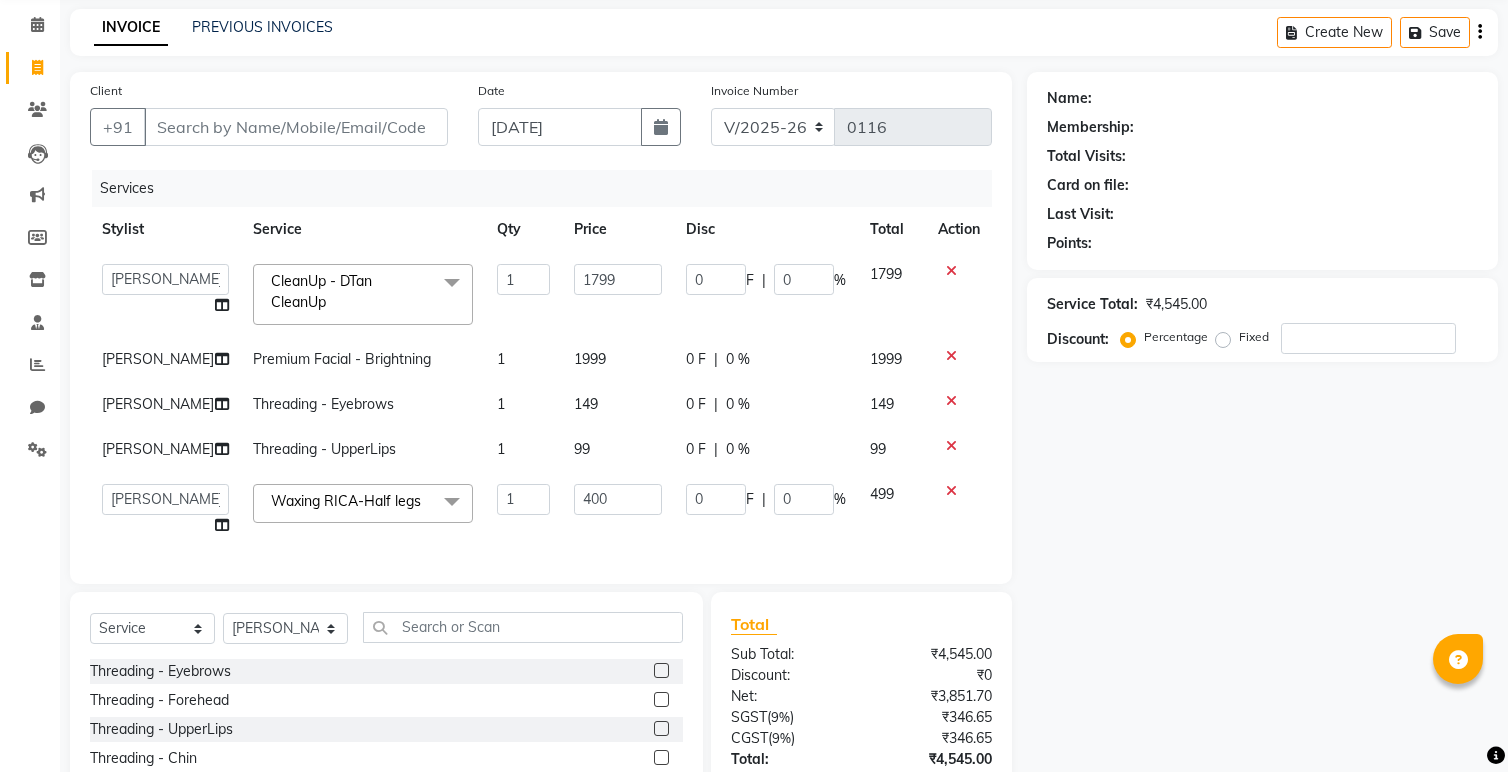 click on "99" 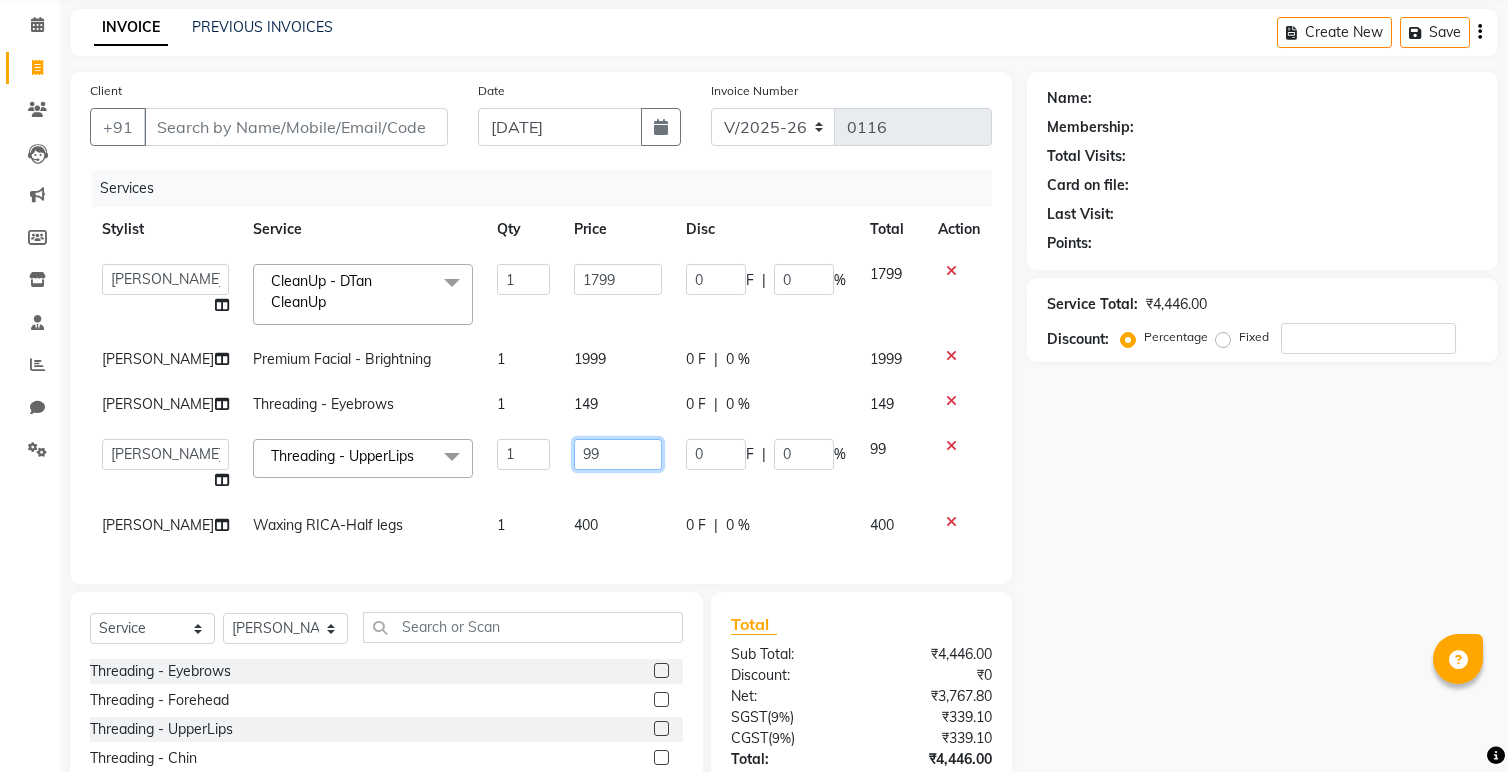 drag, startPoint x: 591, startPoint y: 448, endPoint x: 546, endPoint y: 451, distance: 45.099888 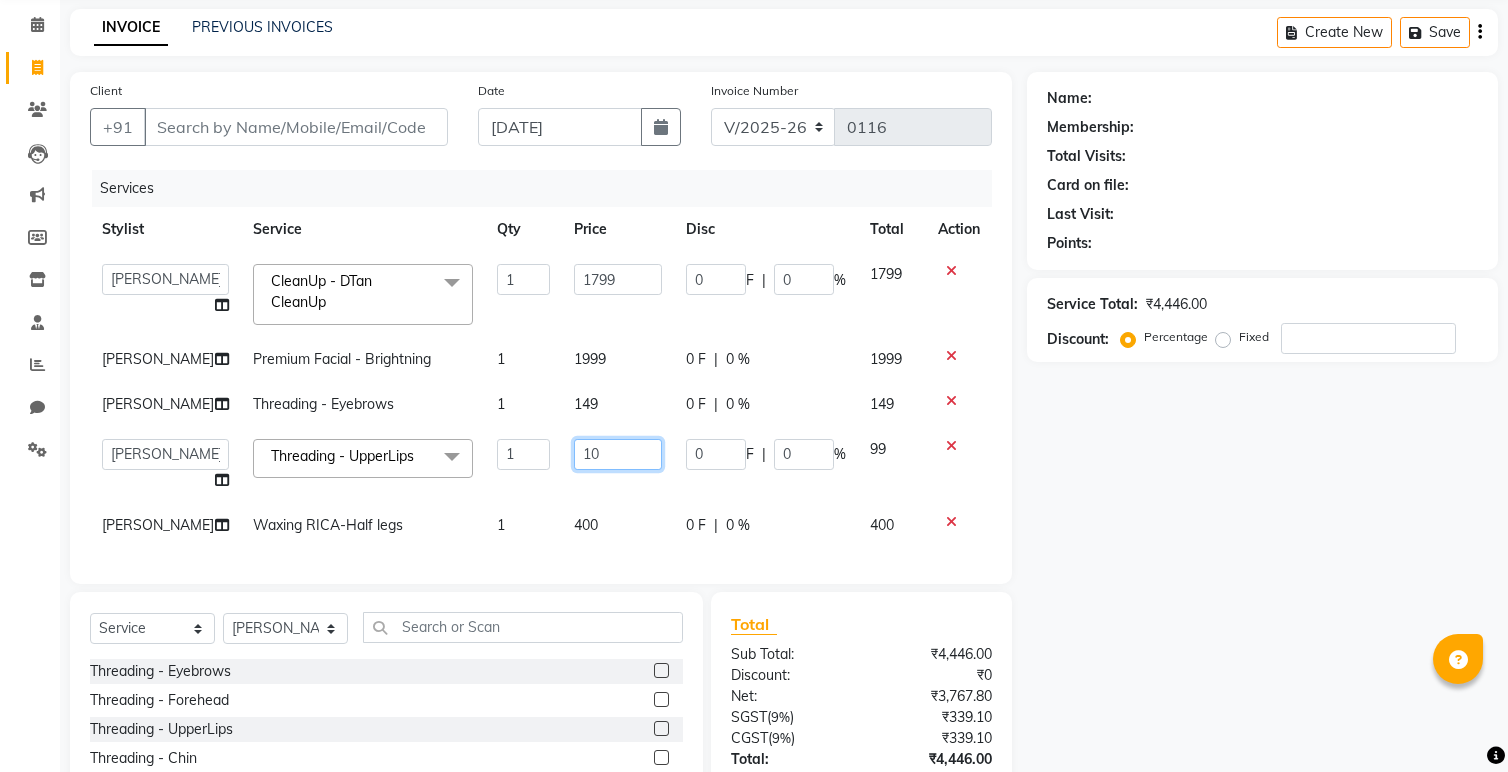 type on "1" 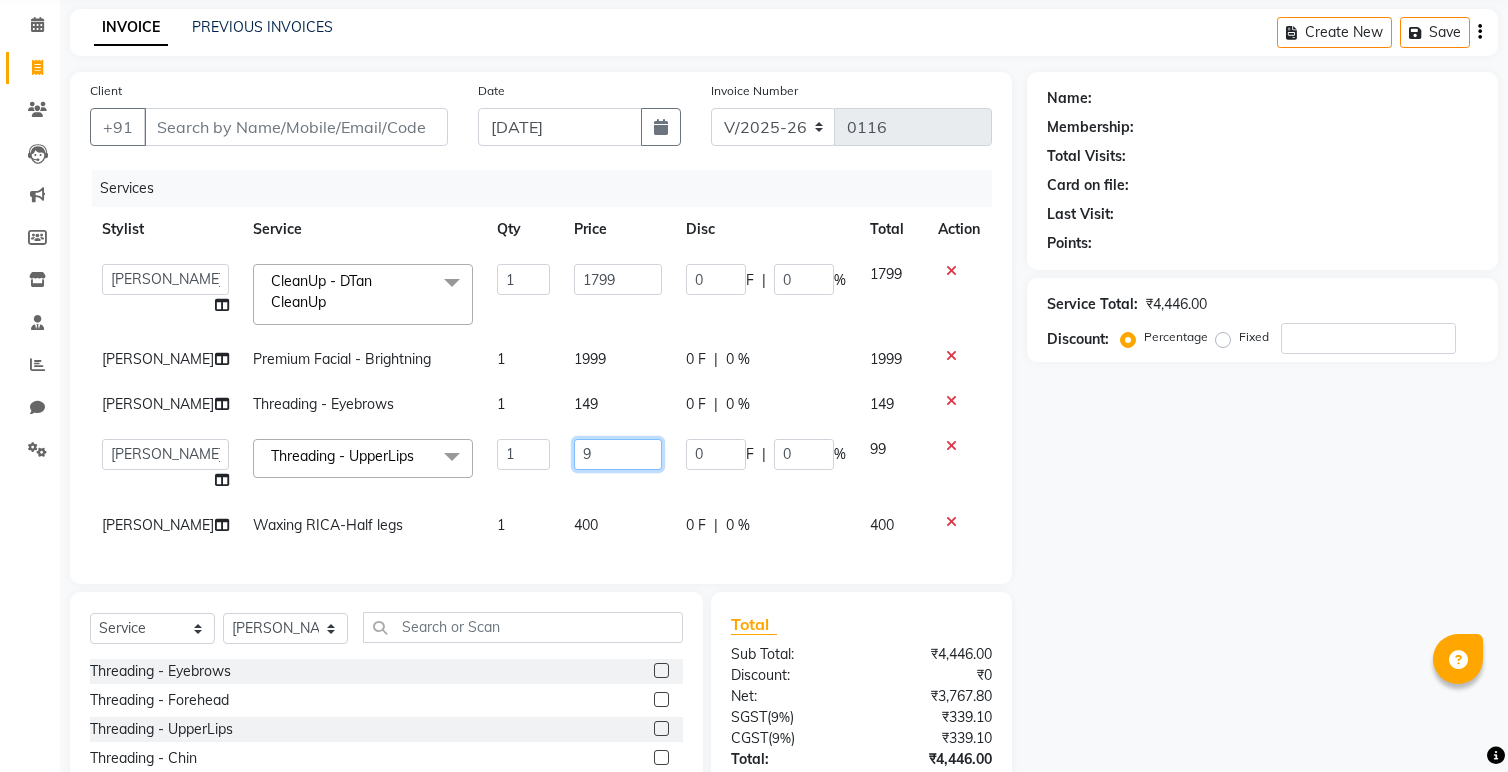 type on "99" 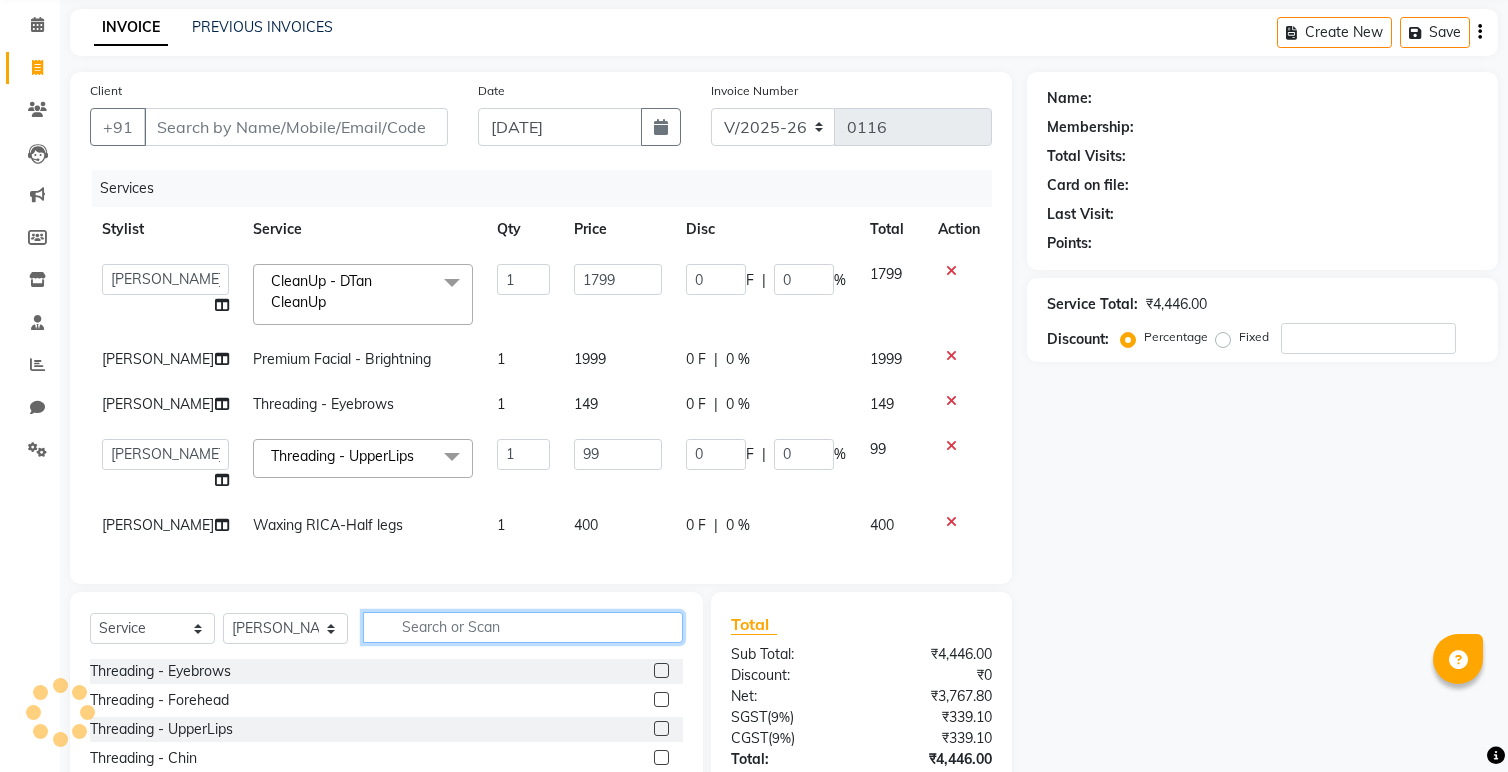 click on "Client +91 Date [DATE] Invoice Number V/2025 V/[PHONE_NUMBER] Services Stylist Service Qty Price Disc Total Action  [PERSON_NAME]    [PERSON_NAME]   [PERSON_NAME]    Shamal    [PERSON_NAME]  CleanUp - DTan CleanUp  x Threading - Eyebrows Threading - Forehead Threading - UpperLips Threading - Chin Threading - Sidelocks Threading - Jawline Threading - Full Face Threading Manicure - Express (Nail Care + Nail Polish) Manicure - Classic Manicure - Premium Manicure - Advance & O3+ Manicure - Manicure Spa Manicure - cut file  Pedicure - Express Pedicure - Classic Pedicure - Premium Pedicure - Advance & O3+ Pedicure - HealPeal Pedicure - Pedicure Spa Hairwash - Hairwash Hairwash - Straight Blowdry Hairwash - Out/In Curls Blowdry Hairwash - Ironing Hairwash - Tongs Hairwash - Crimping Hairwash - Hair Styling Haircut [DEMOGRAPHIC_DATA] - Triming Haircut [DEMOGRAPHIC_DATA] - Fringe/Bangs Haircut [DEMOGRAPHIC_DATA] - Kids (Age [DEMOGRAPHIC_DATA]) Haircut [DEMOGRAPHIC_DATA] - Advance Haircut [DEMOGRAPHIC_DATA] - Creative Haircut [DEMOGRAPHIC_DATA] - additional wash Haircut [DEMOGRAPHIC_DATA] - Shaving 1 0" 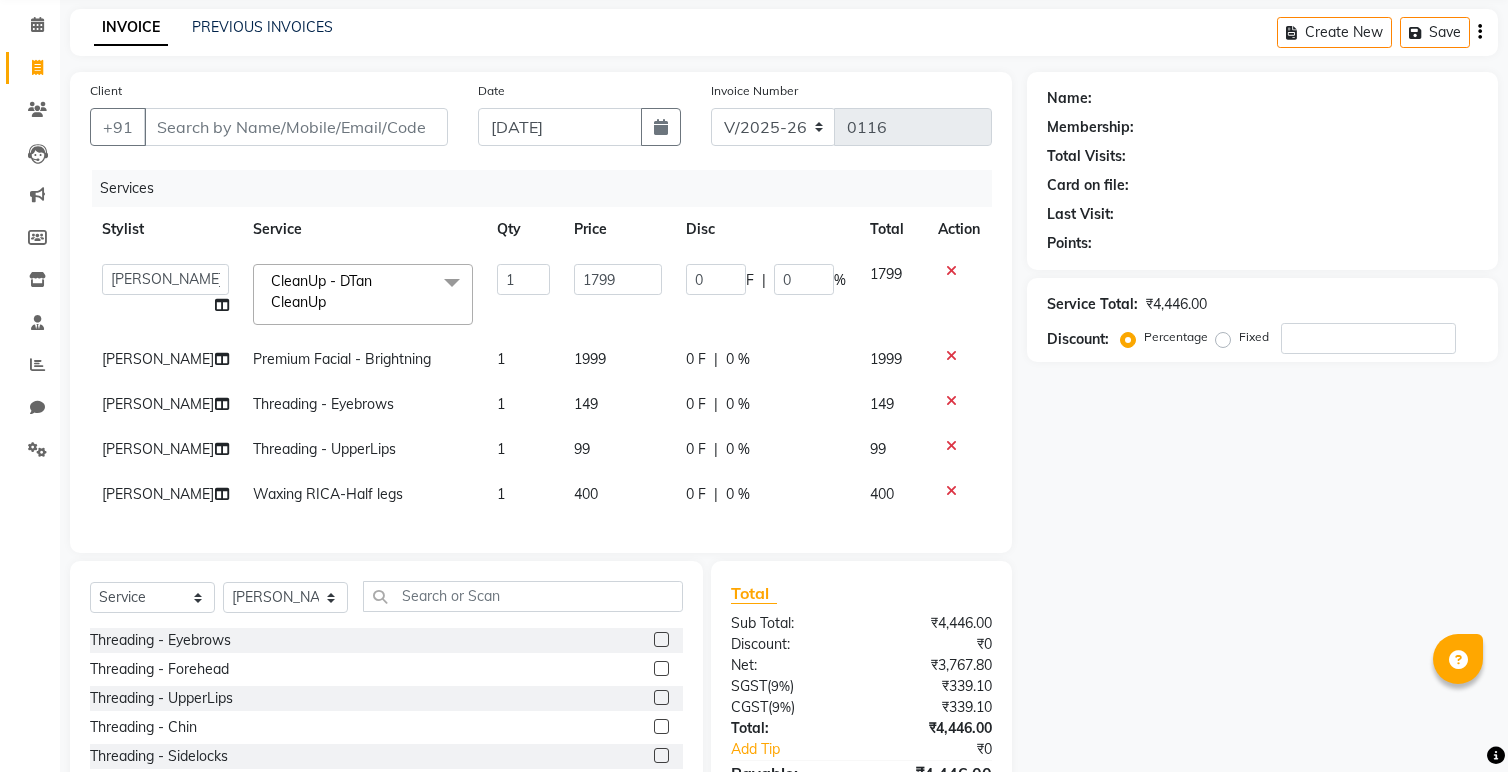 click on "400" 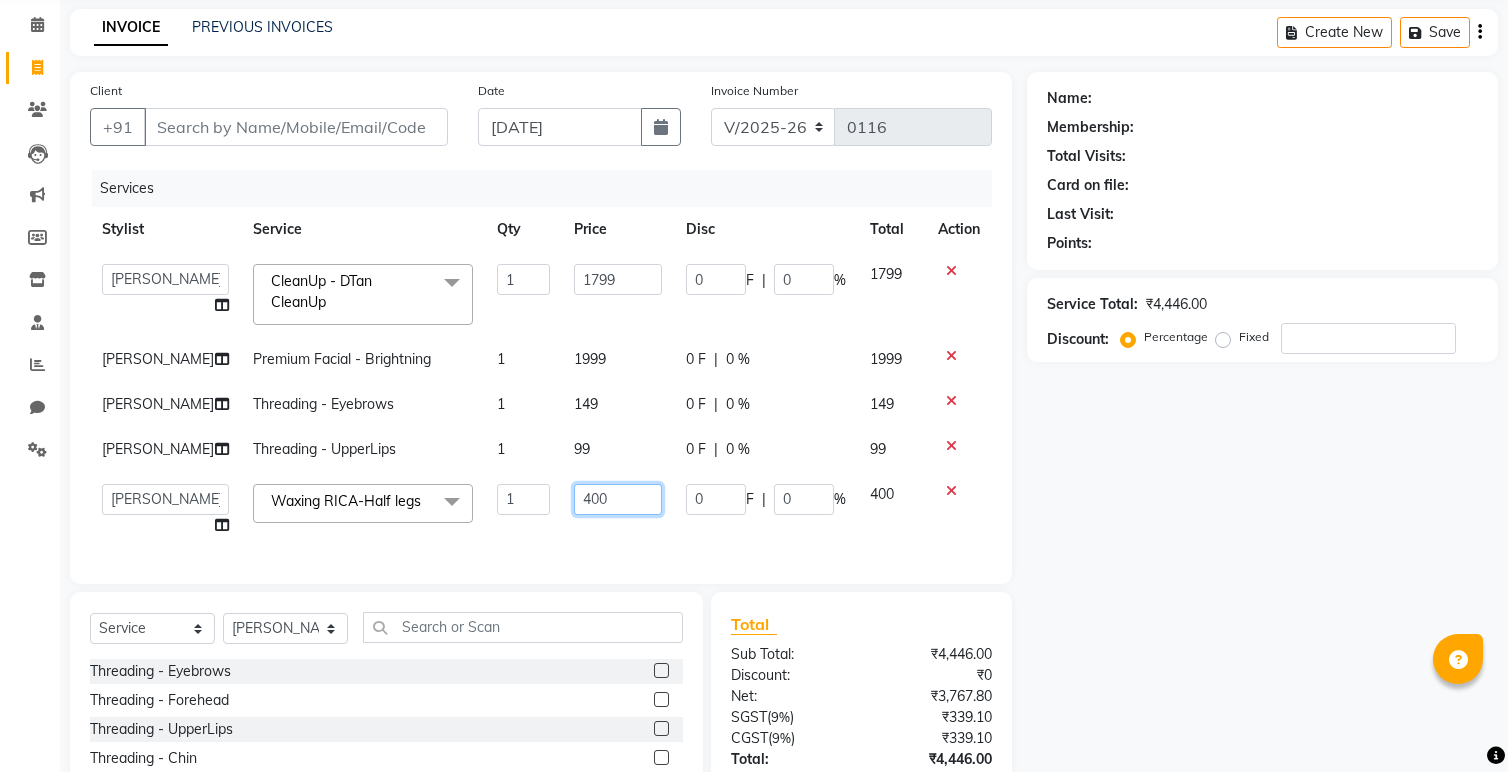 drag, startPoint x: 604, startPoint y: 502, endPoint x: 497, endPoint y: 510, distance: 107.298645 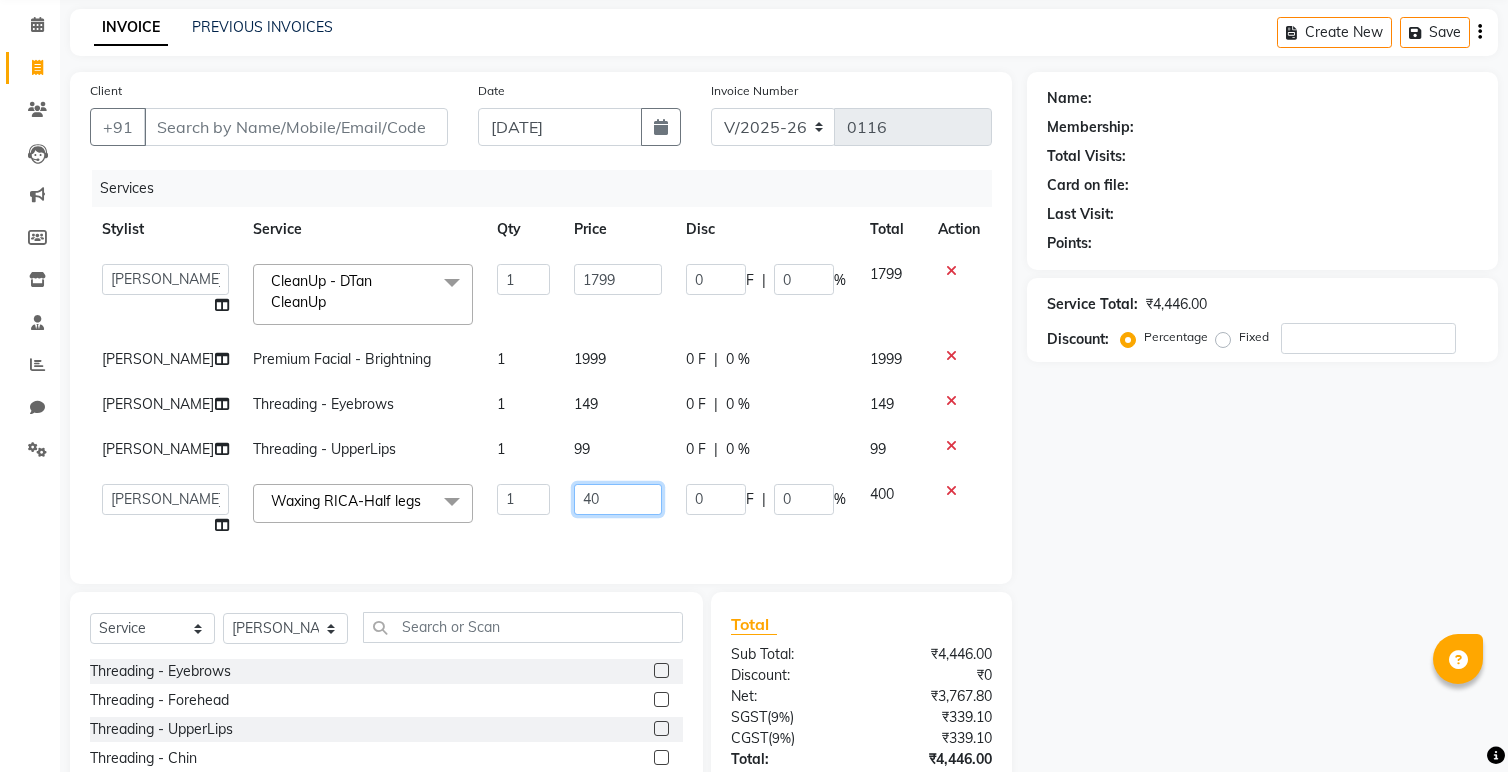 type on "4" 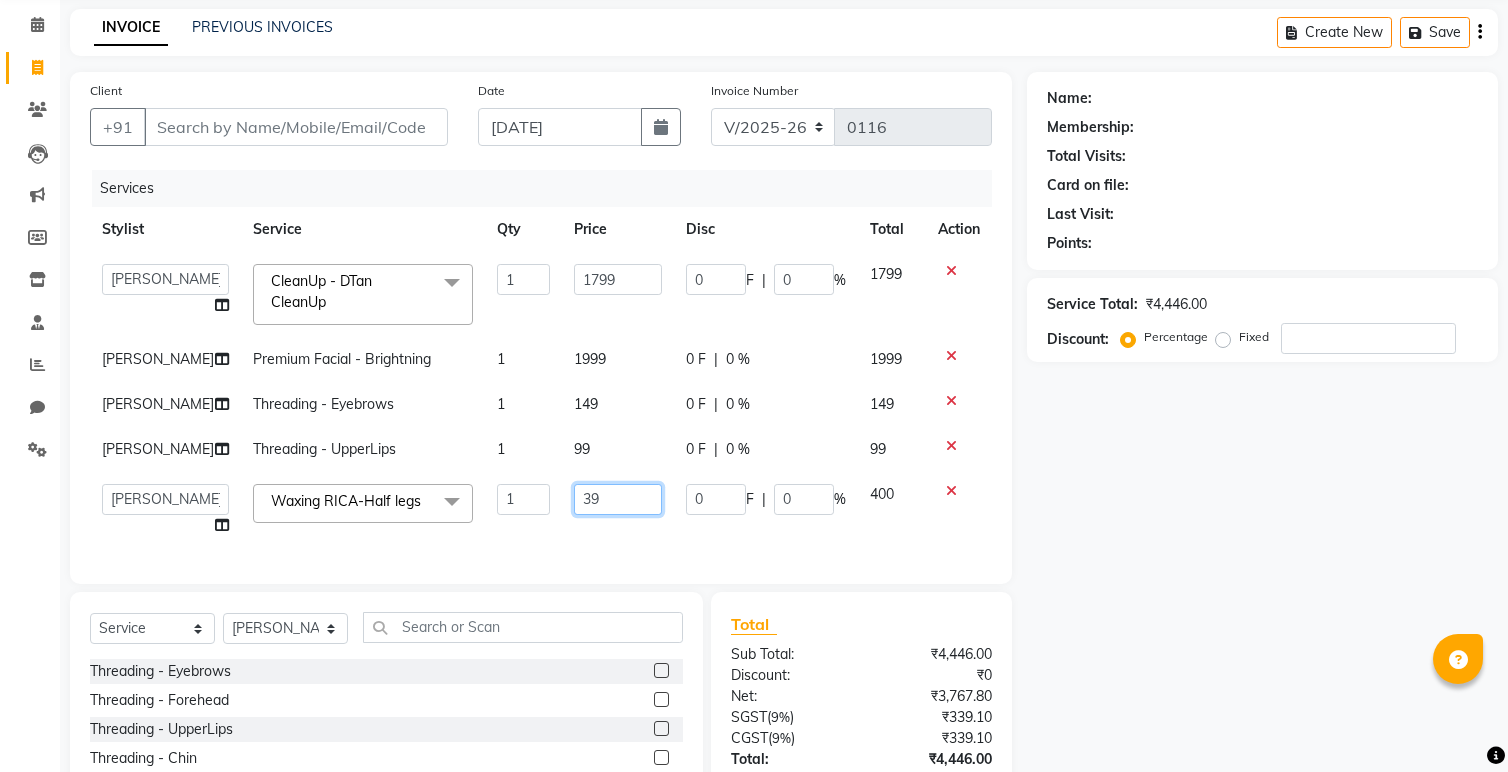 type on "399" 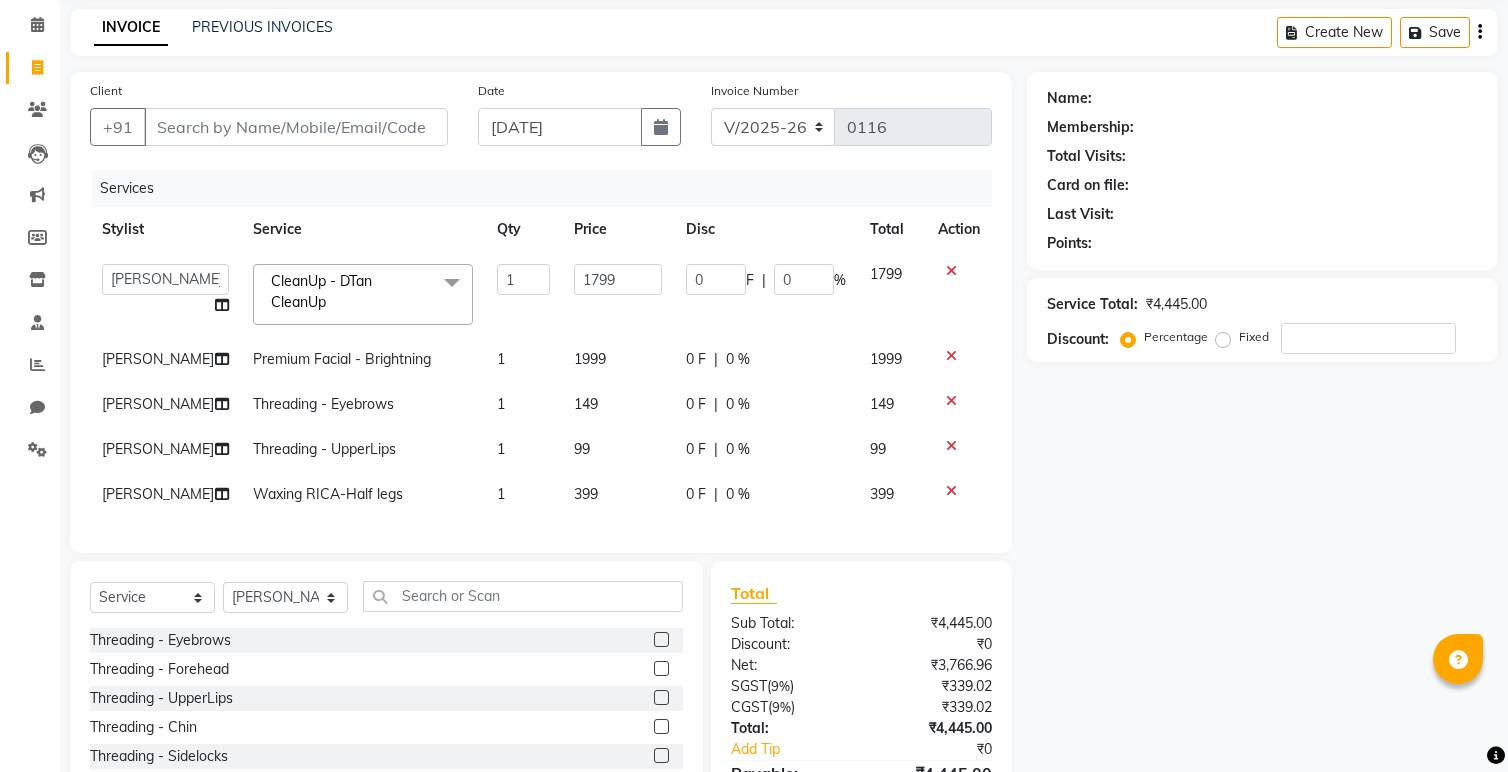 click on "Client +91 Date [DATE] Invoice Number V/2025 V/[PHONE_NUMBER] Services Stylist Service Qty Price Disc Total Action  [PERSON_NAME]    [PERSON_NAME]   [PERSON_NAME]    Shamal    [PERSON_NAME]  CleanUp - DTan CleanUp  x Threading - Eyebrows Threading - Forehead Threading - UpperLips Threading - Chin Threading - Sidelocks Threading - Jawline Threading - Full Face Threading Manicure - Express (Nail Care + Nail Polish) Manicure - Classic Manicure - Premium Manicure - Advance & O3+ Manicure - Manicure Spa Manicure - cut file  Pedicure - Express Pedicure - Classic Pedicure - Premium Pedicure - Advance & O3+ Pedicure - HealPeal Pedicure - Pedicure Spa Hairwash - Hairwash Hairwash - Straight Blowdry Hairwash - Out/In Curls Blowdry Hairwash - Ironing Hairwash - Tongs Hairwash - Crimping Hairwash - Hair Styling Haircut [DEMOGRAPHIC_DATA] - Triming Haircut [DEMOGRAPHIC_DATA] - Fringe/Bangs Haircut [DEMOGRAPHIC_DATA] - Kids (Age [DEMOGRAPHIC_DATA]) Haircut [DEMOGRAPHIC_DATA] - Advance Haircut [DEMOGRAPHIC_DATA] - Creative Haircut [DEMOGRAPHIC_DATA] - additional wash Haircut [DEMOGRAPHIC_DATA] - Shaving 1 0" 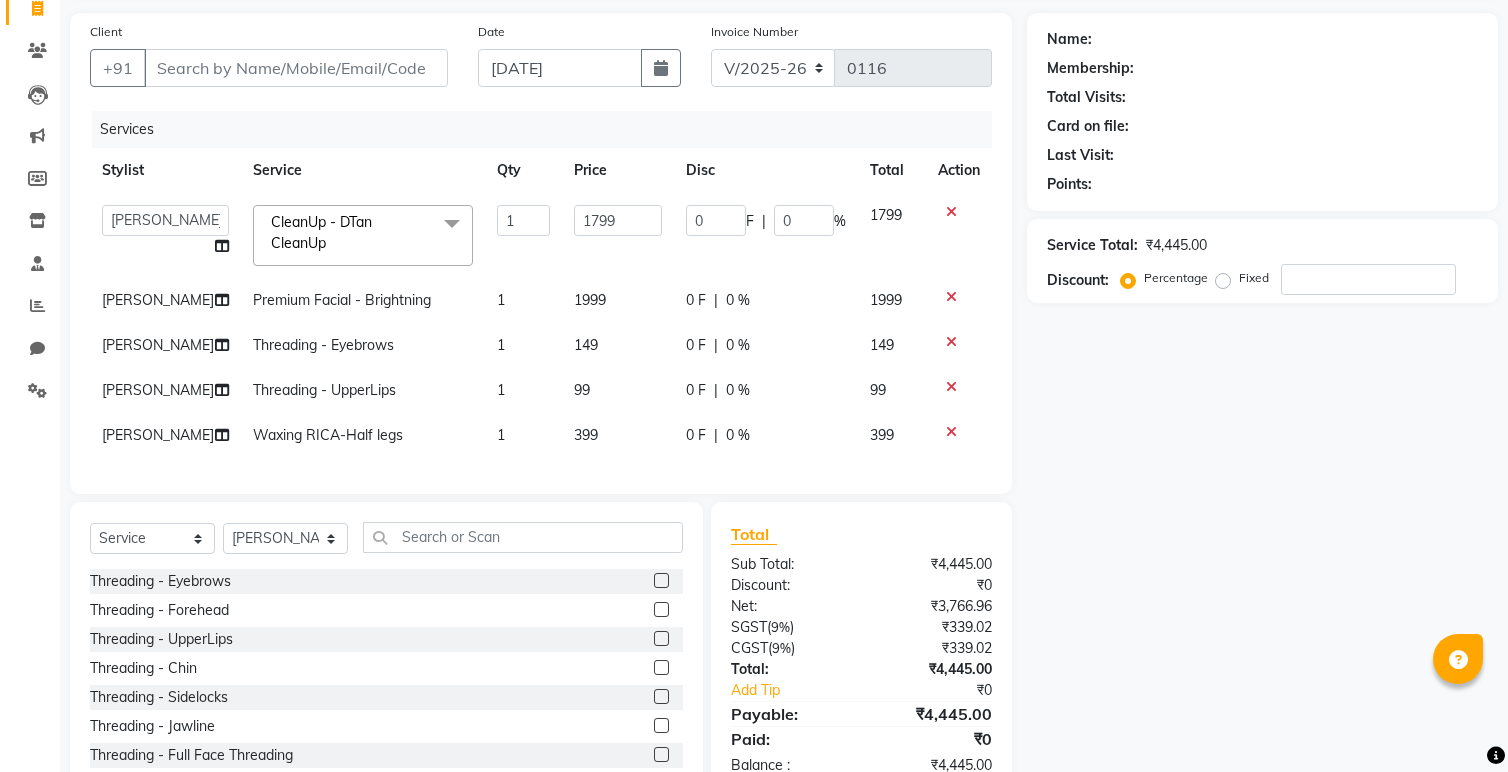 scroll, scrollTop: 156, scrollLeft: 0, axis: vertical 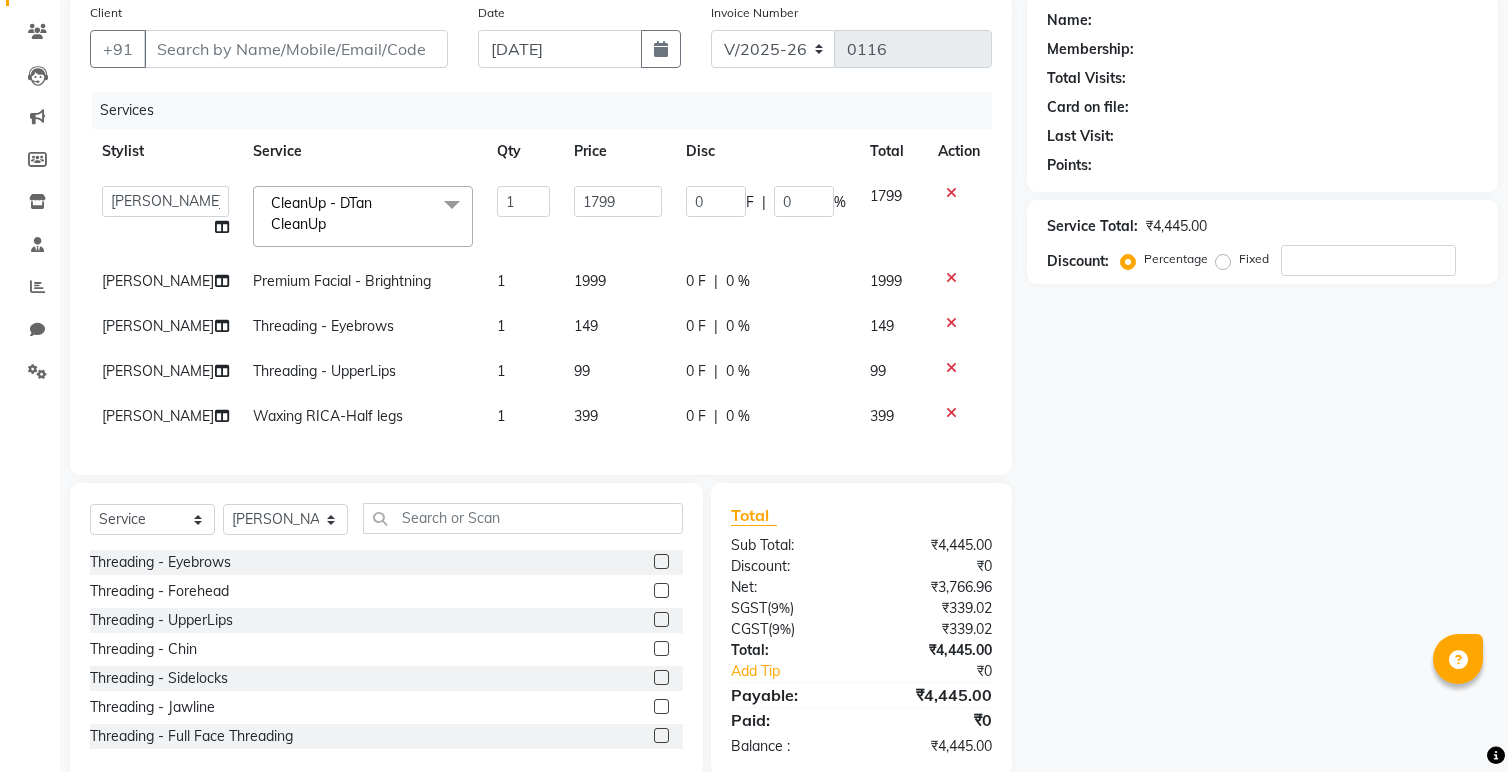 click on "[PERSON_NAME]" 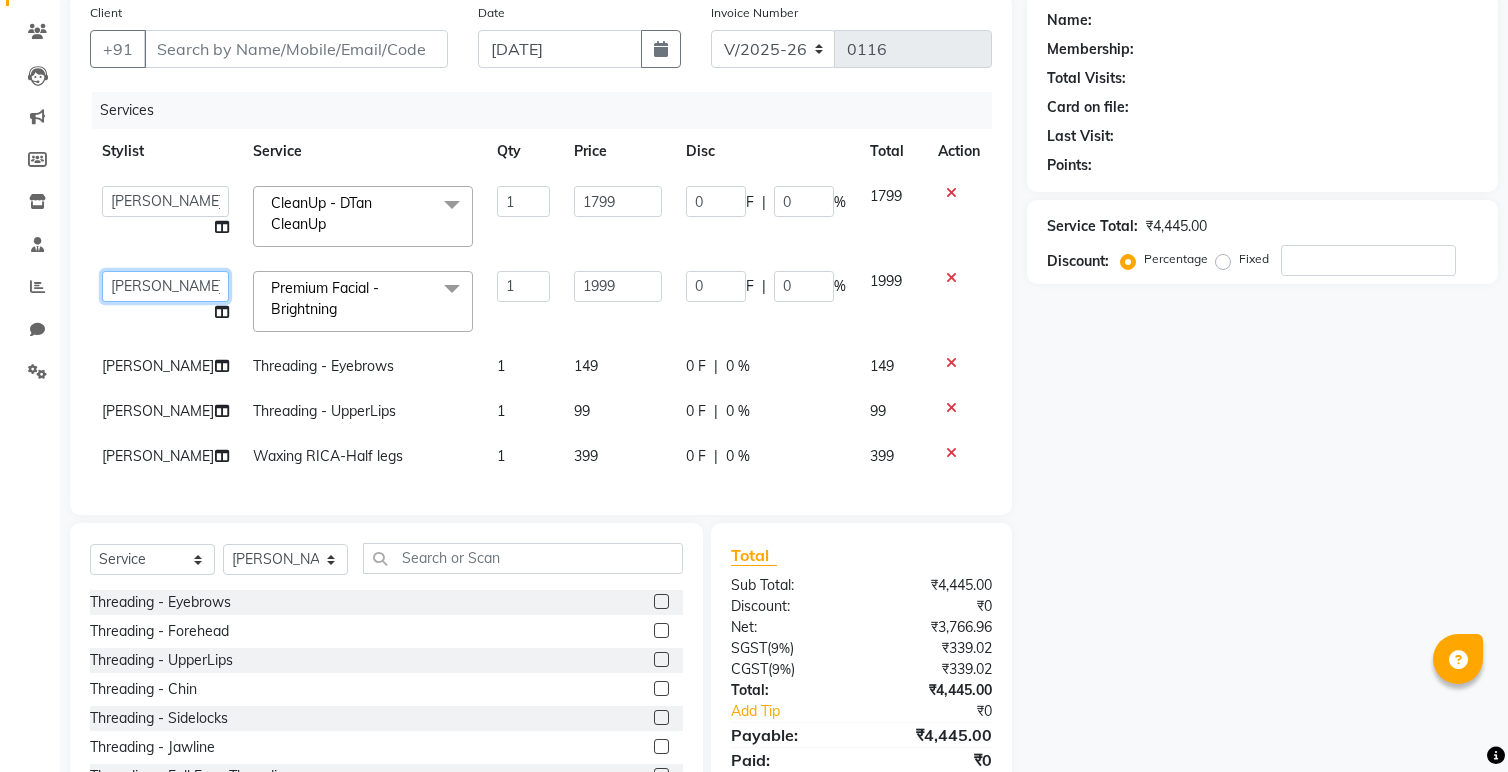 click on "[PERSON_NAME]    [PERSON_NAME]   [PERSON_NAME]" 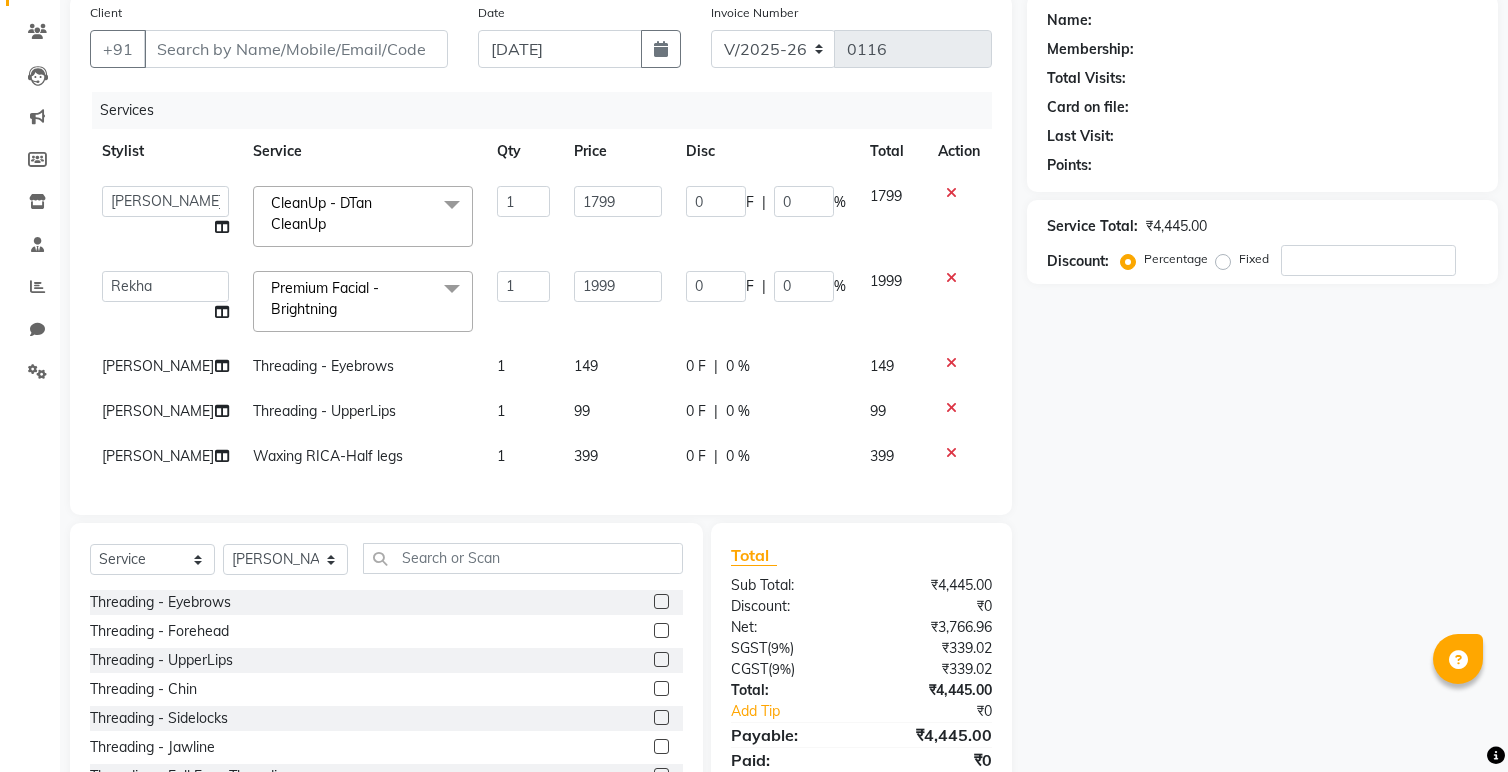 select on "84748" 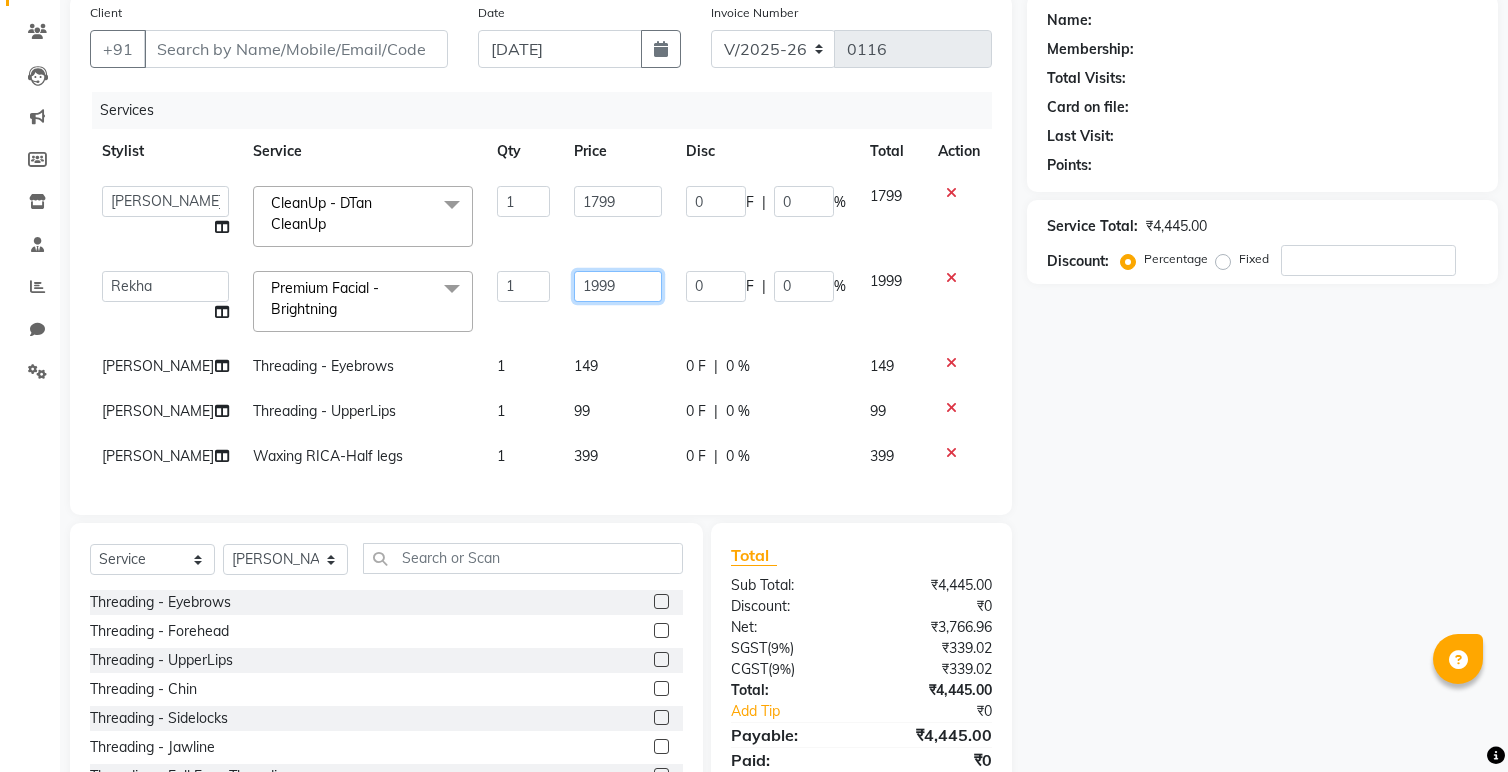 click on "1999" 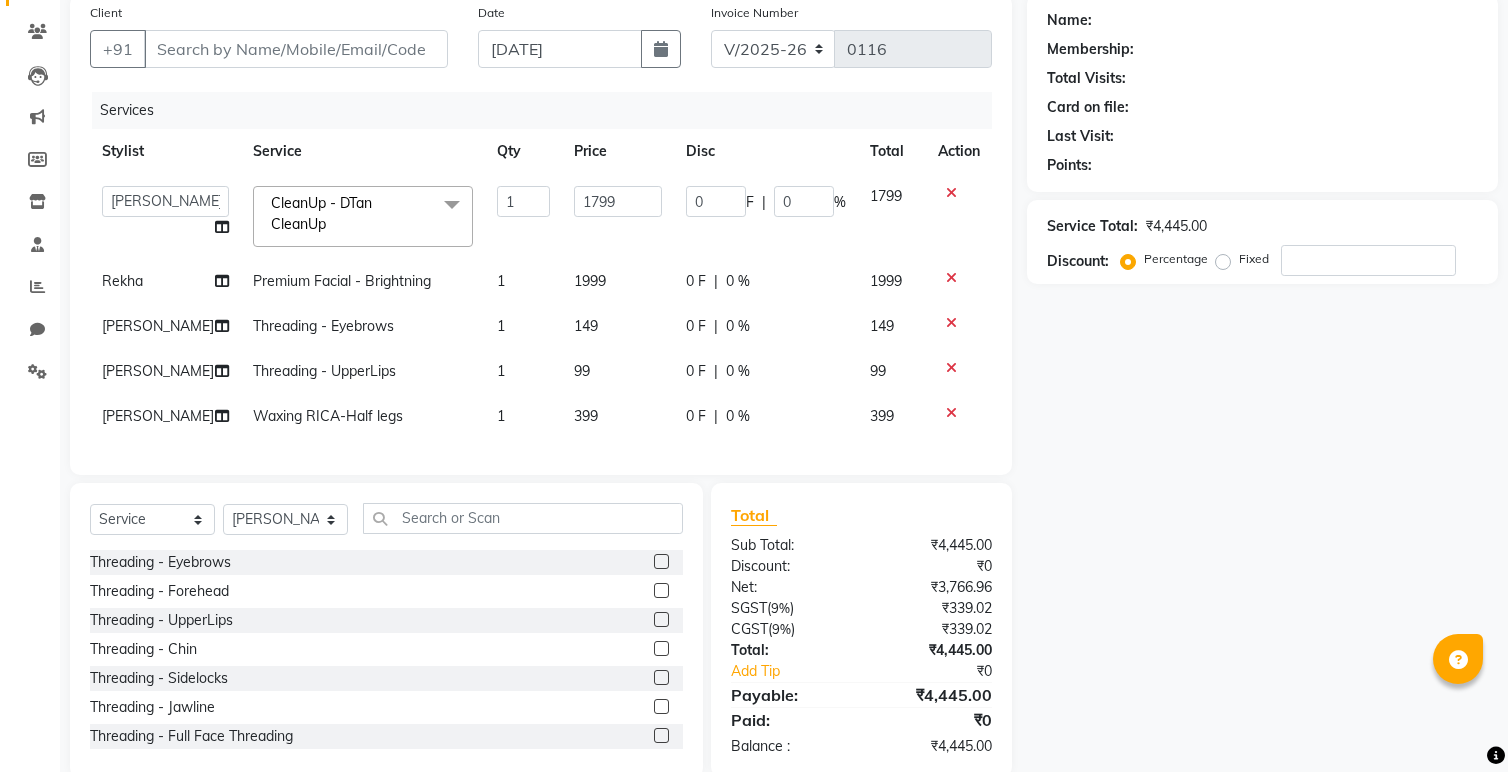 click on "[PERSON_NAME]    [PERSON_NAME]   Rekha   Sana    Shamal    [PERSON_NAME]  CleanUp - DTan CleanUp  x Threading - Eyebrows Threading - Forehead Threading - UpperLips Threading - Chin Threading - Sidelocks Threading - Jawline Threading - Full Face Threading Manicure - Express (Nail Care + Nail Polish) Manicure - Classic Manicure - Premium Manicure - Advance & O3+ Manicure - Manicure Spa Manicure - cut file  Pedicure - Express Pedicure - Classic Pedicure - Premium Pedicure - Advance & O3+ Pedicure - HealPeal Pedicure - Pedicure Spa Hairwash - Hairwash Hairwash - Straight Blowdry Hairwash - Out/In Curls Blowdry Hairwash - Ironing Hairwash - Tongs Hairwash - Crimping Hairwash - Hair Styling Haircut [DEMOGRAPHIC_DATA] - Triming Haircut [DEMOGRAPHIC_DATA] - Fringe/Bangs Haircut [DEMOGRAPHIC_DATA] - Kids (Age [DEMOGRAPHIC_DATA]) Haircut [DEMOGRAPHIC_DATA] - Advance Haircut [DEMOGRAPHIC_DATA] - Creative Haircut [DEMOGRAPHIC_DATA] - additional wash Haircut [DEMOGRAPHIC_DATA] - Shaving Haircut [DEMOGRAPHIC_DATA] - Advance Haircut Haircut [DEMOGRAPHIC_DATA] - Kids (Age [DEMOGRAPHIC_DATA]) Haircut [DEMOGRAPHIC_DATA] - Styling Haircut [DEMOGRAPHIC_DATA] - Additional wash 1 1799" 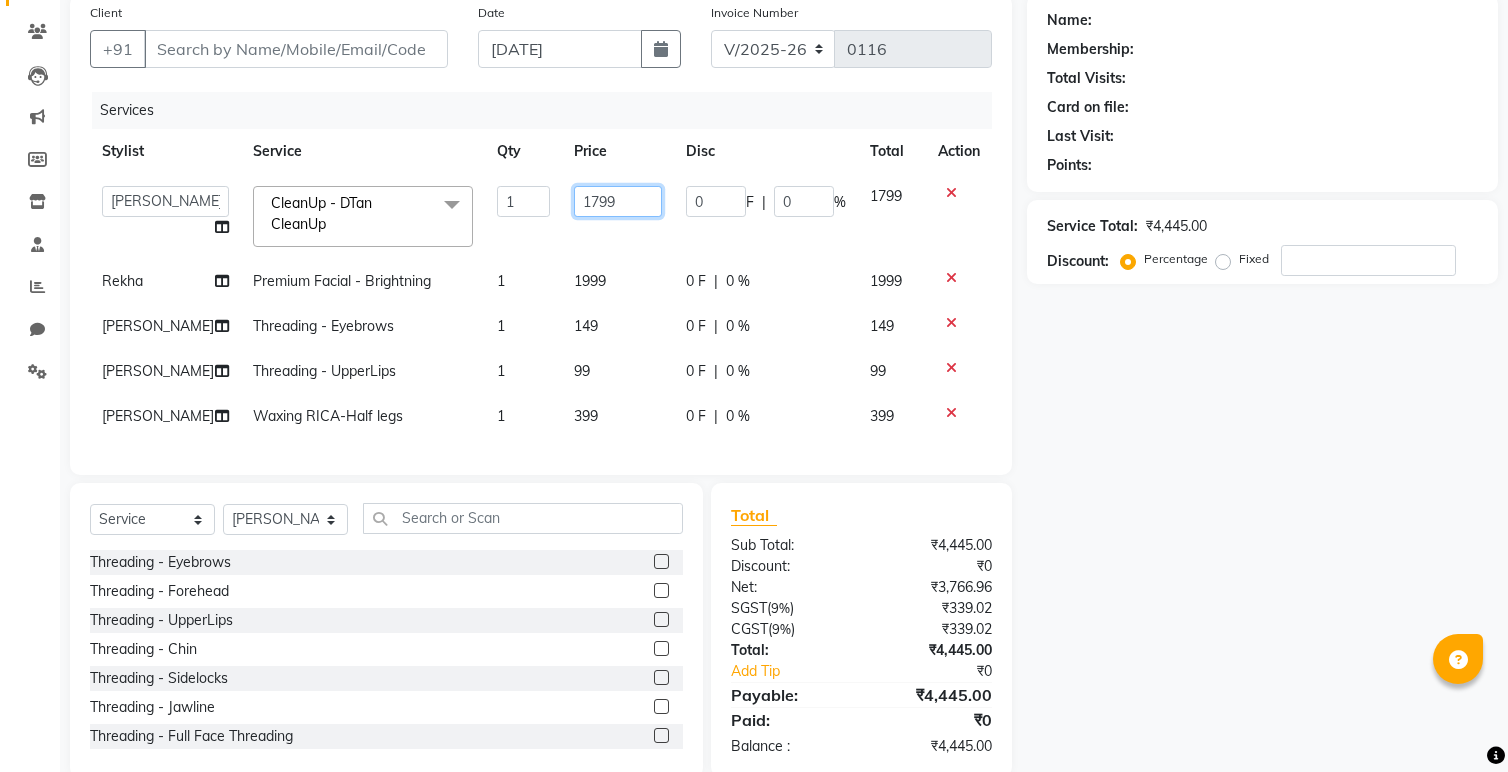 click on "1799" 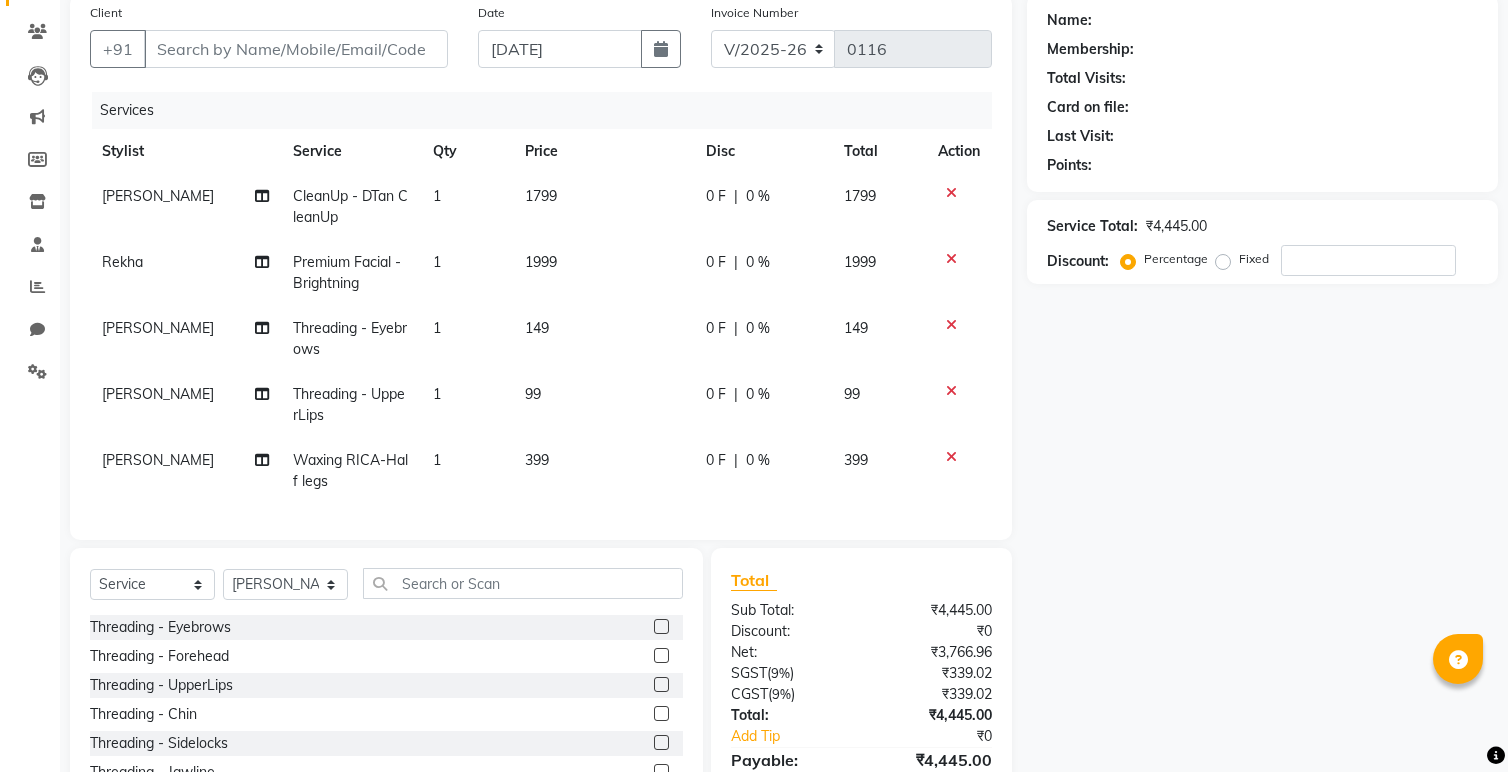 click on "[PERSON_NAME] - DTan CleanUp 1 1799 0 F | 0 % 1799 Rekha Premium Facial - Brightning 1 1999 0 F | 0 % 1999 [PERSON_NAME] Threading - Eyebrows 1 149 0 F | 0 % 149 [PERSON_NAME] - UpperLips 1 99 0 F | 0 % 99 [PERSON_NAME] RICA-Half legs 1 399 0 F | 0 % 399" 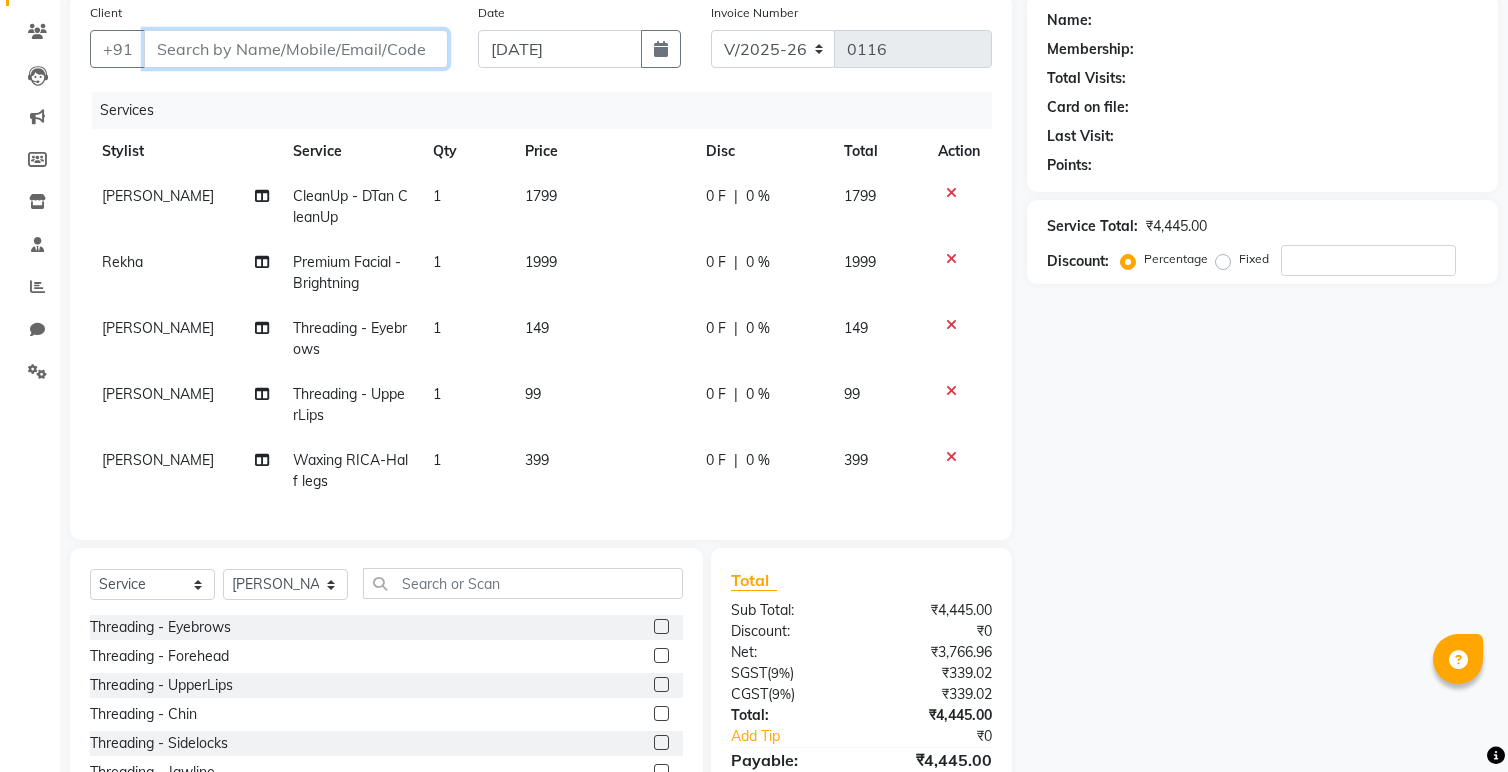 click on "Client" at bounding box center (296, 49) 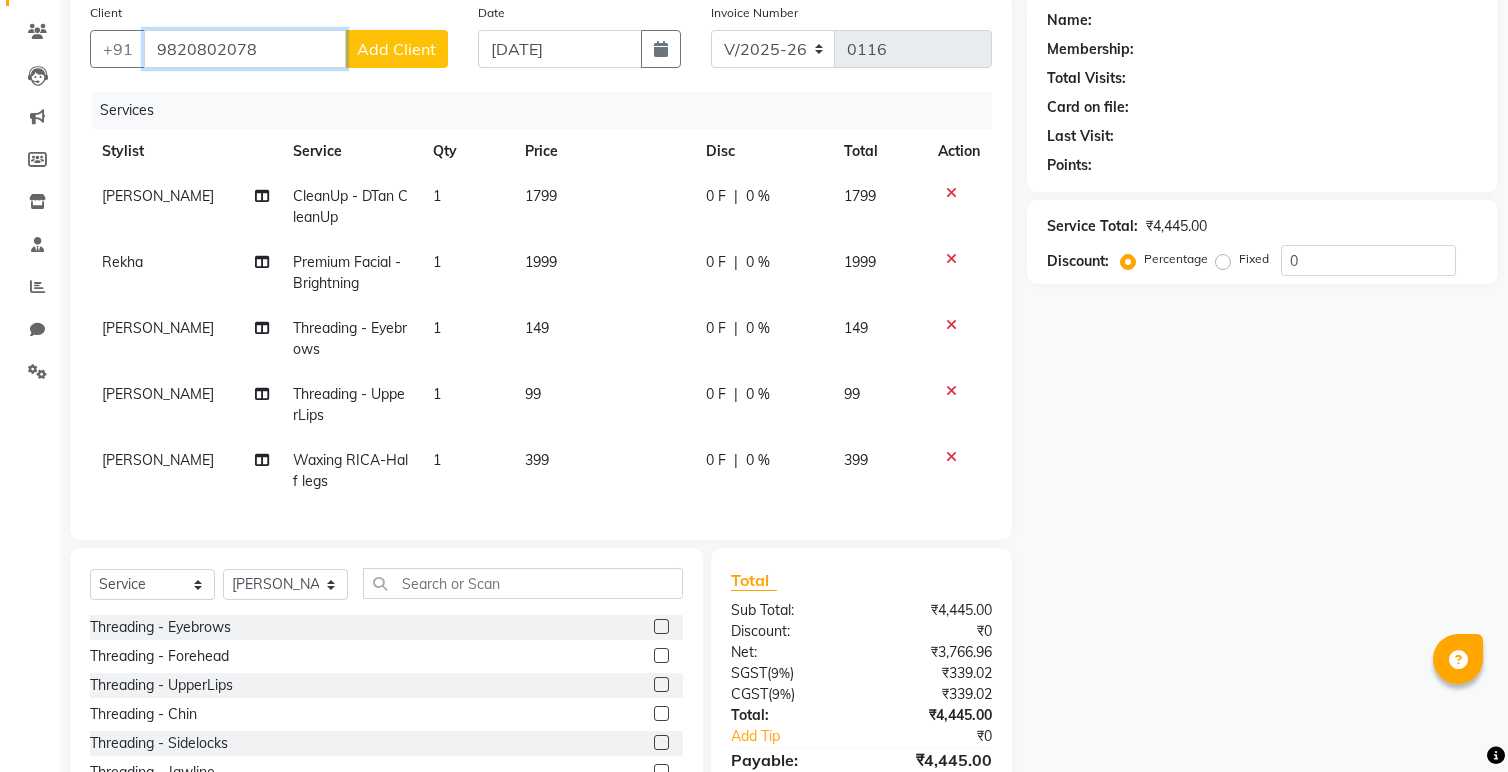type on "9820802078" 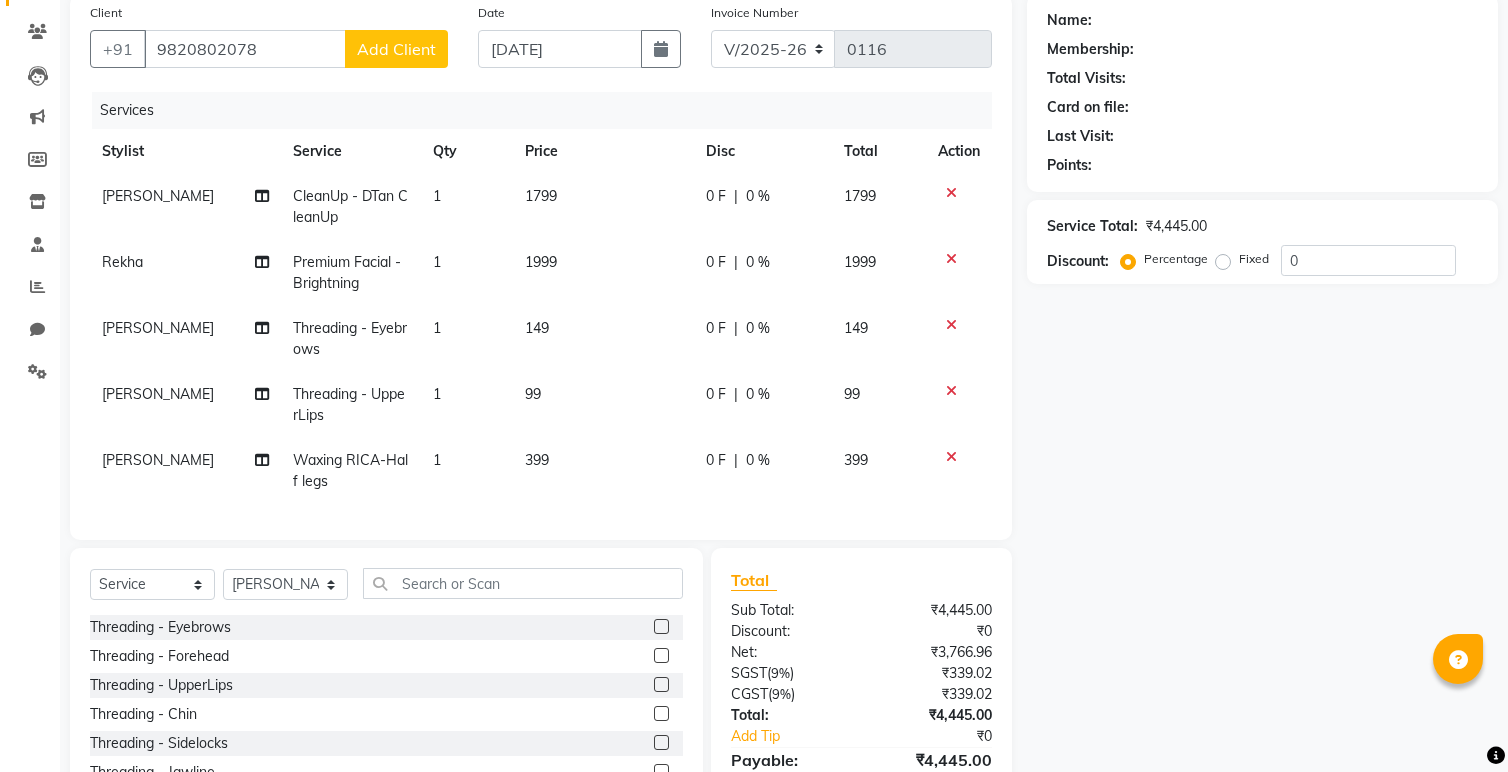 click on "Add Client" 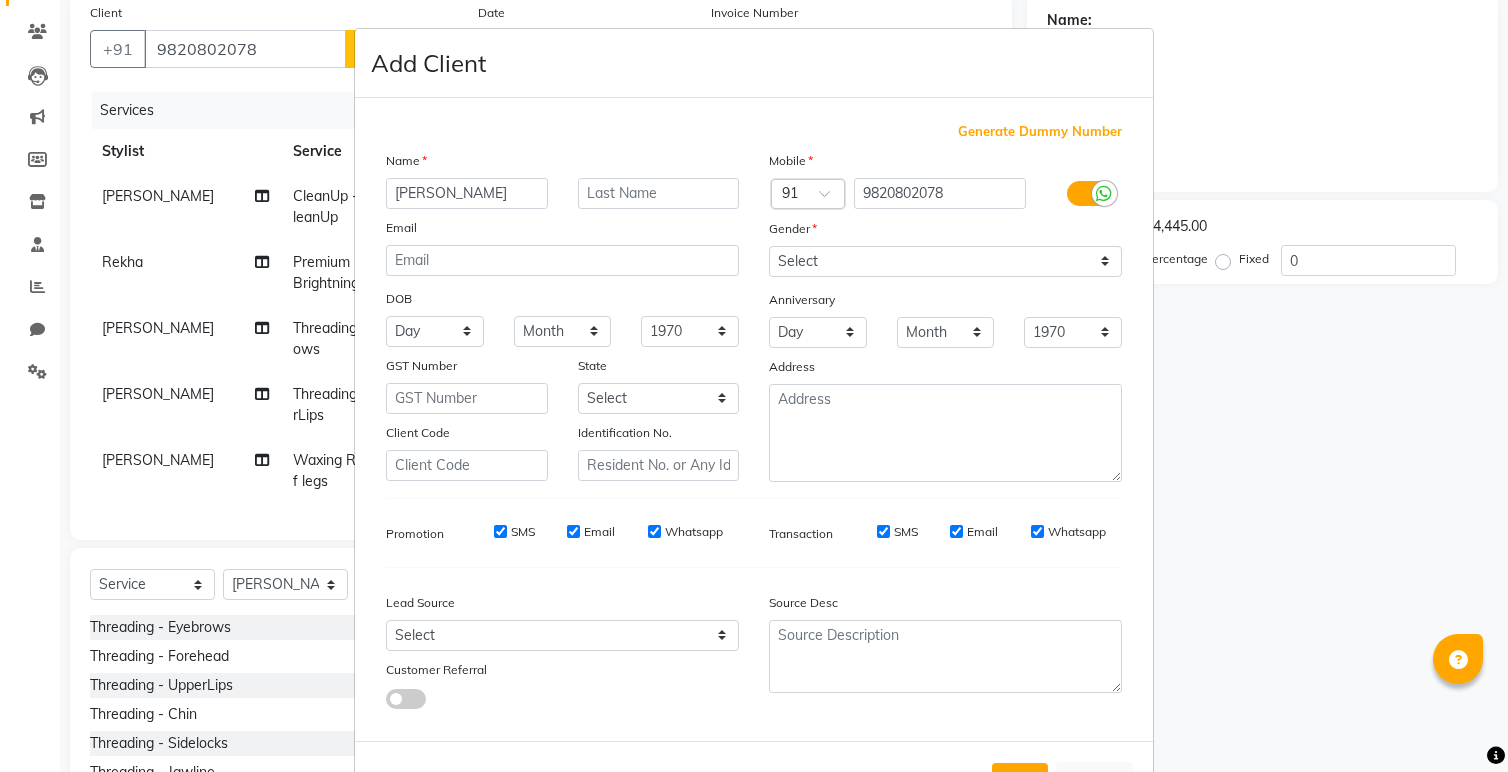 type on "[PERSON_NAME]" 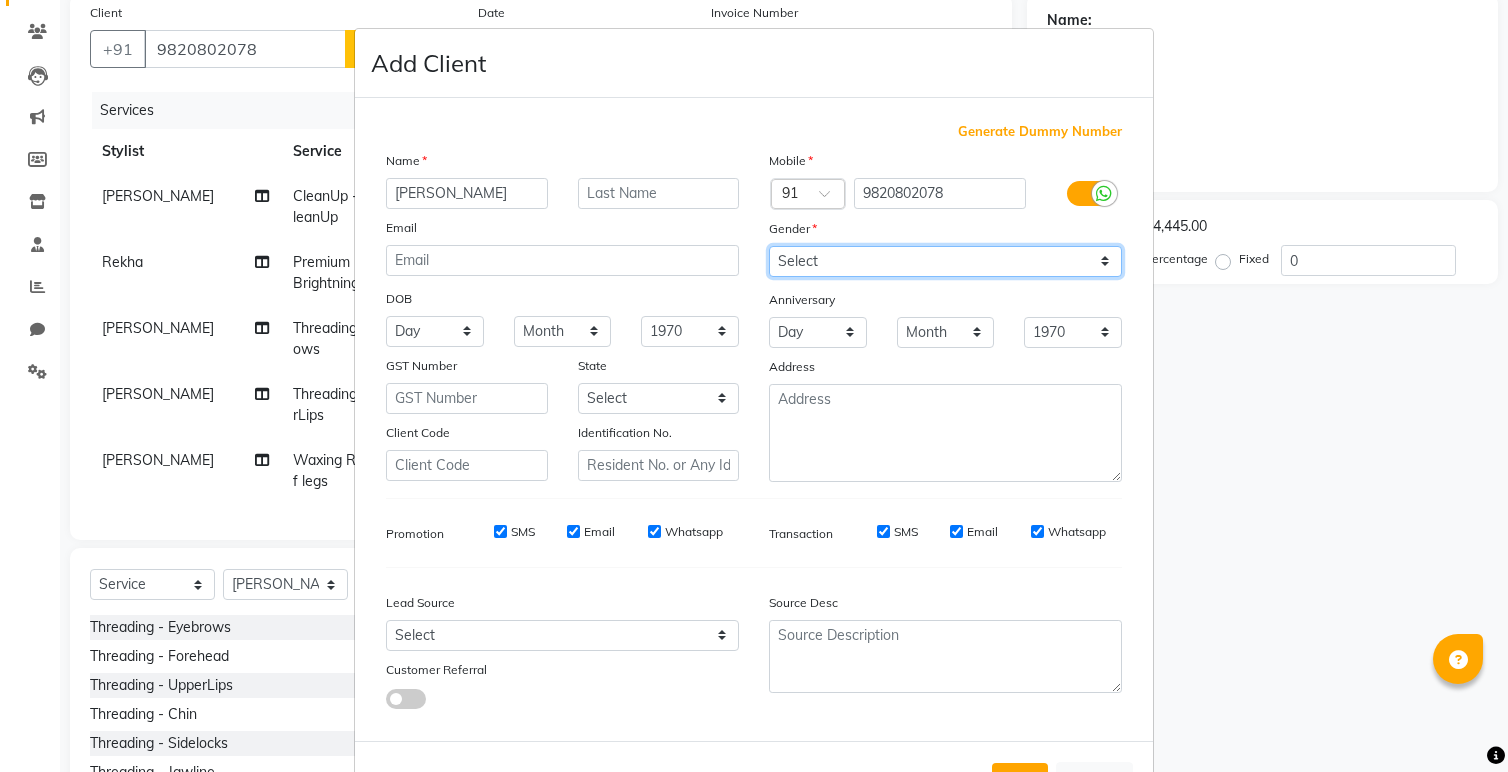 click on "Select [DEMOGRAPHIC_DATA] [DEMOGRAPHIC_DATA] Other Prefer Not To Say" at bounding box center (945, 261) 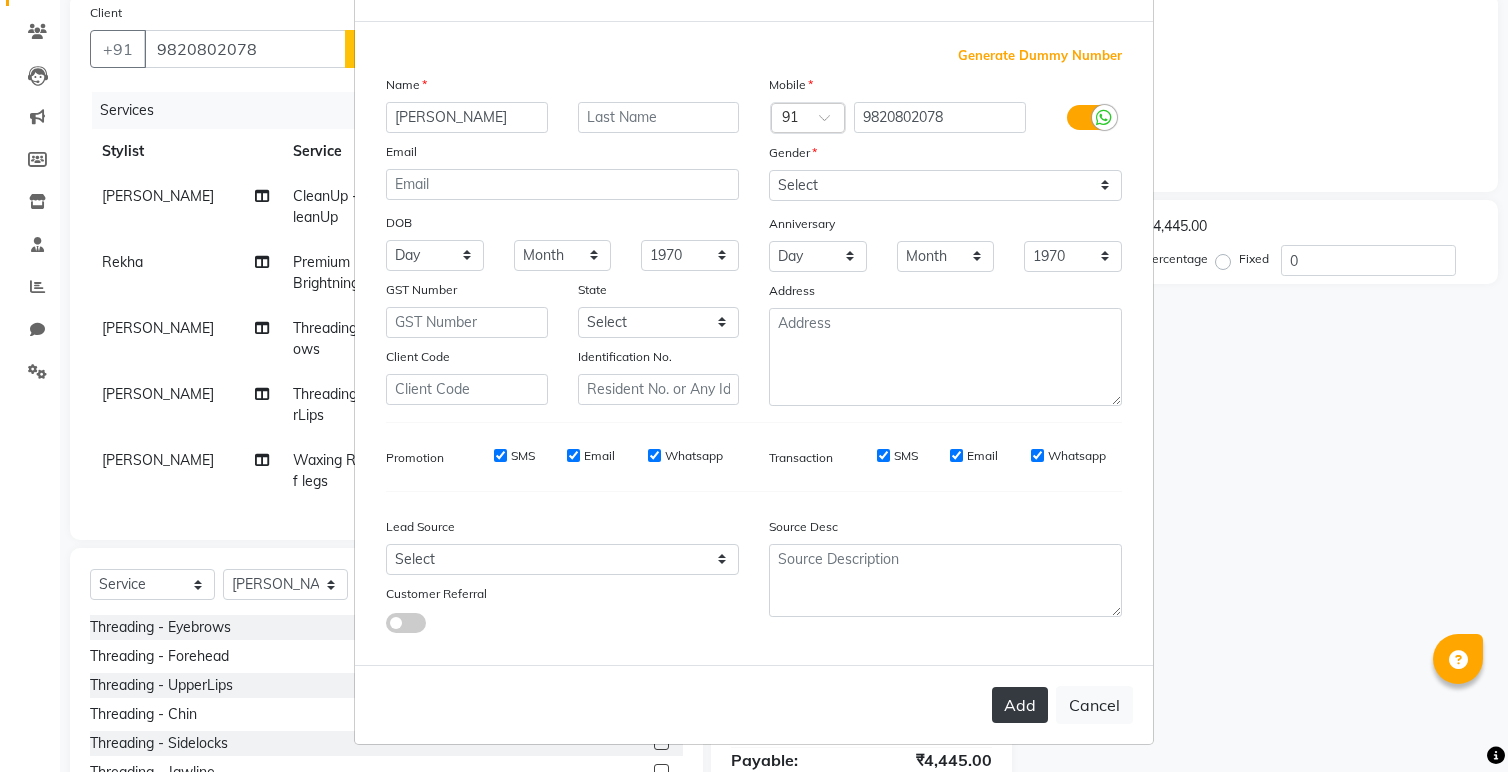 click on "Add" at bounding box center [1020, 705] 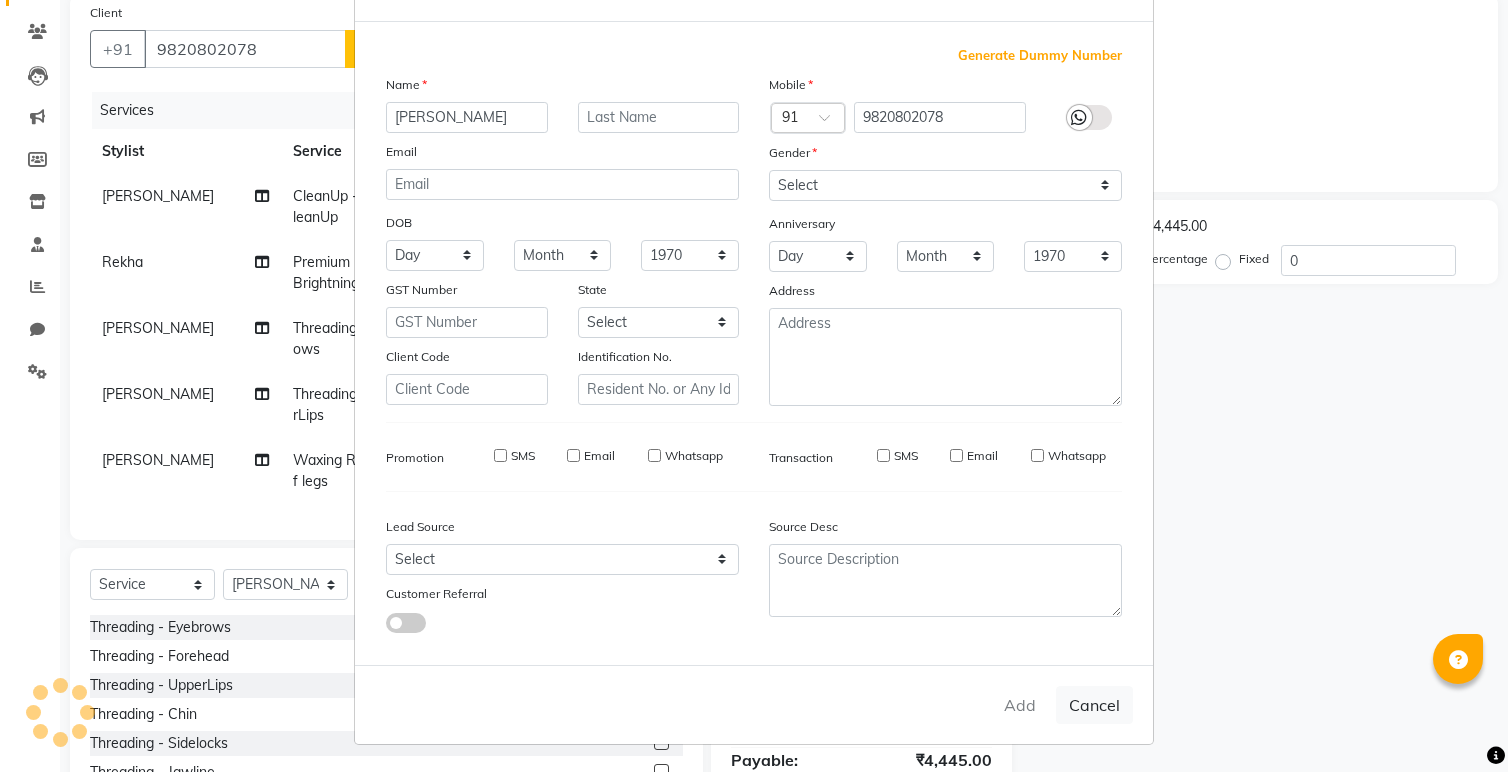 type 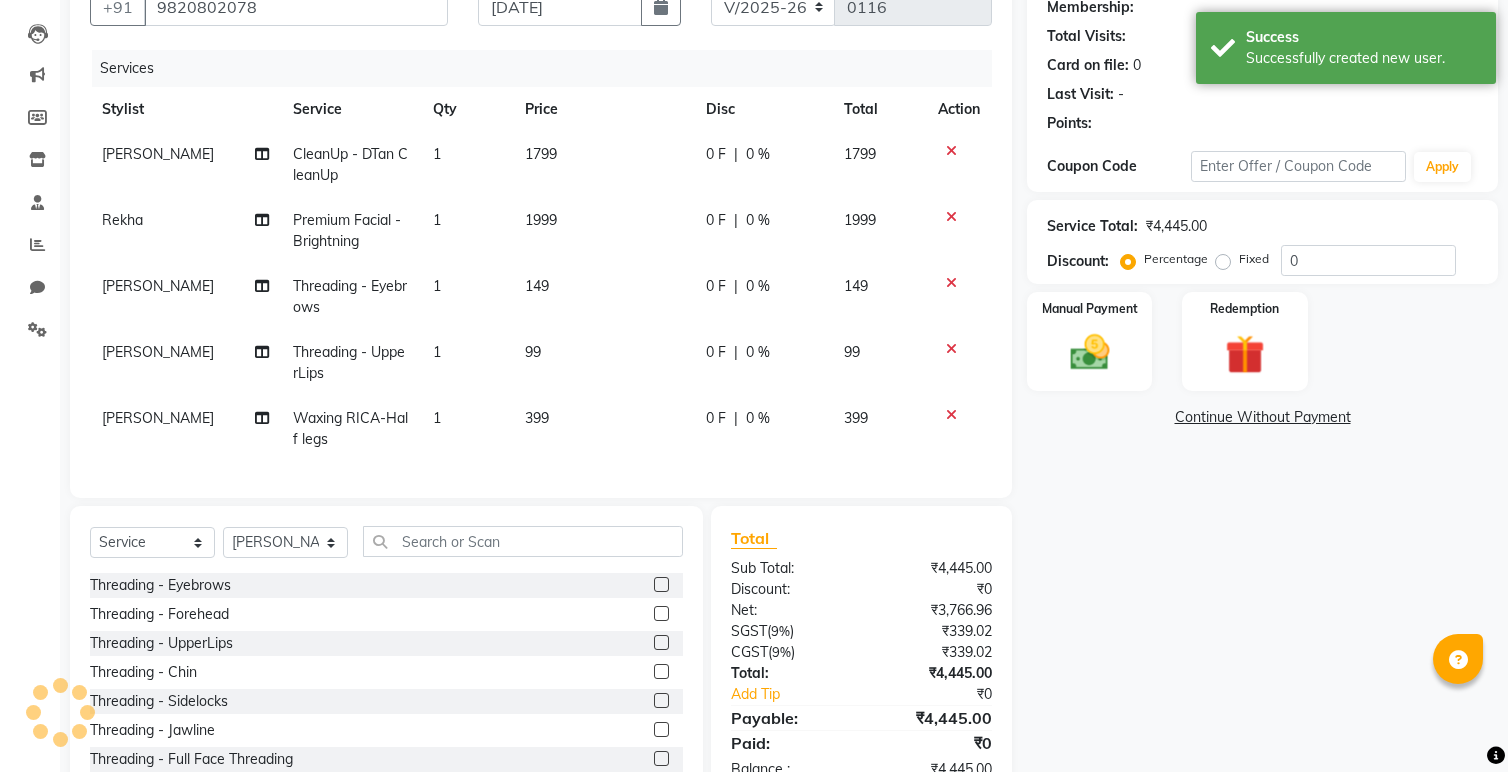 scroll, scrollTop: 199, scrollLeft: 0, axis: vertical 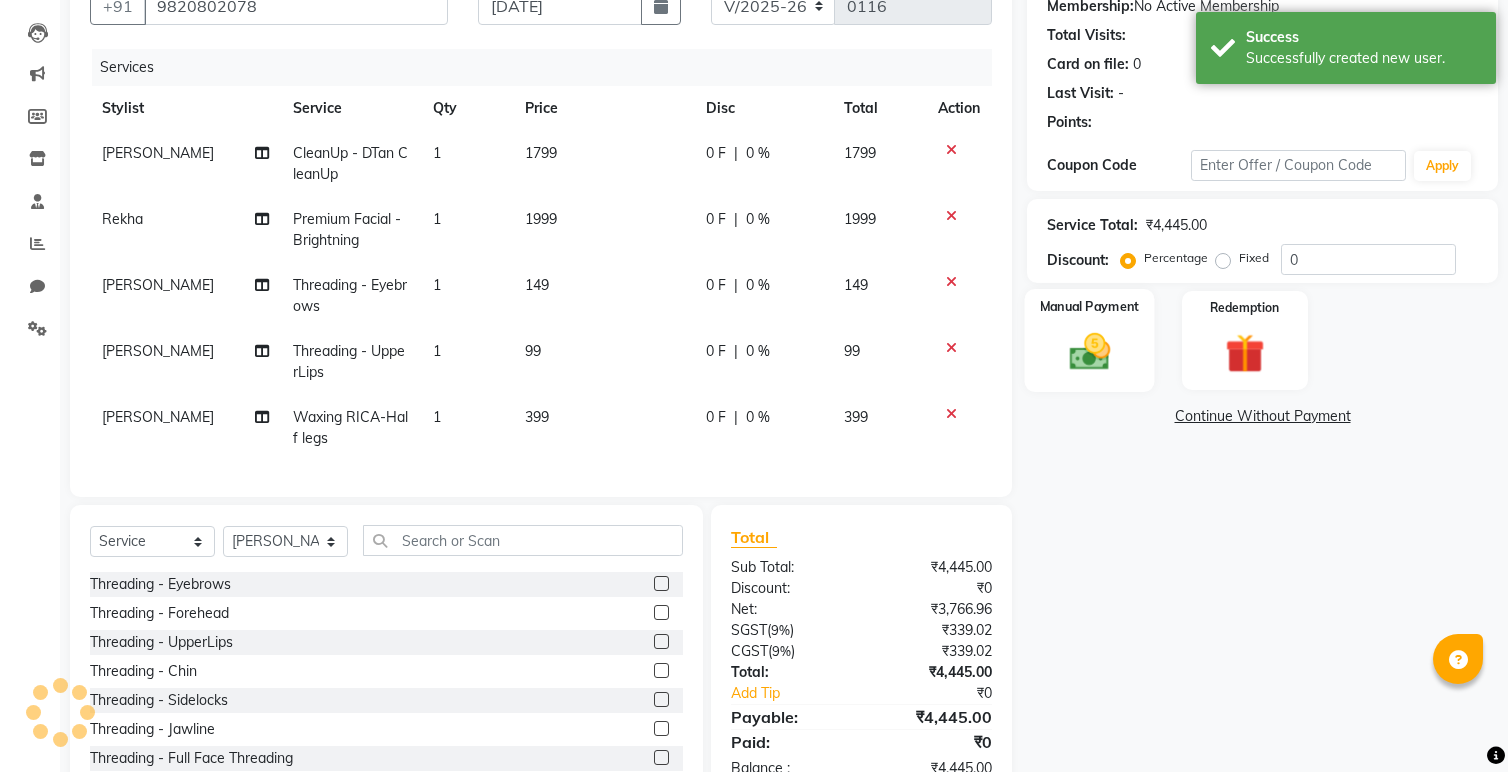 click on "Manual Payment" 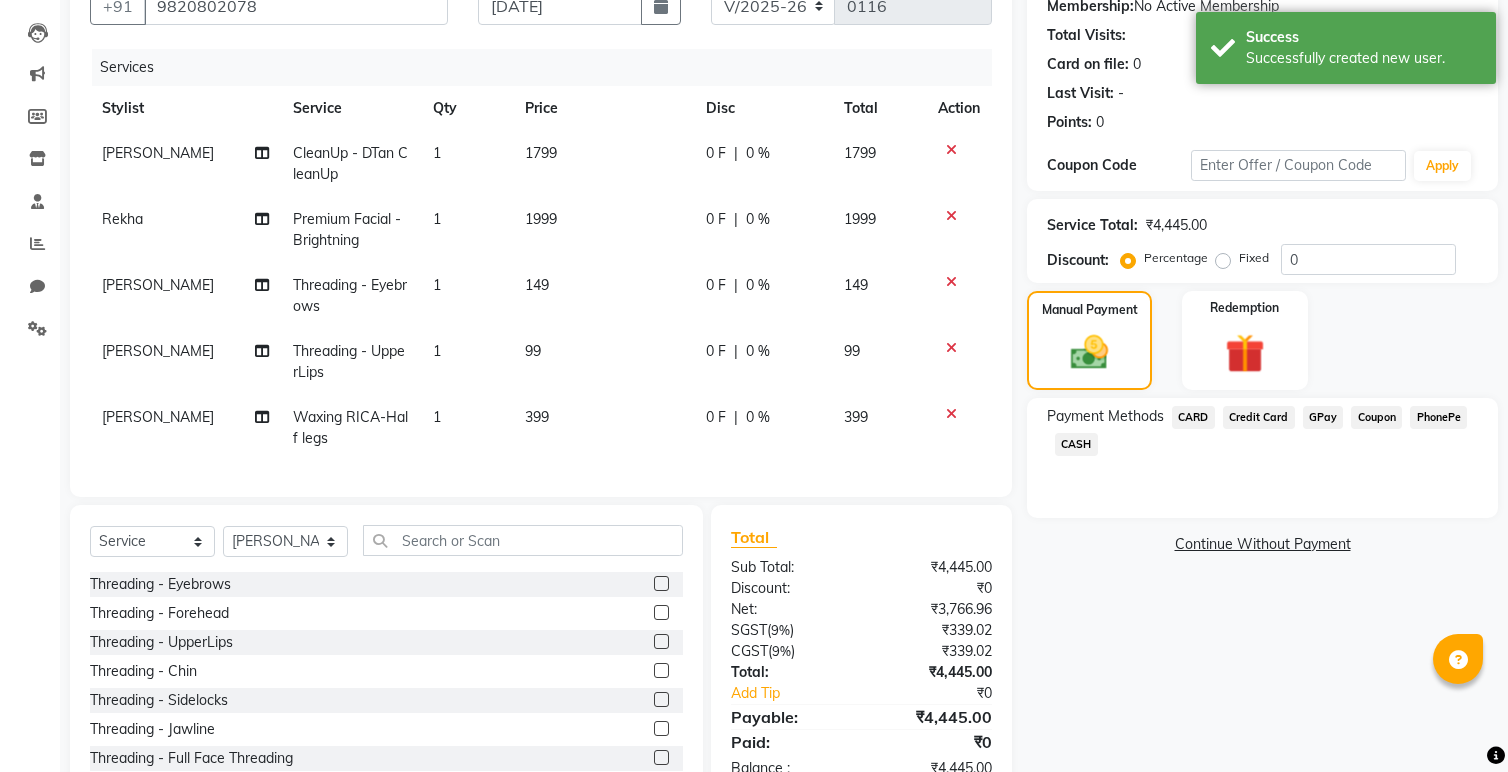 click on "GPay" 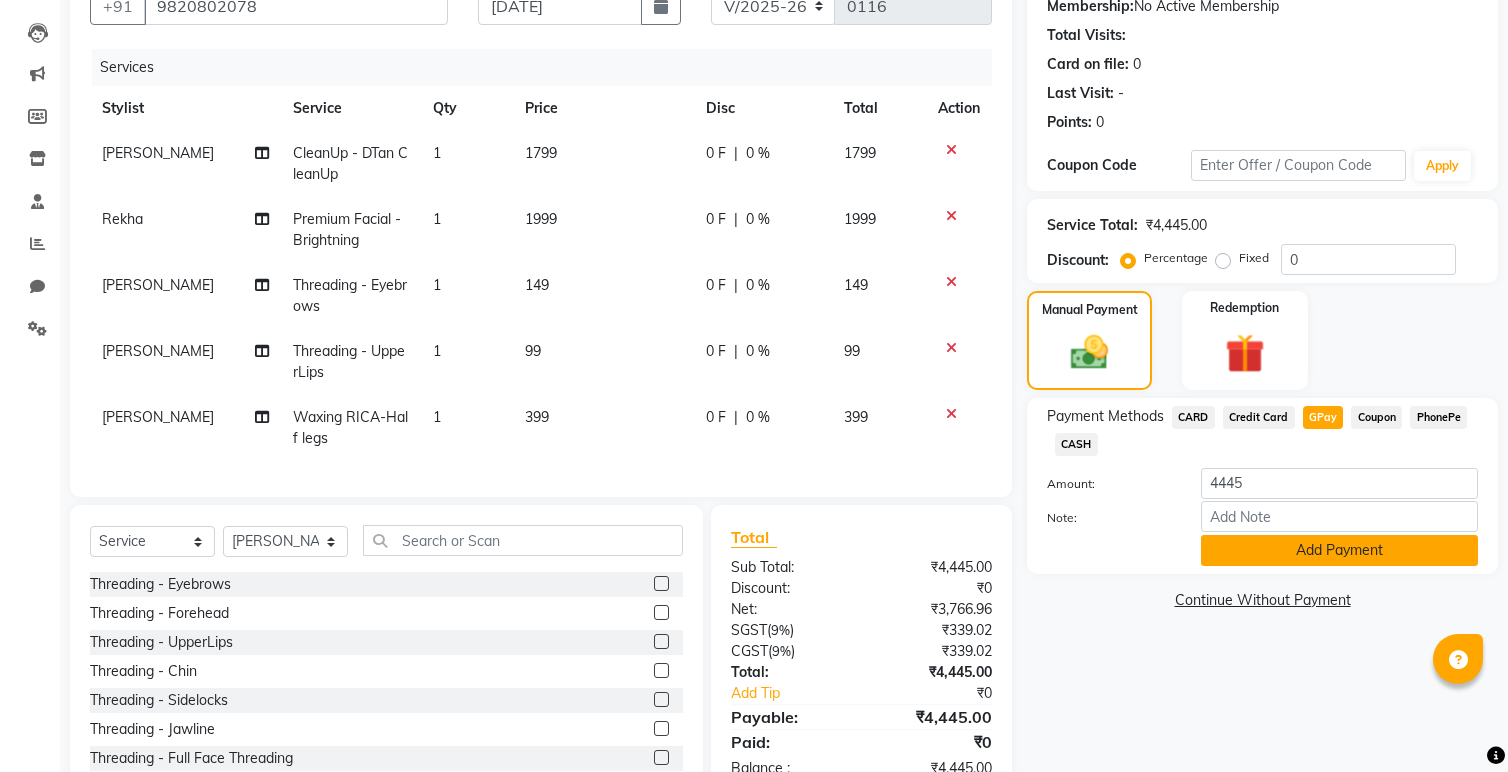 click on "Add Payment" 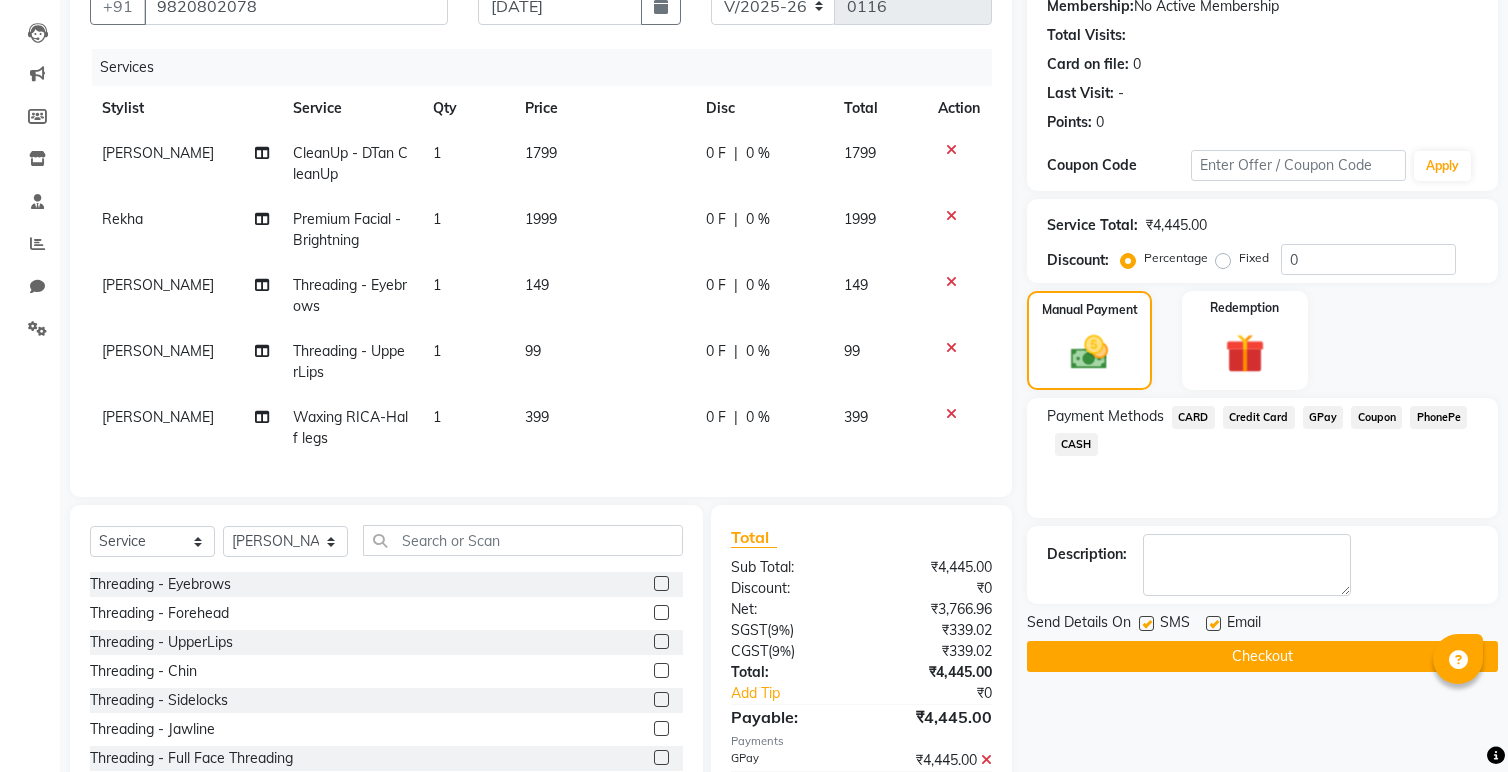 click on "1" 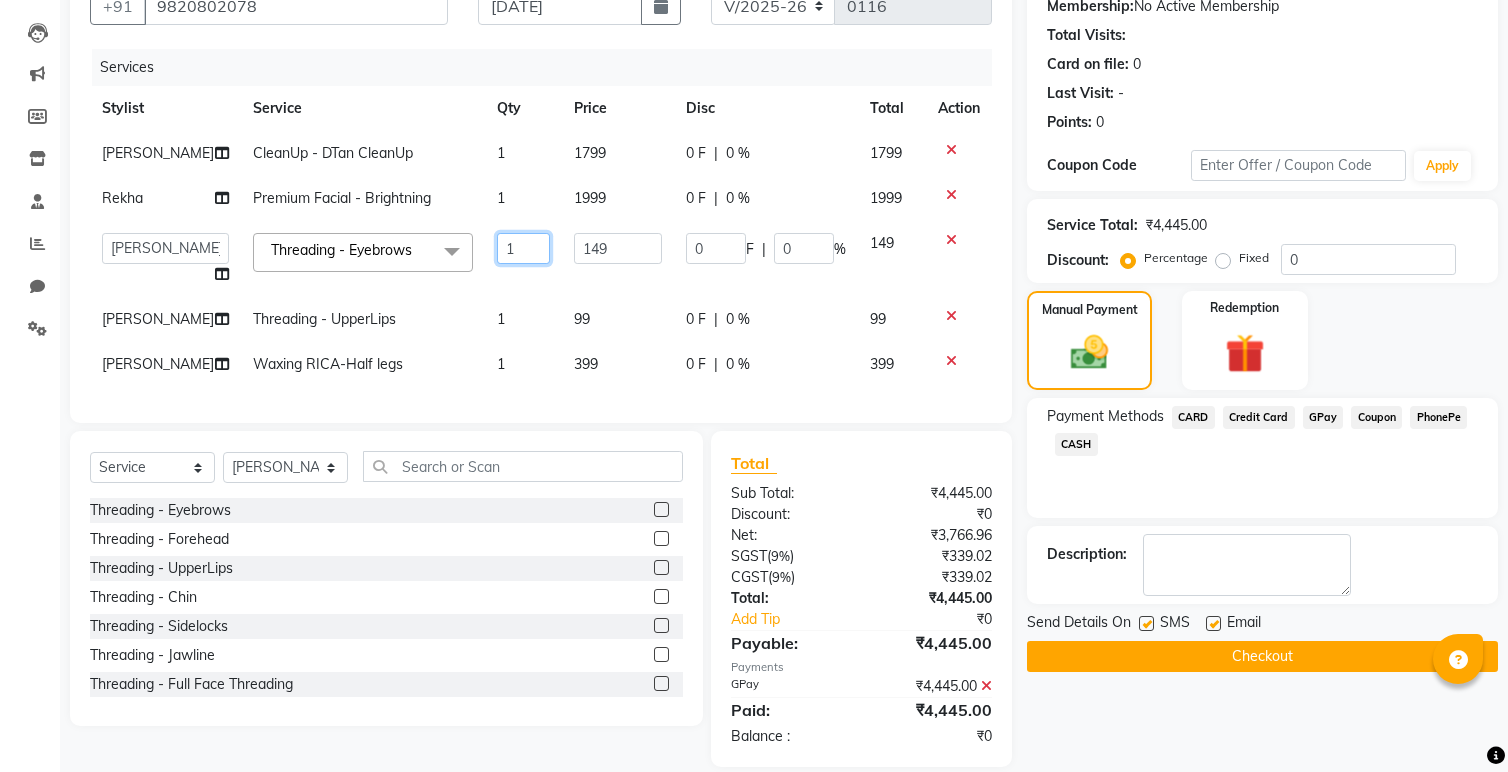 drag, startPoint x: 499, startPoint y: 252, endPoint x: 455, endPoint y: 255, distance: 44.102154 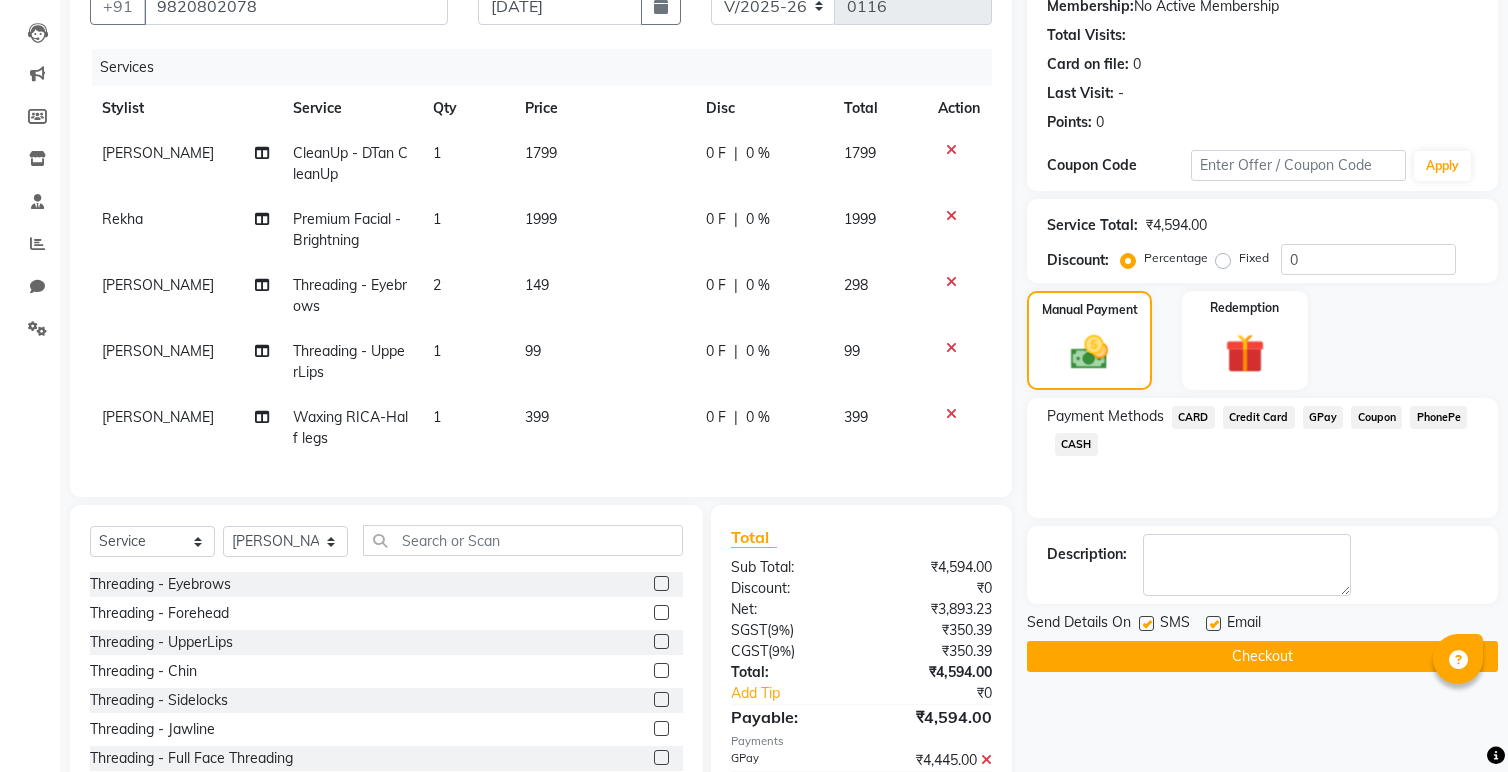 click on "Client [PHONE_NUMBER] Date [DATE] Invoice Number V/2025 V/[PHONE_NUMBER] Services Stylist Service Qty Price Disc Total Action [PERSON_NAME] CleanUp - DTan CleanUp 1 1799 0 F | 0 % 1799 Rekha Premium Facial - Brightning 1 1999 0 F | 0 % 1999 [PERSON_NAME] - Eyebrows 2 149 0 F | 0 % 298 [PERSON_NAME] Threading - UpperLips 1 99 0 F | 0 % 99 [PERSON_NAME] RICA-Half legs 1 399 0 F | 0 % 399" 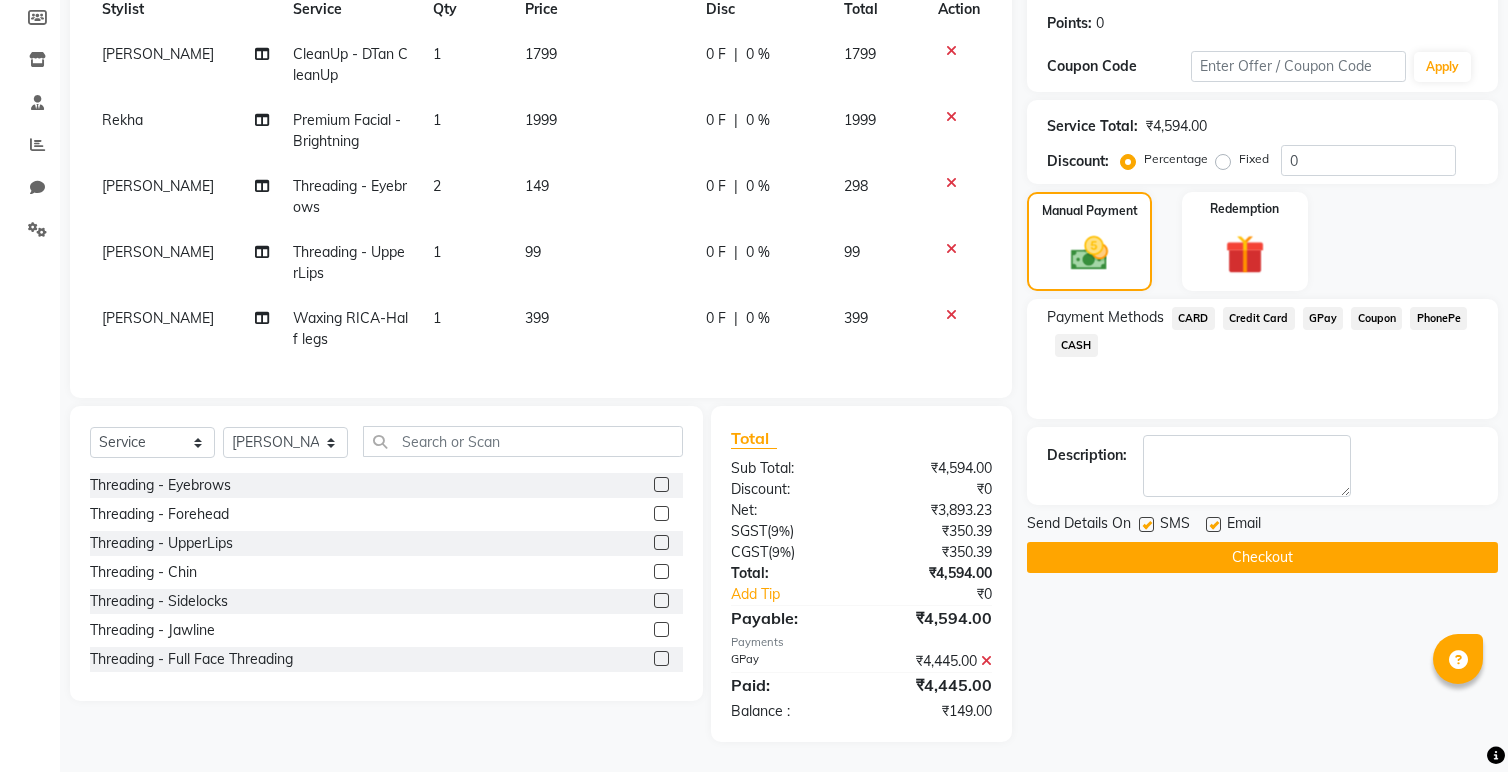 scroll, scrollTop: 294, scrollLeft: 0, axis: vertical 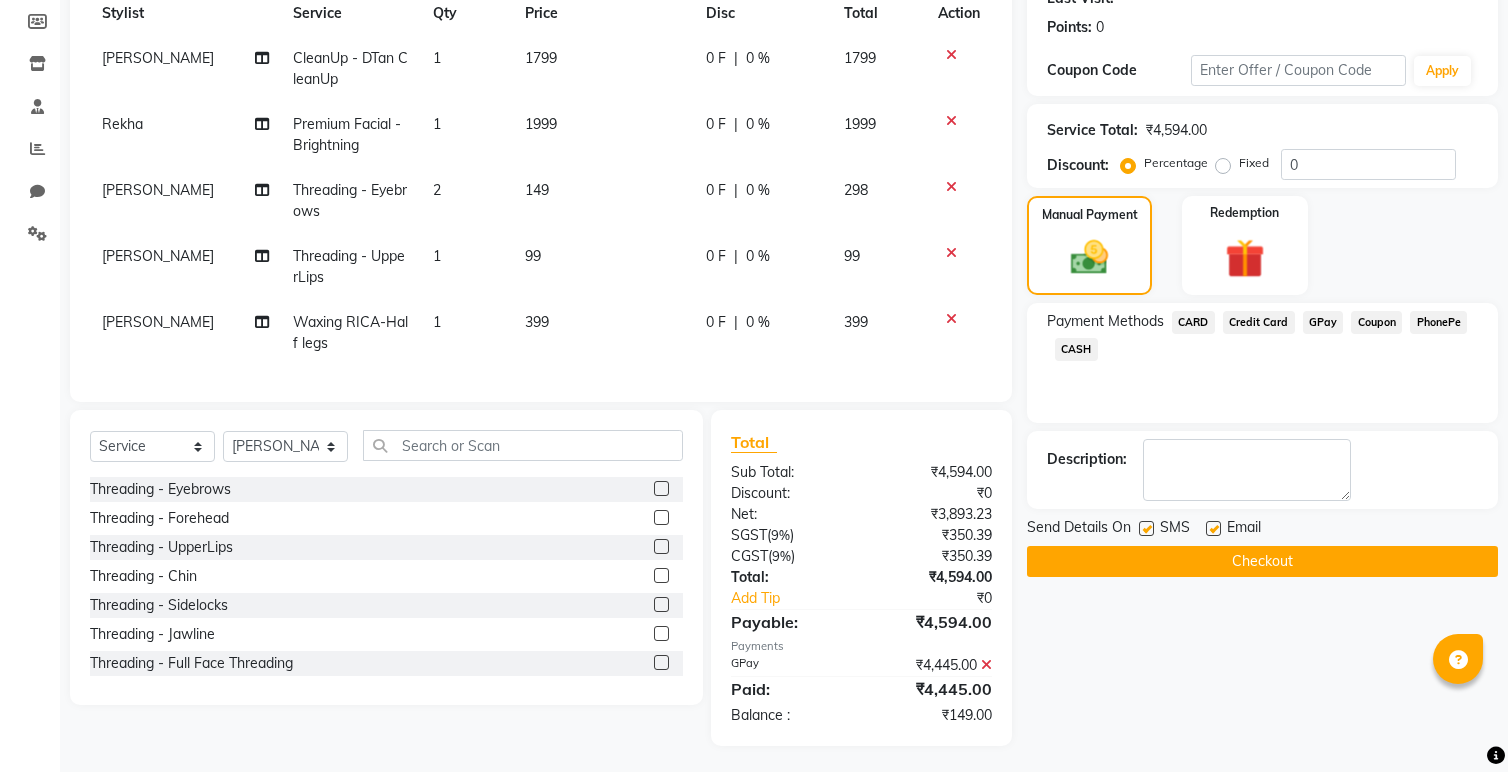 click 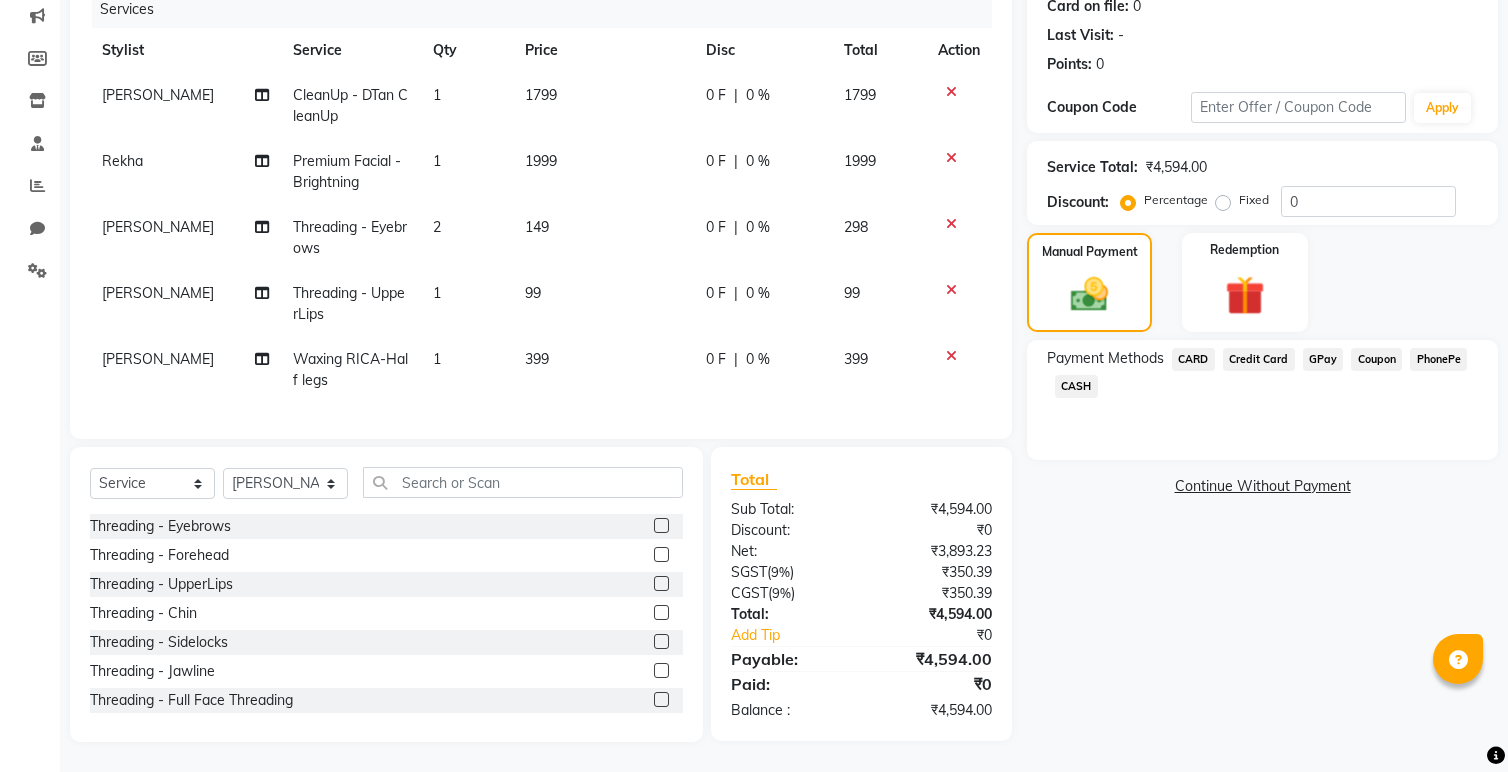 click on "CASH" 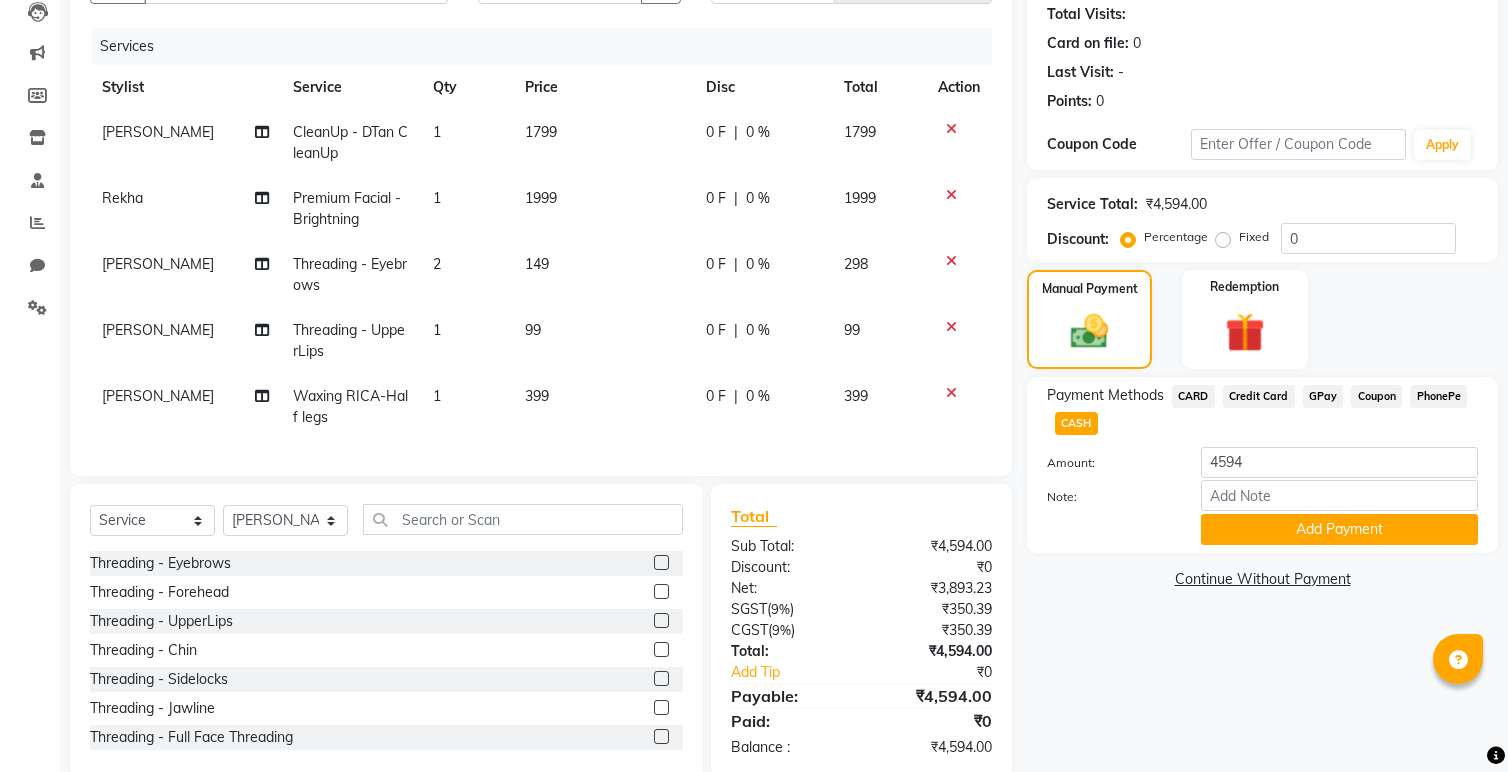 scroll, scrollTop: 257, scrollLeft: 0, axis: vertical 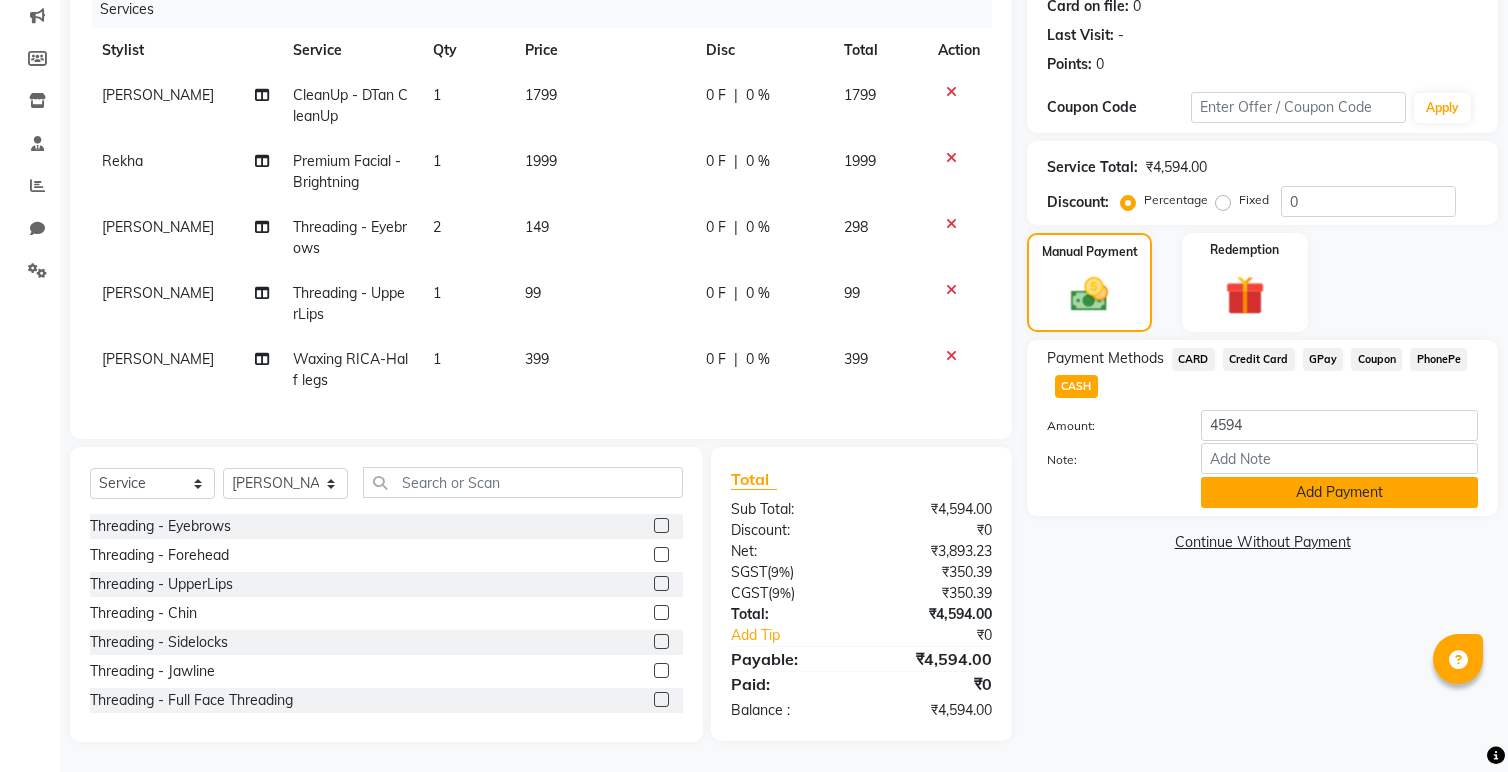 click on "Add Payment" 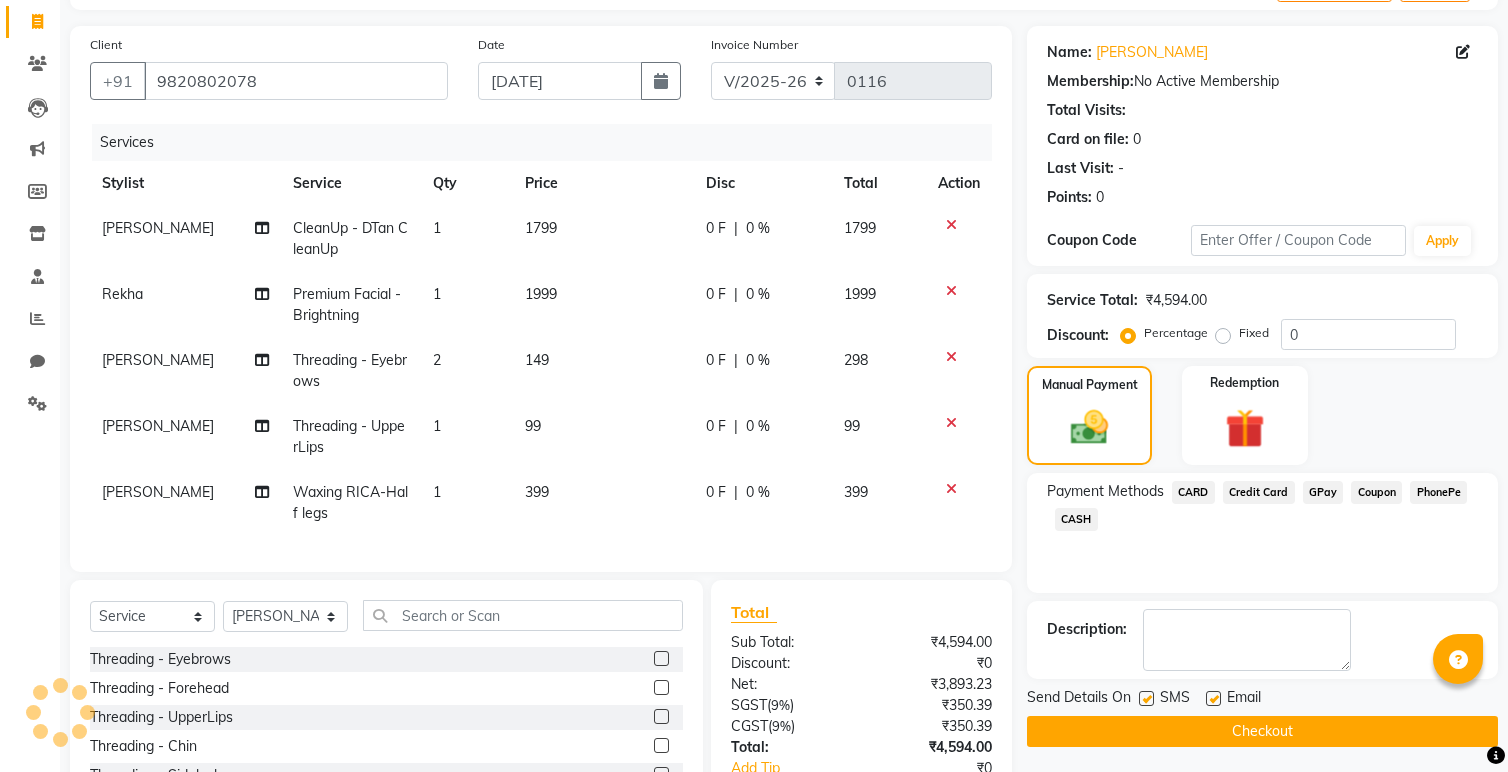 scroll, scrollTop: 143, scrollLeft: 0, axis: vertical 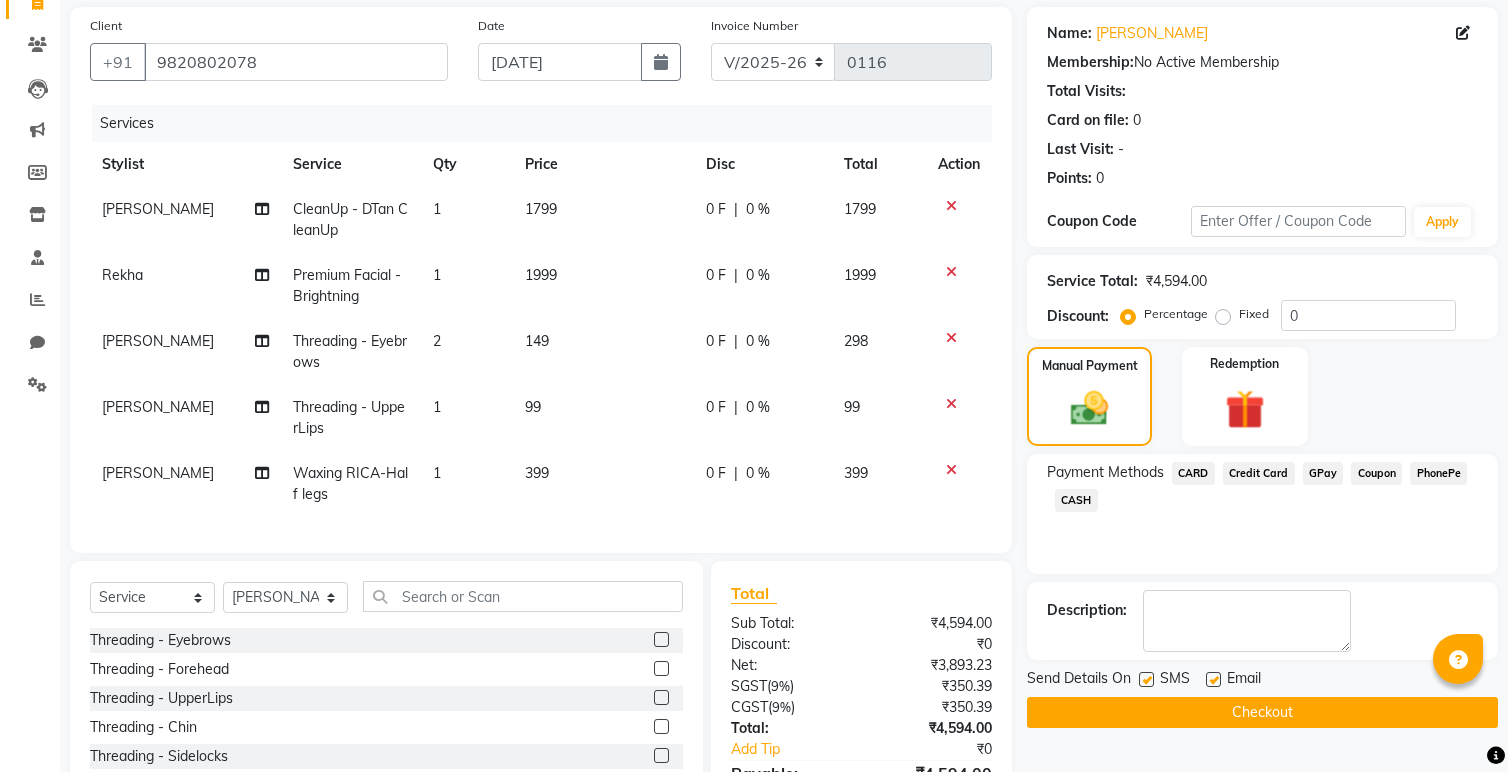 click on "Checkout" 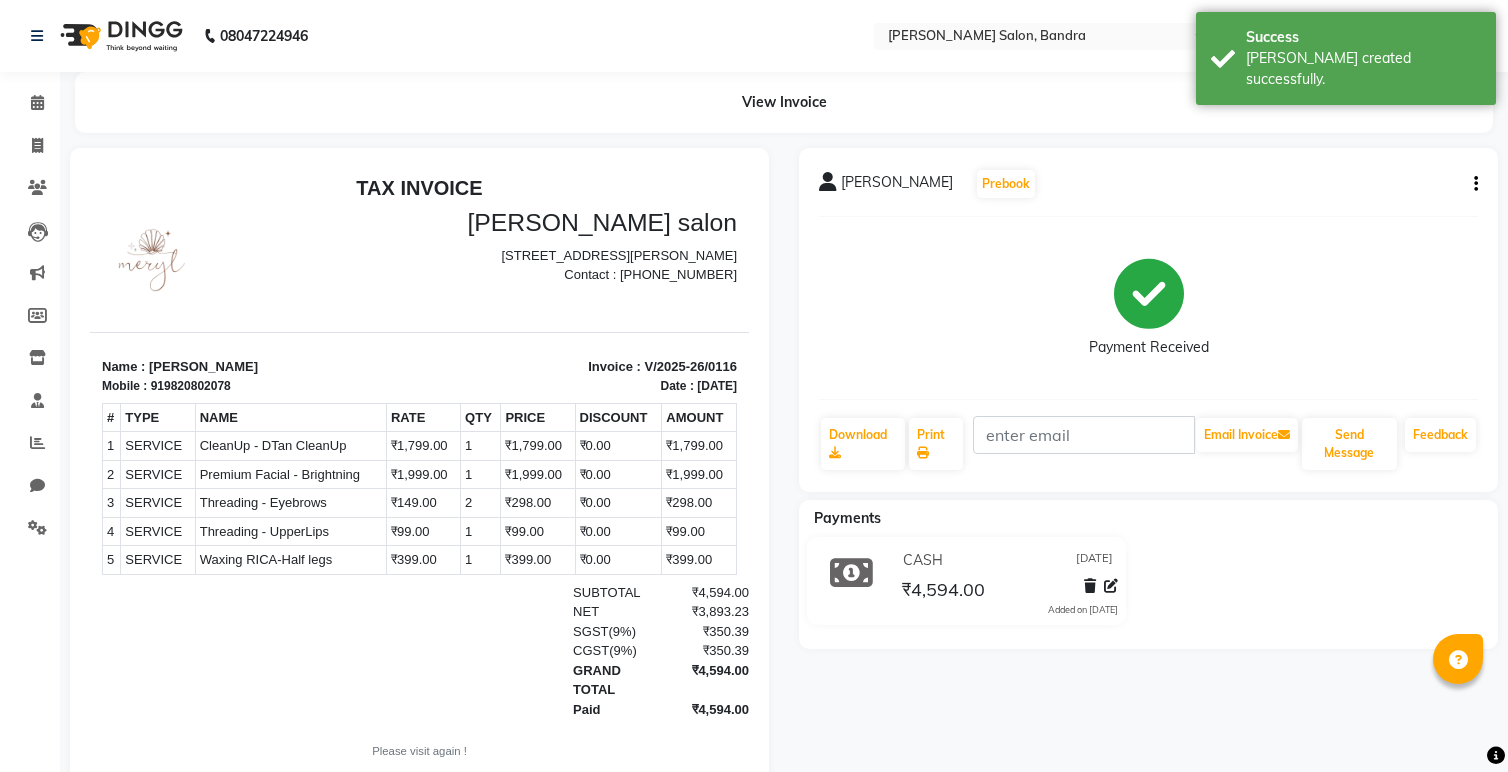scroll, scrollTop: 0, scrollLeft: 0, axis: both 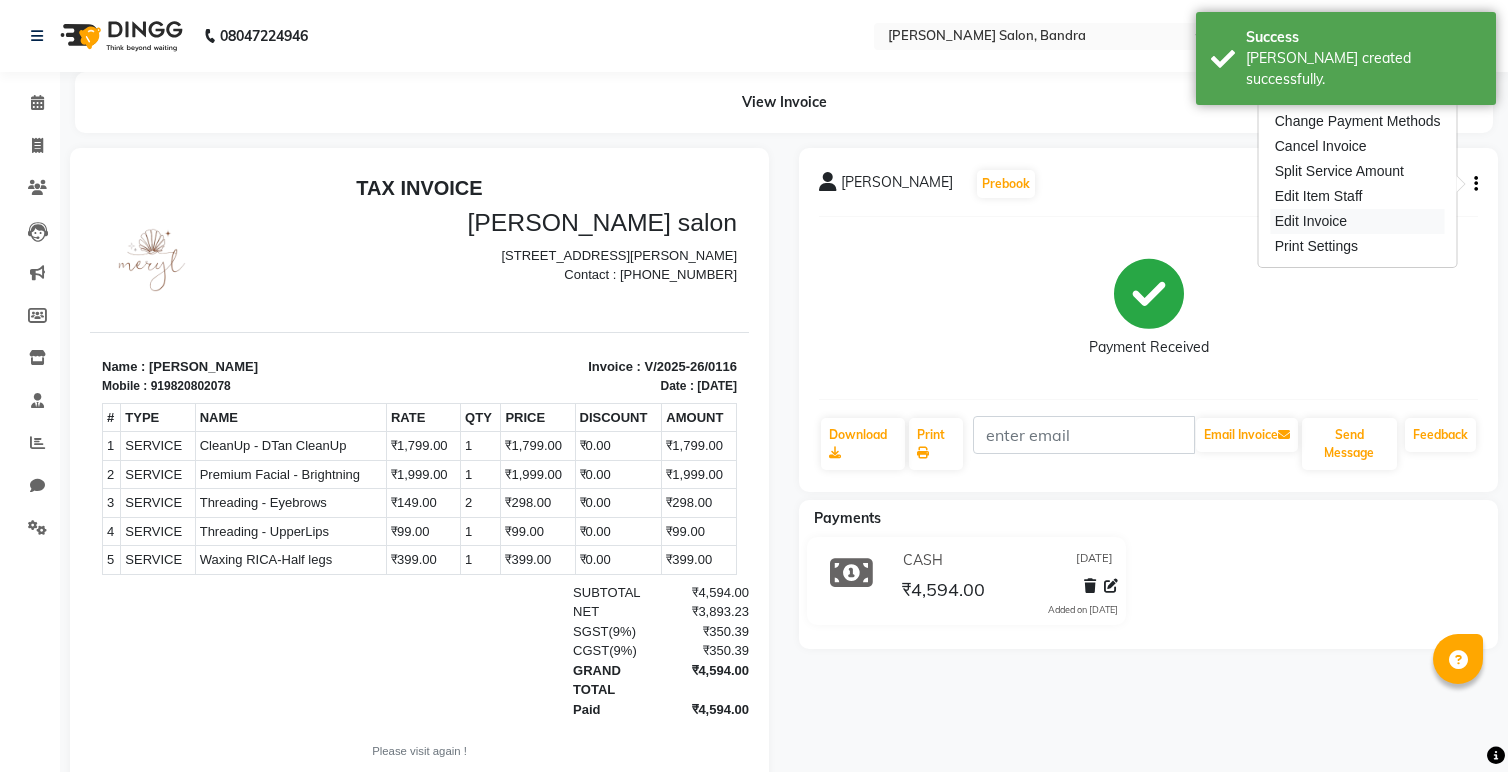 click on "Edit Invoice" at bounding box center [1358, 221] 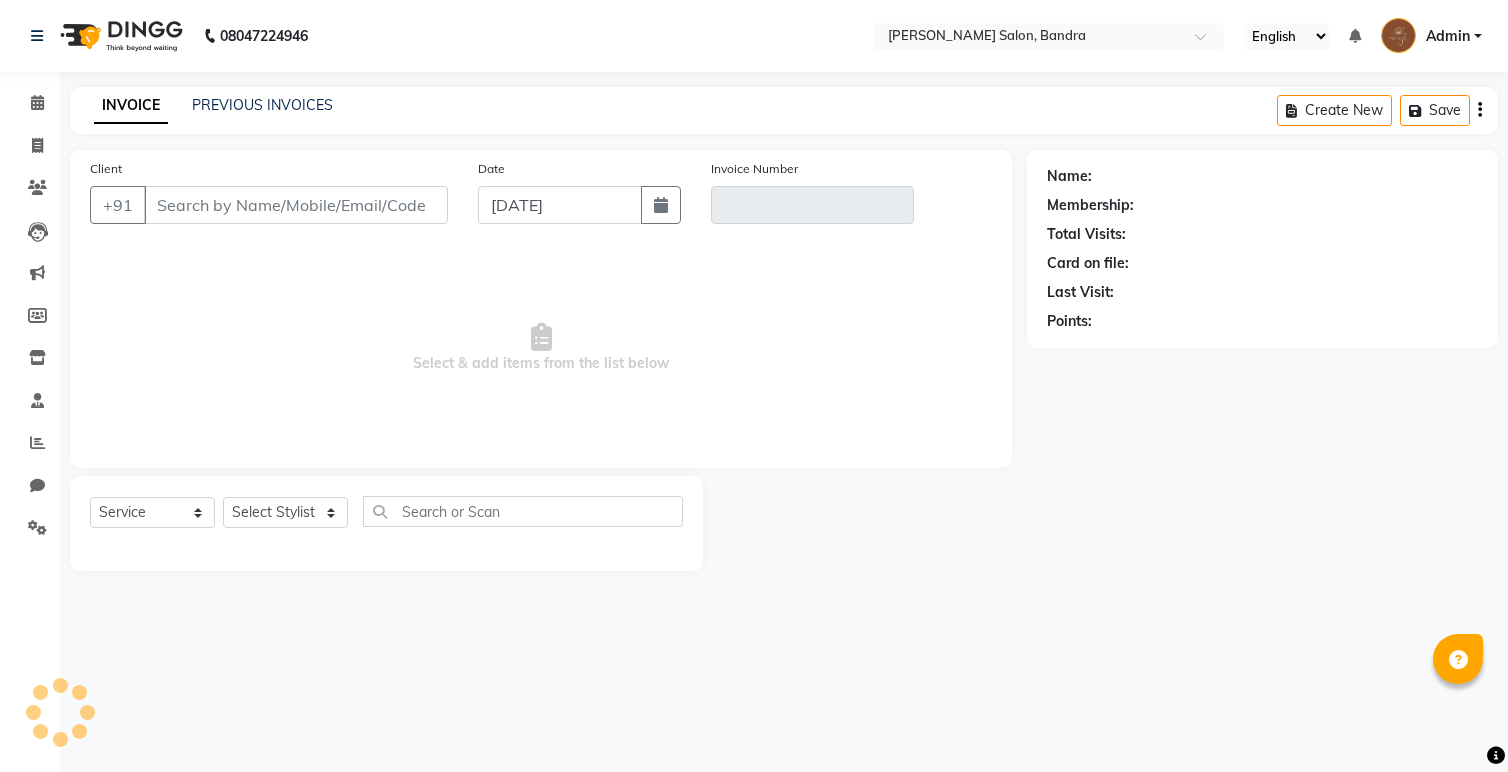 type on "9820802078" 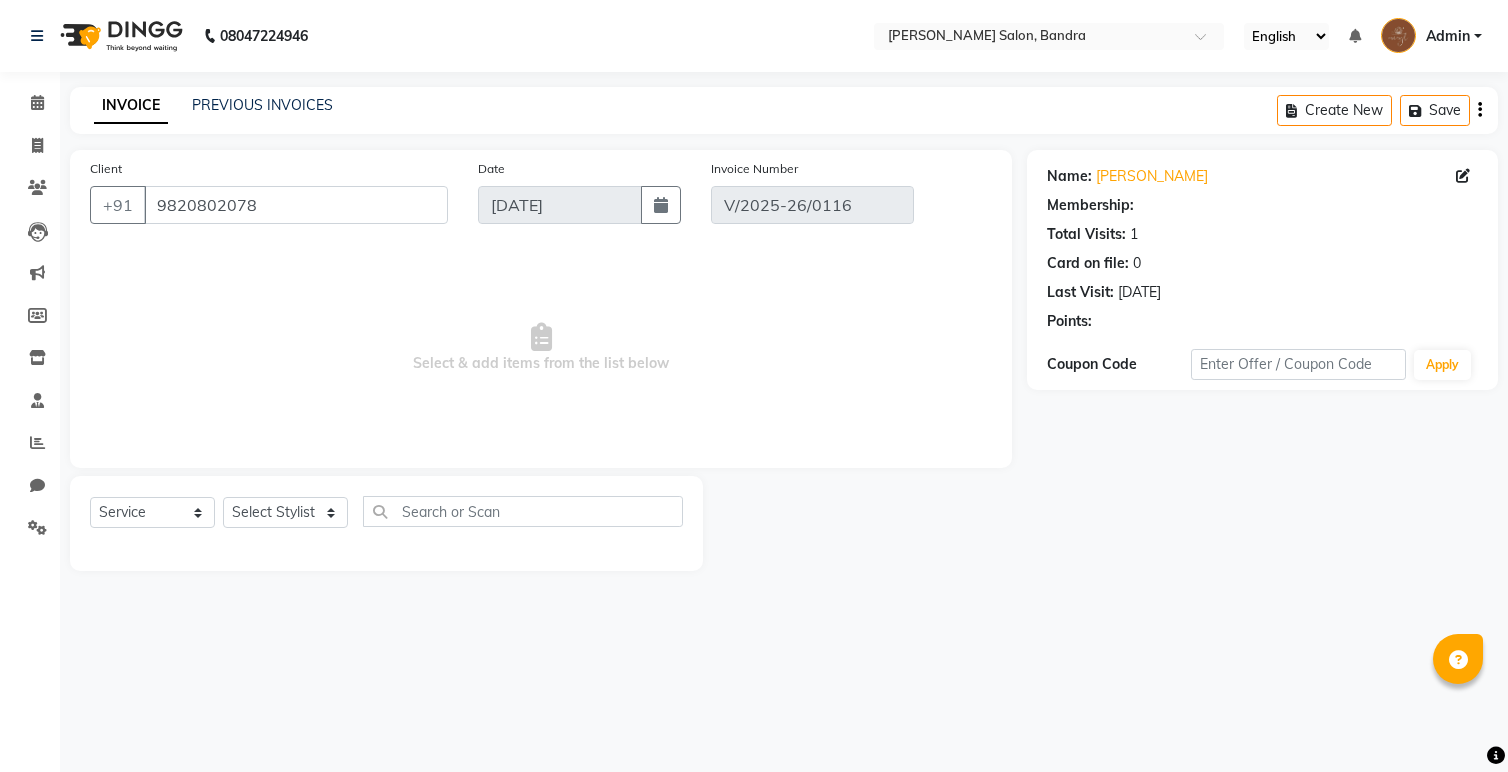 select on "select" 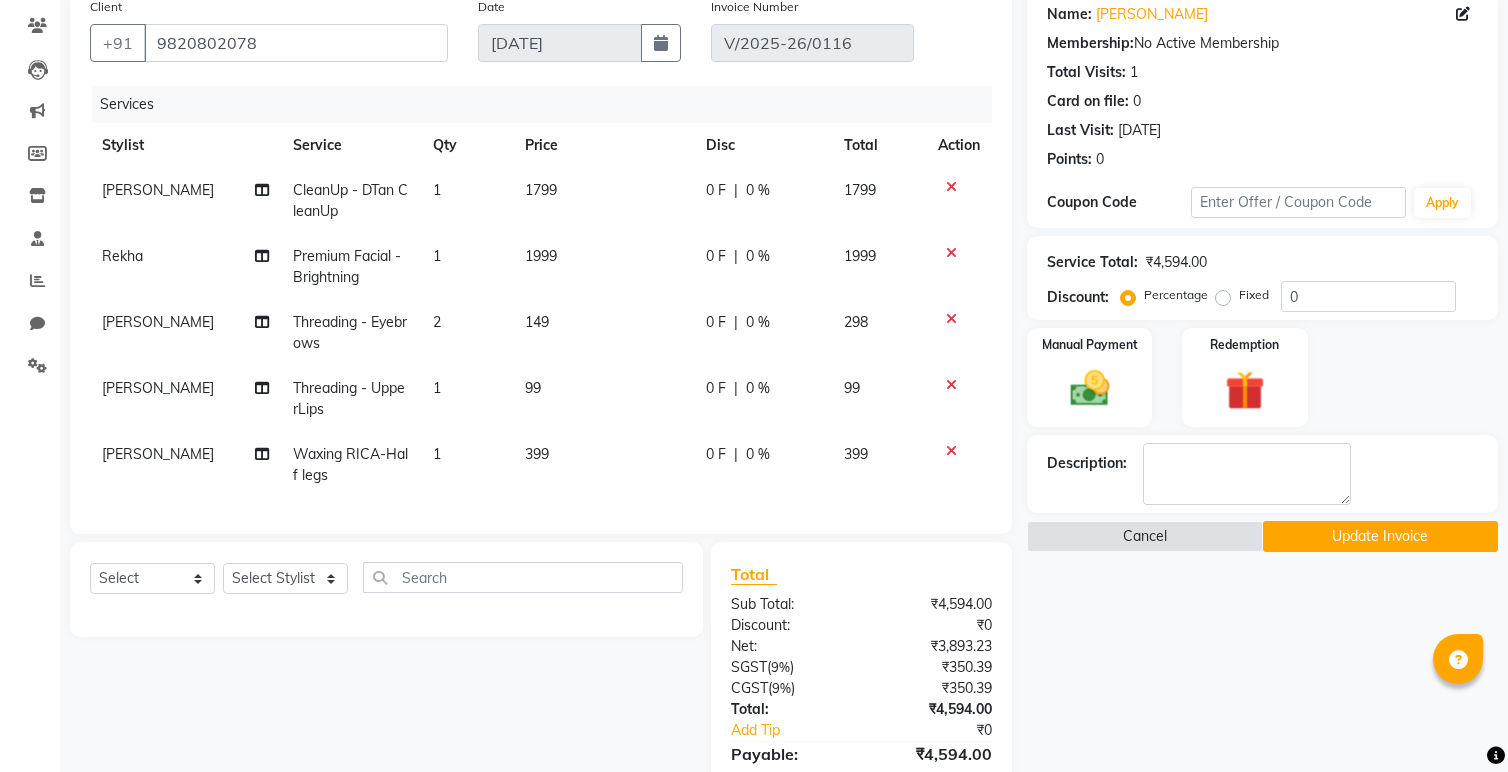 scroll, scrollTop: 166, scrollLeft: 0, axis: vertical 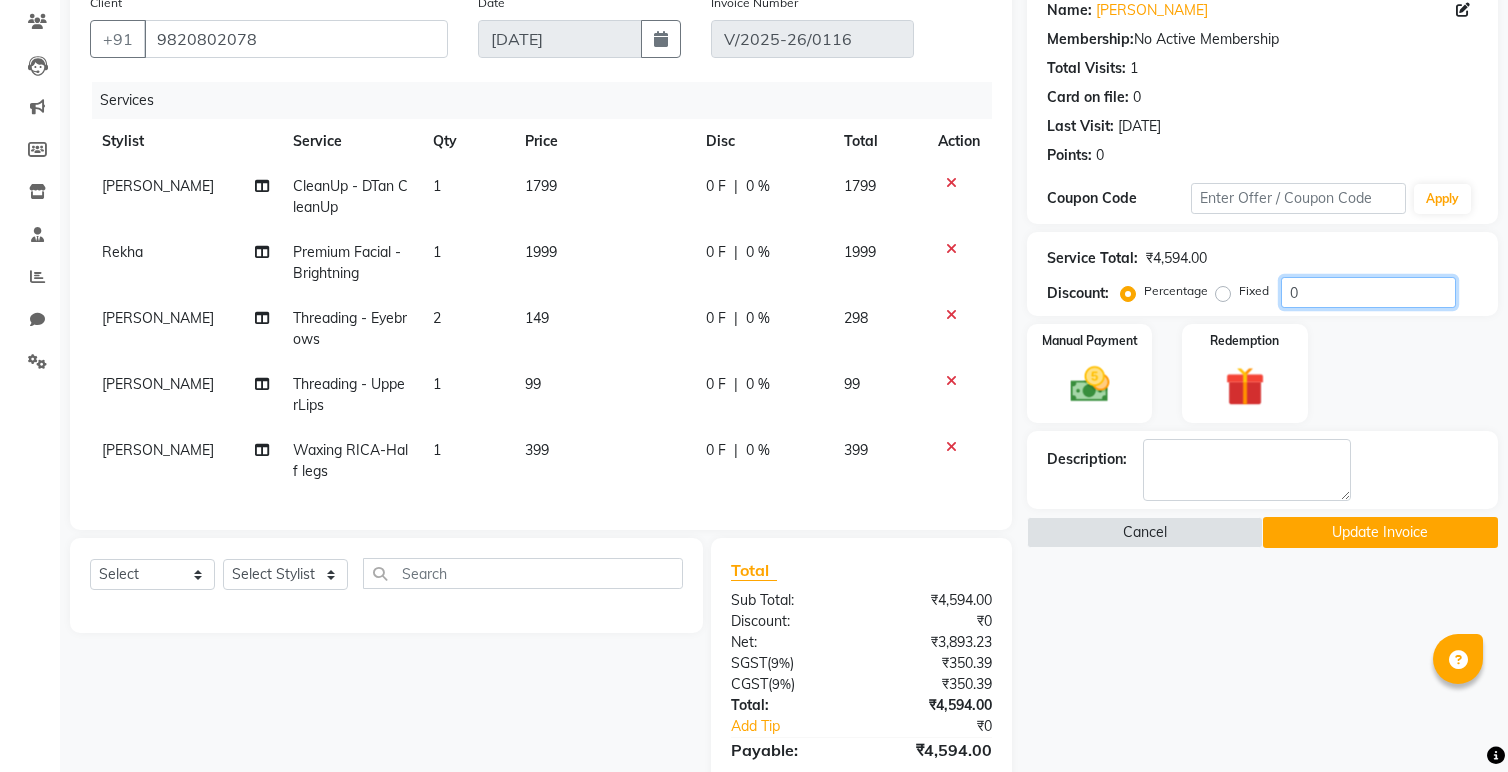 drag, startPoint x: 1323, startPoint y: 295, endPoint x: 1269, endPoint y: 300, distance: 54.230988 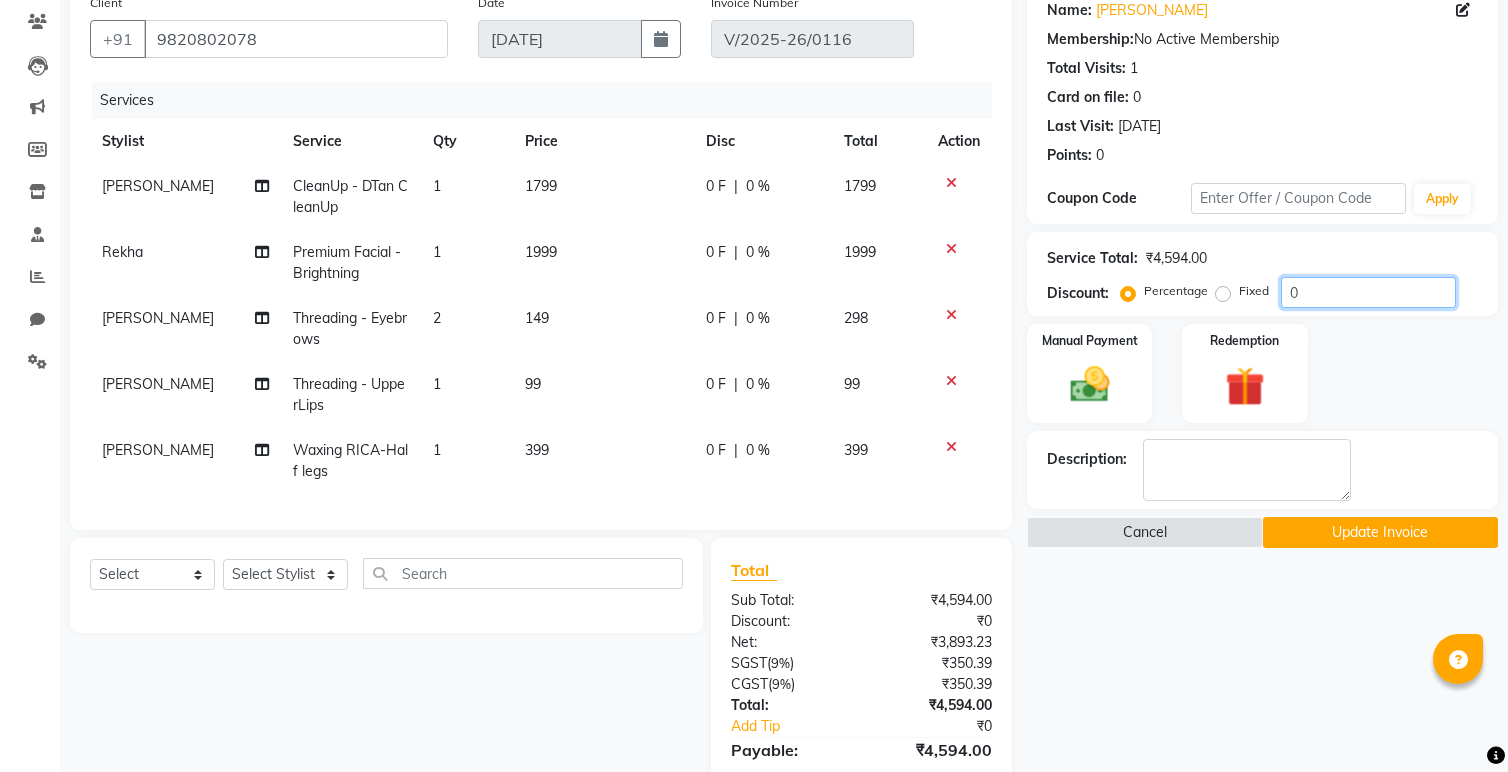 click on "Percentage   Fixed  0" 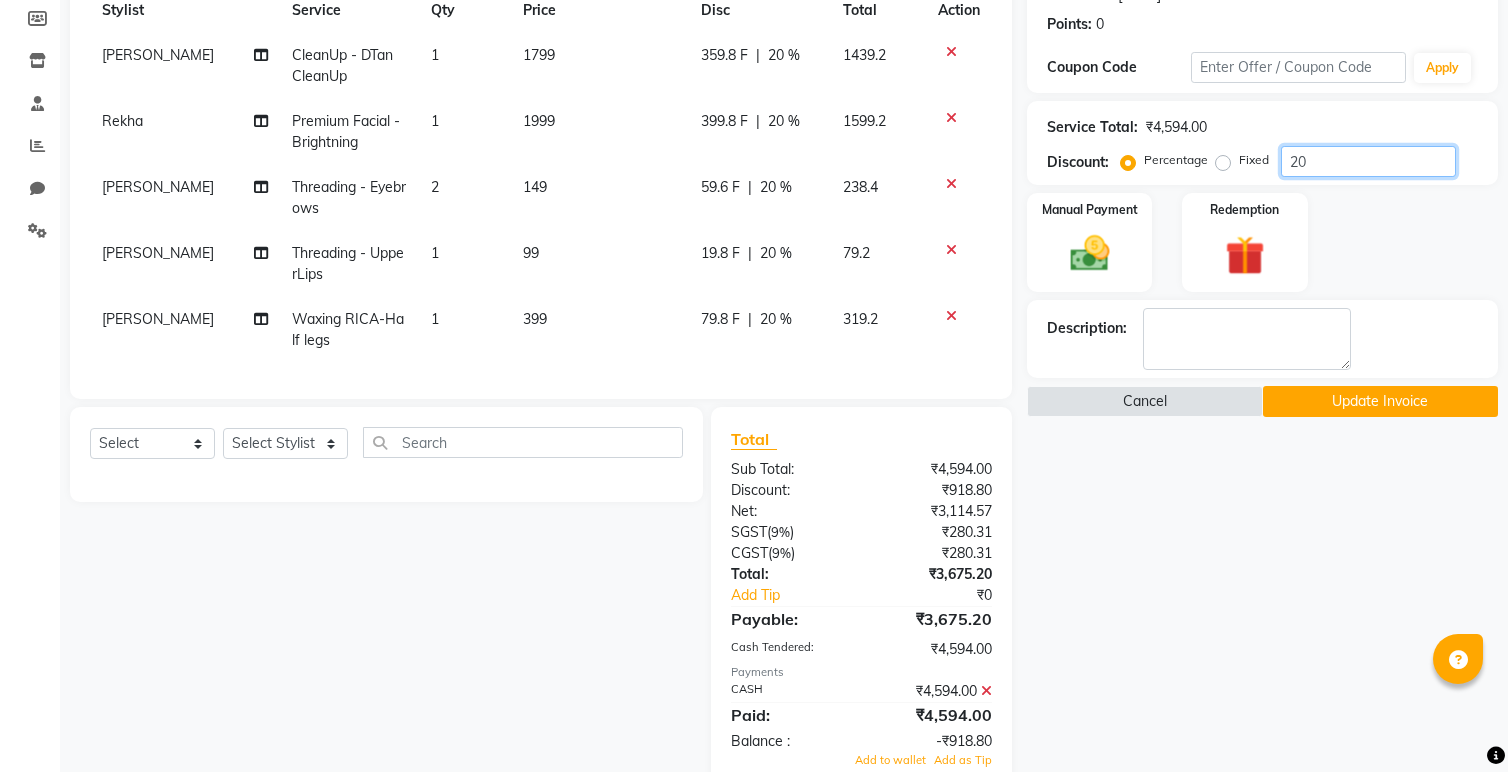 scroll, scrollTop: 321, scrollLeft: 0, axis: vertical 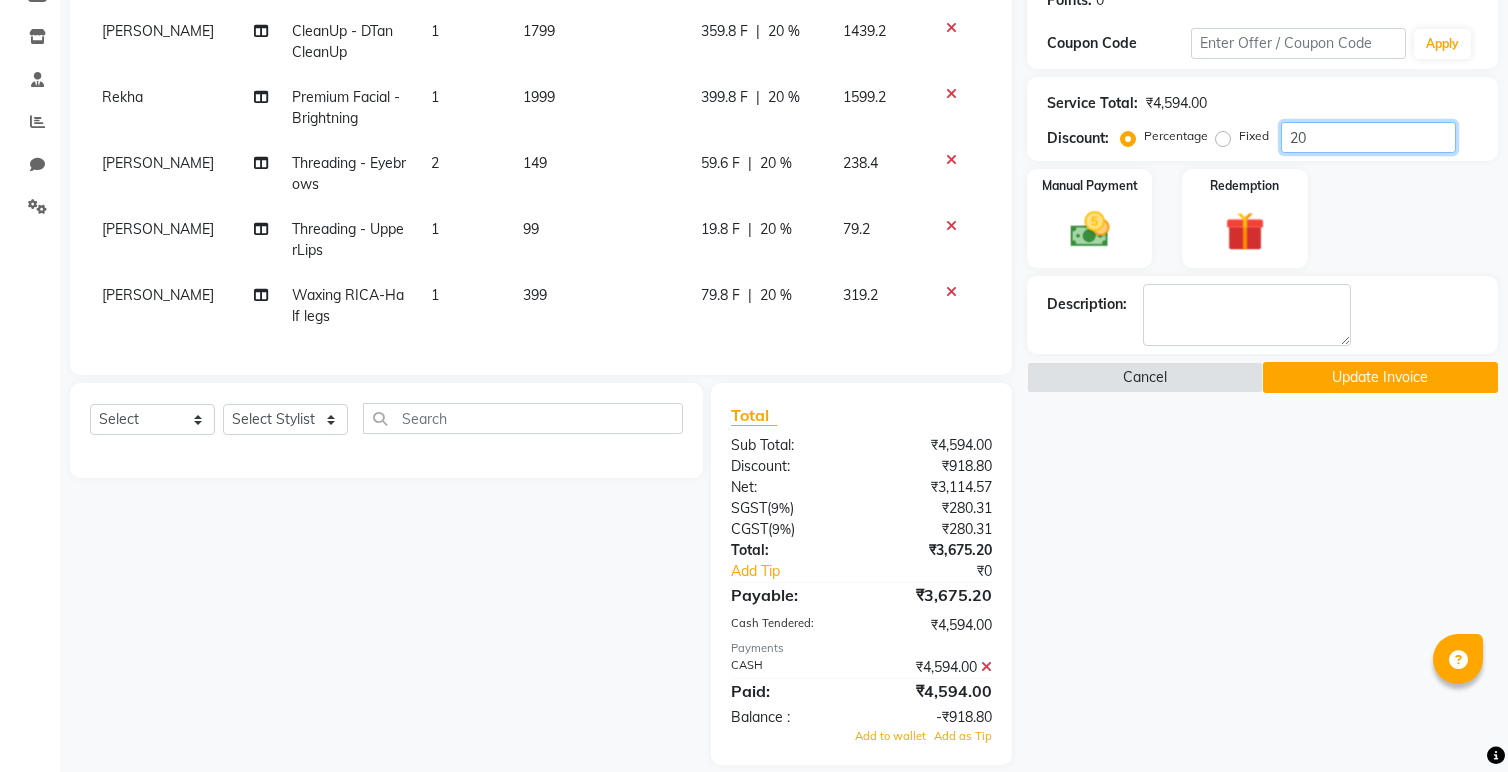 type on "20" 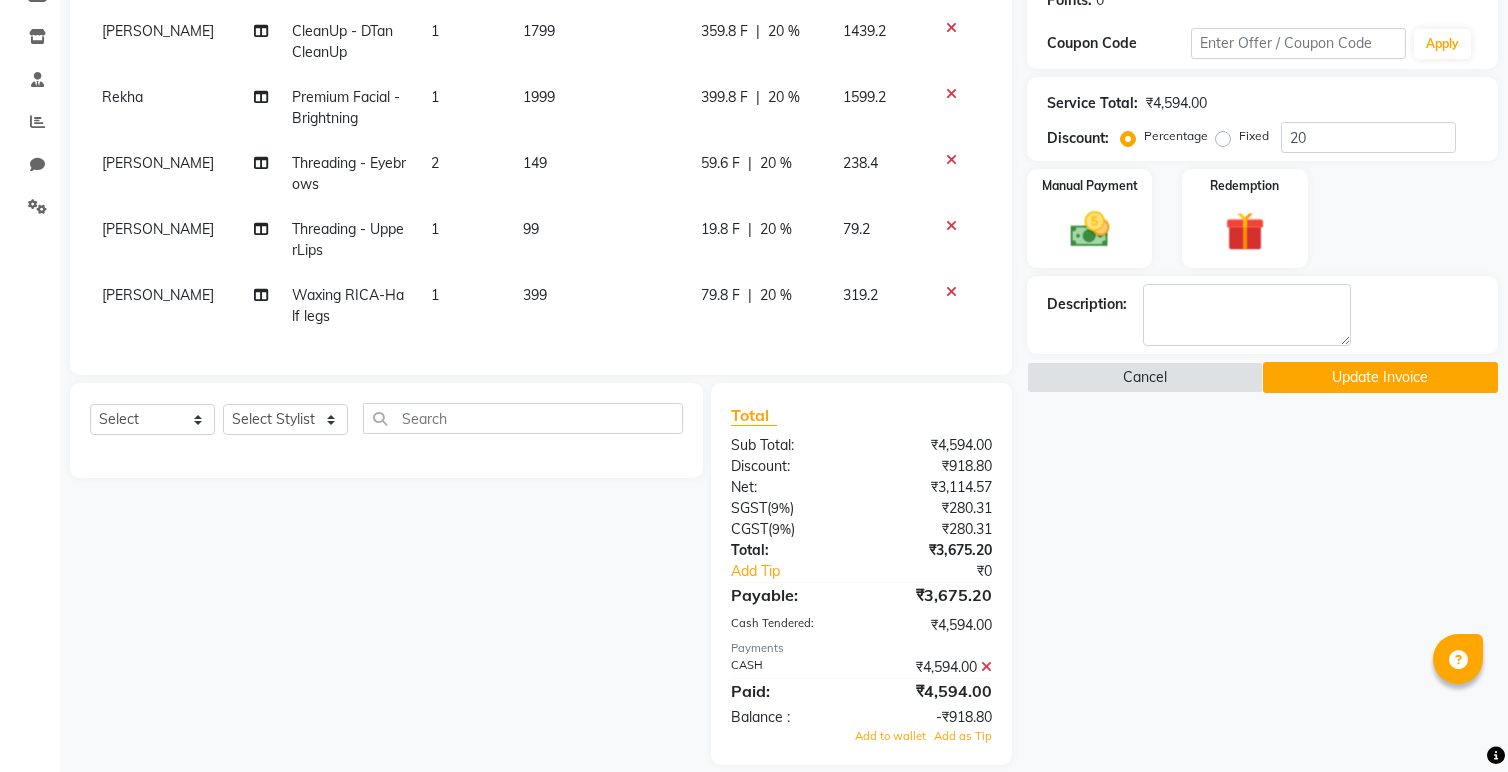 click 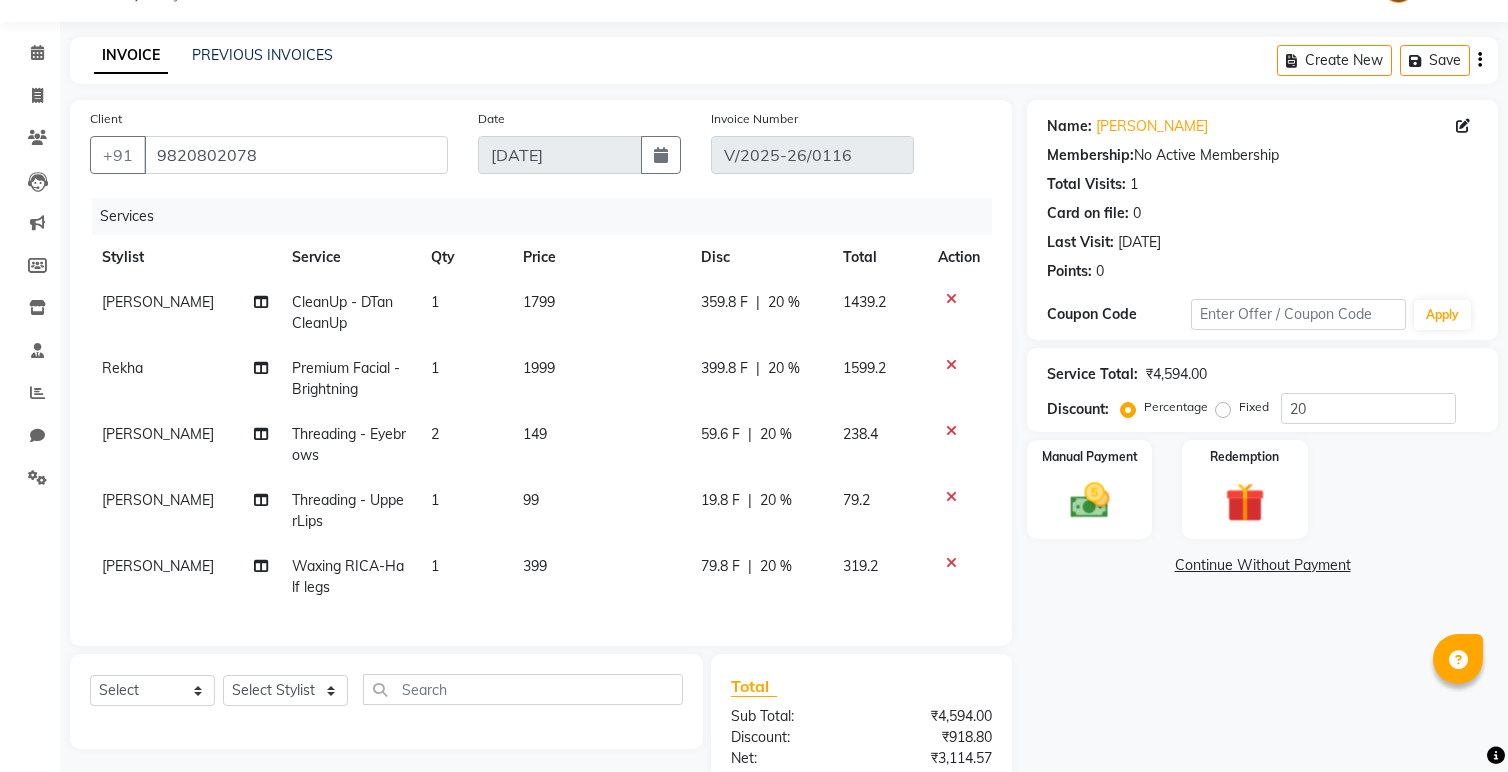 scroll, scrollTop: 60, scrollLeft: 0, axis: vertical 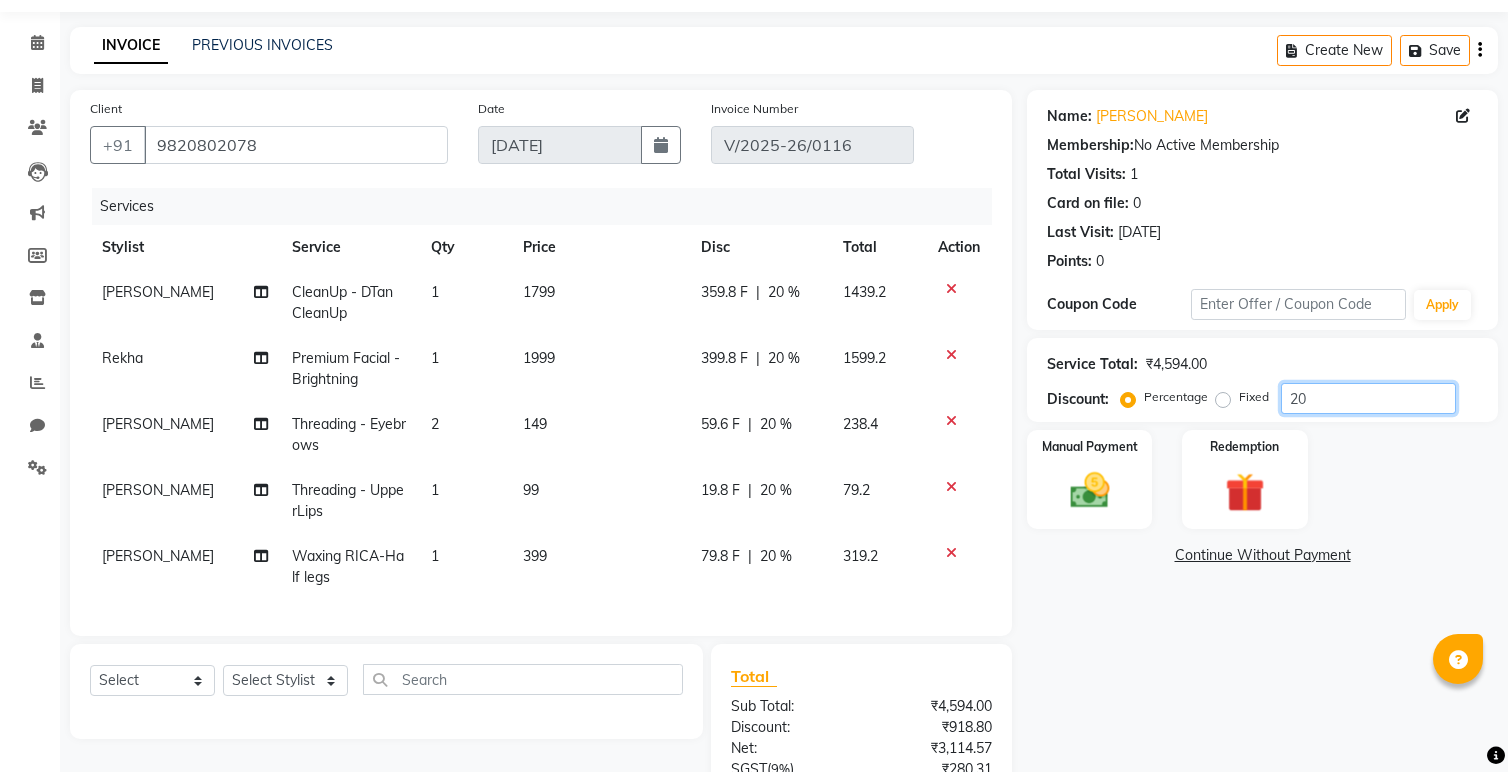 drag, startPoint x: 1328, startPoint y: 393, endPoint x: 1262, endPoint y: 393, distance: 66 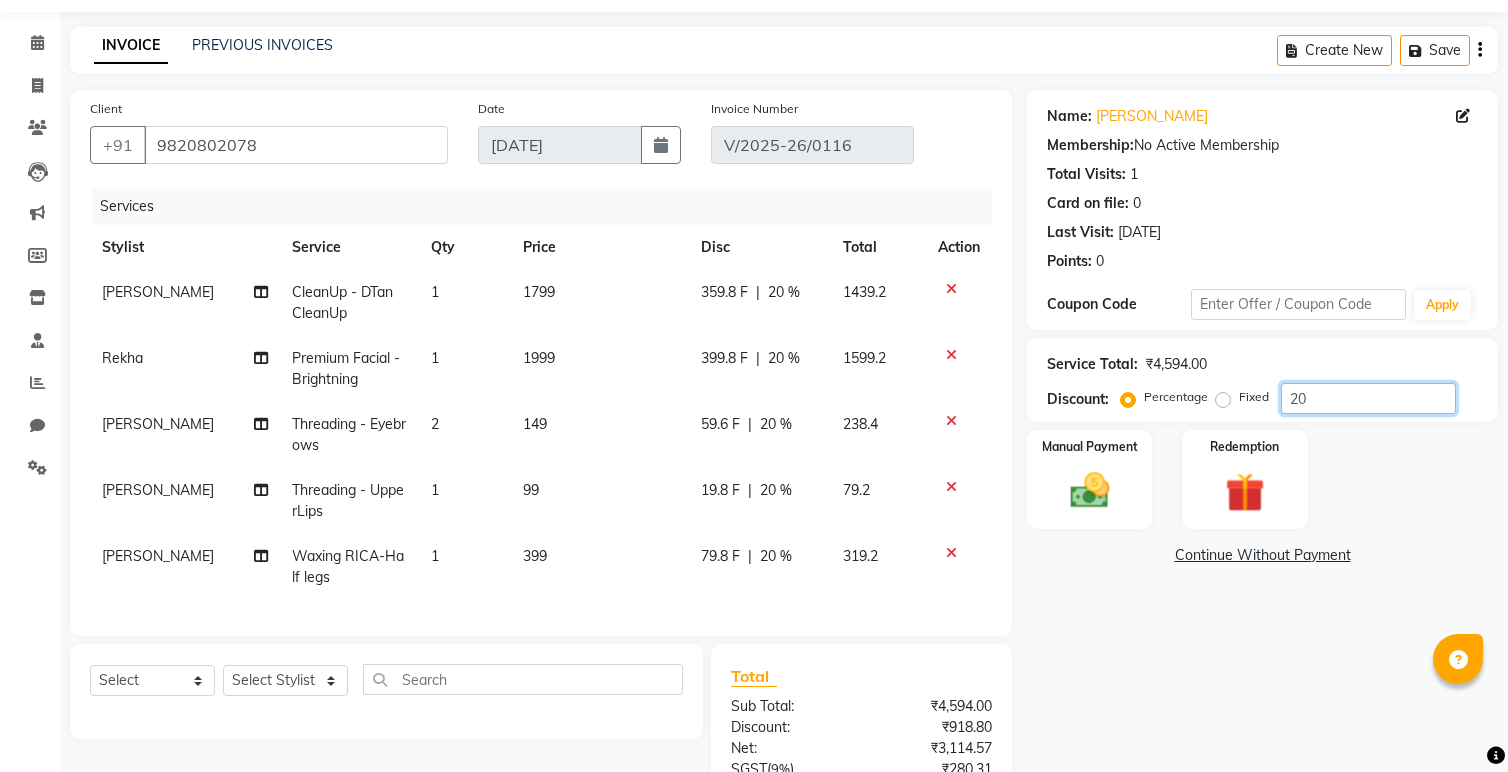 click on "Percentage   Fixed  20" 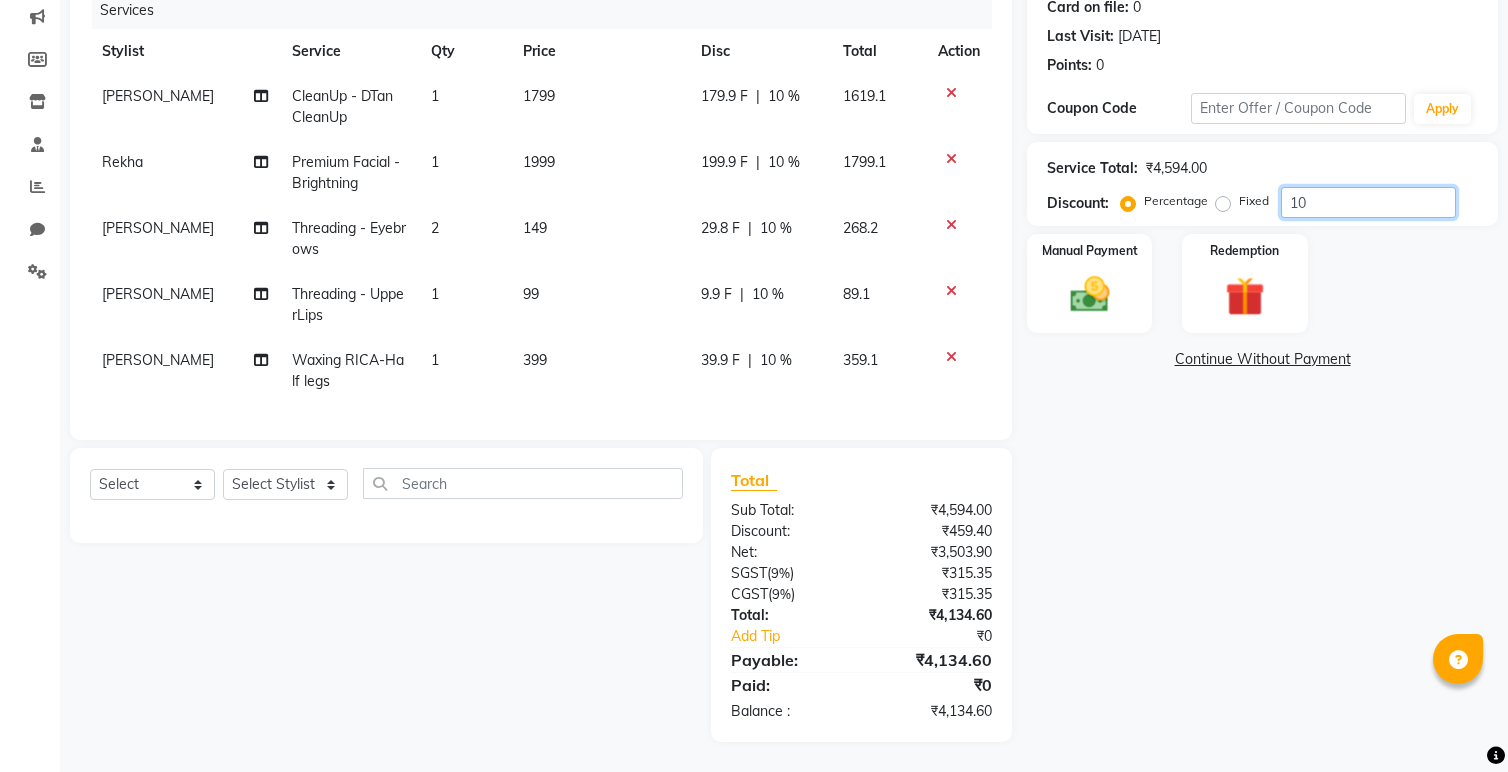 scroll, scrollTop: 208, scrollLeft: 0, axis: vertical 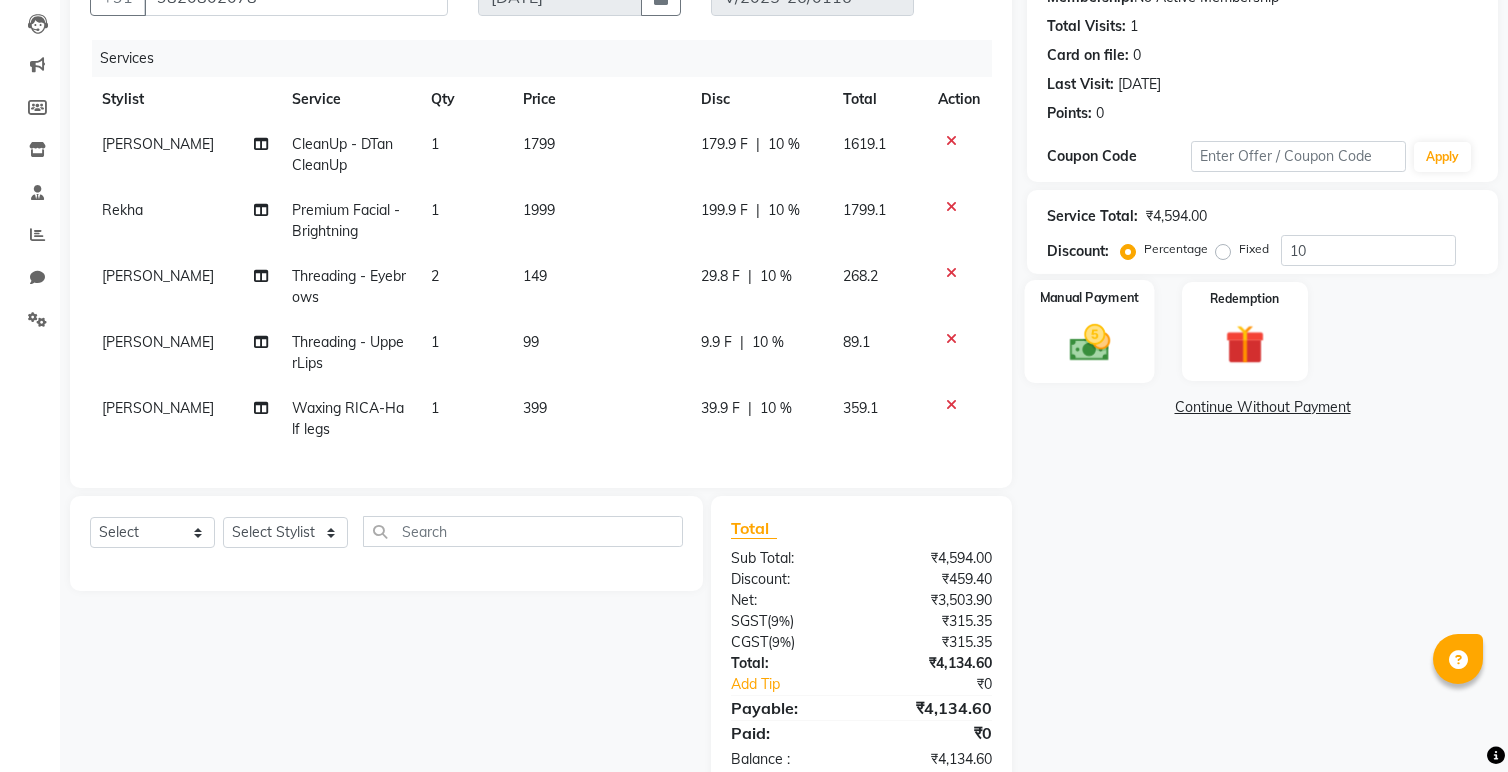 click on "Manual Payment" 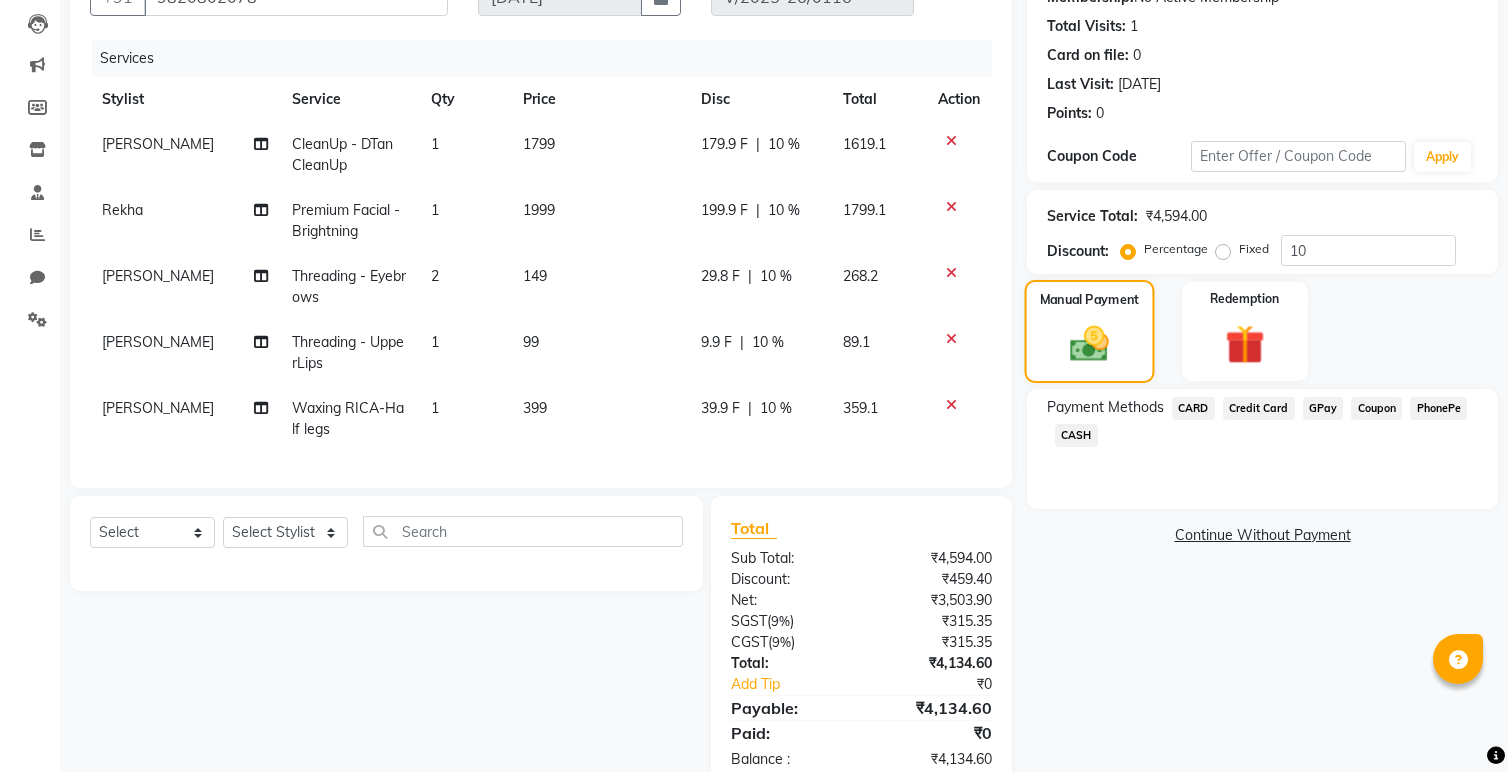 scroll, scrollTop: 256, scrollLeft: 0, axis: vertical 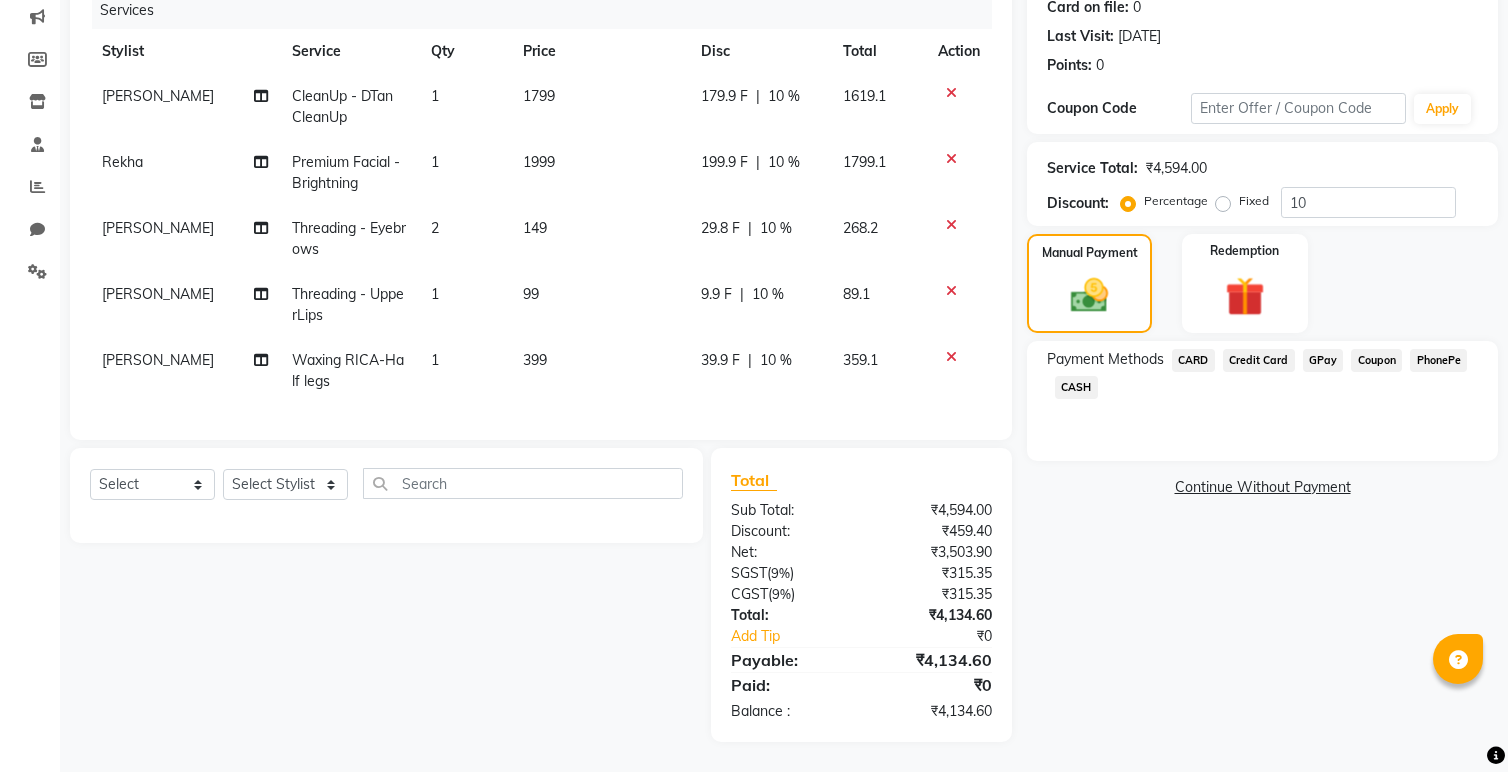 click on "CASH" 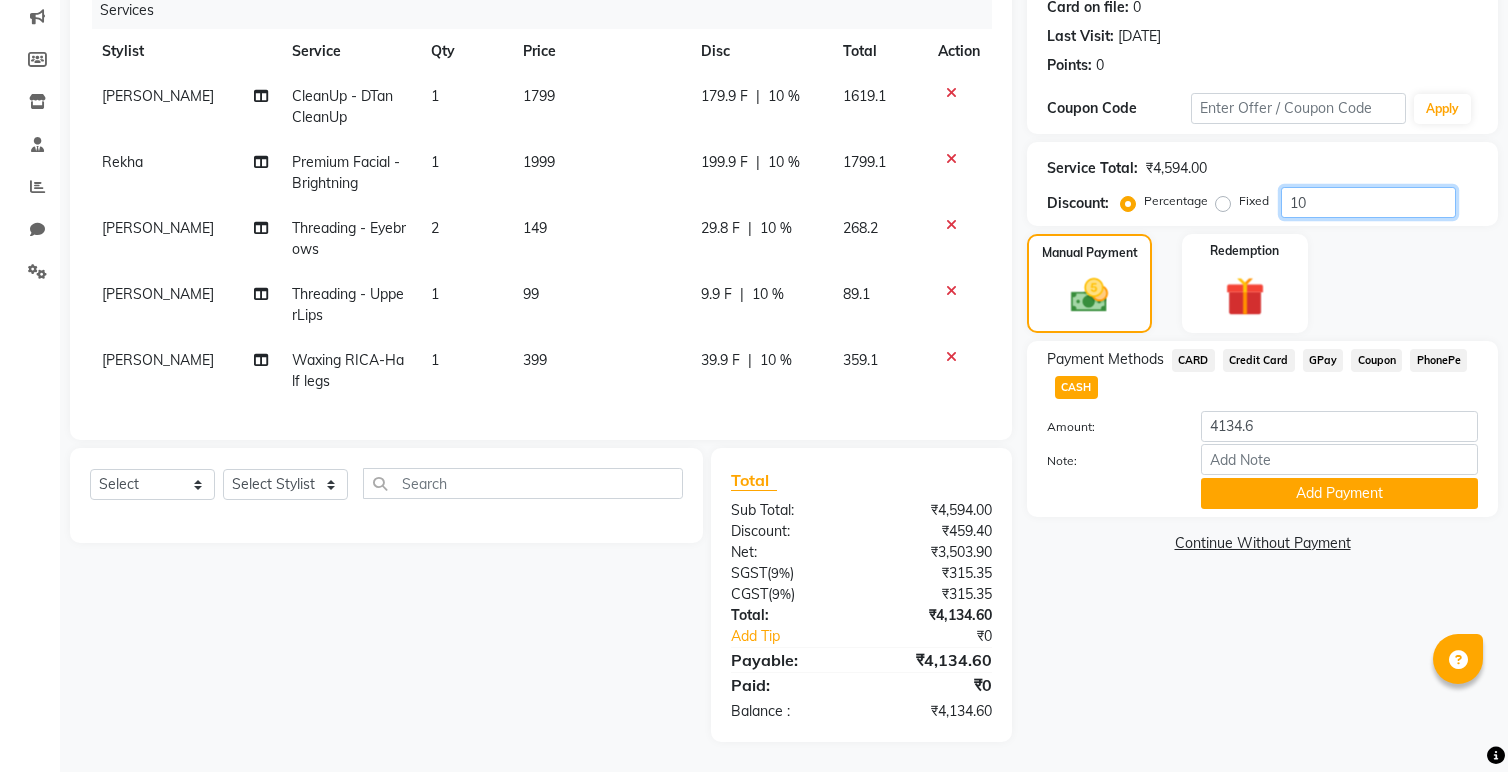 drag, startPoint x: 1314, startPoint y: 200, endPoint x: 1298, endPoint y: 203, distance: 16.27882 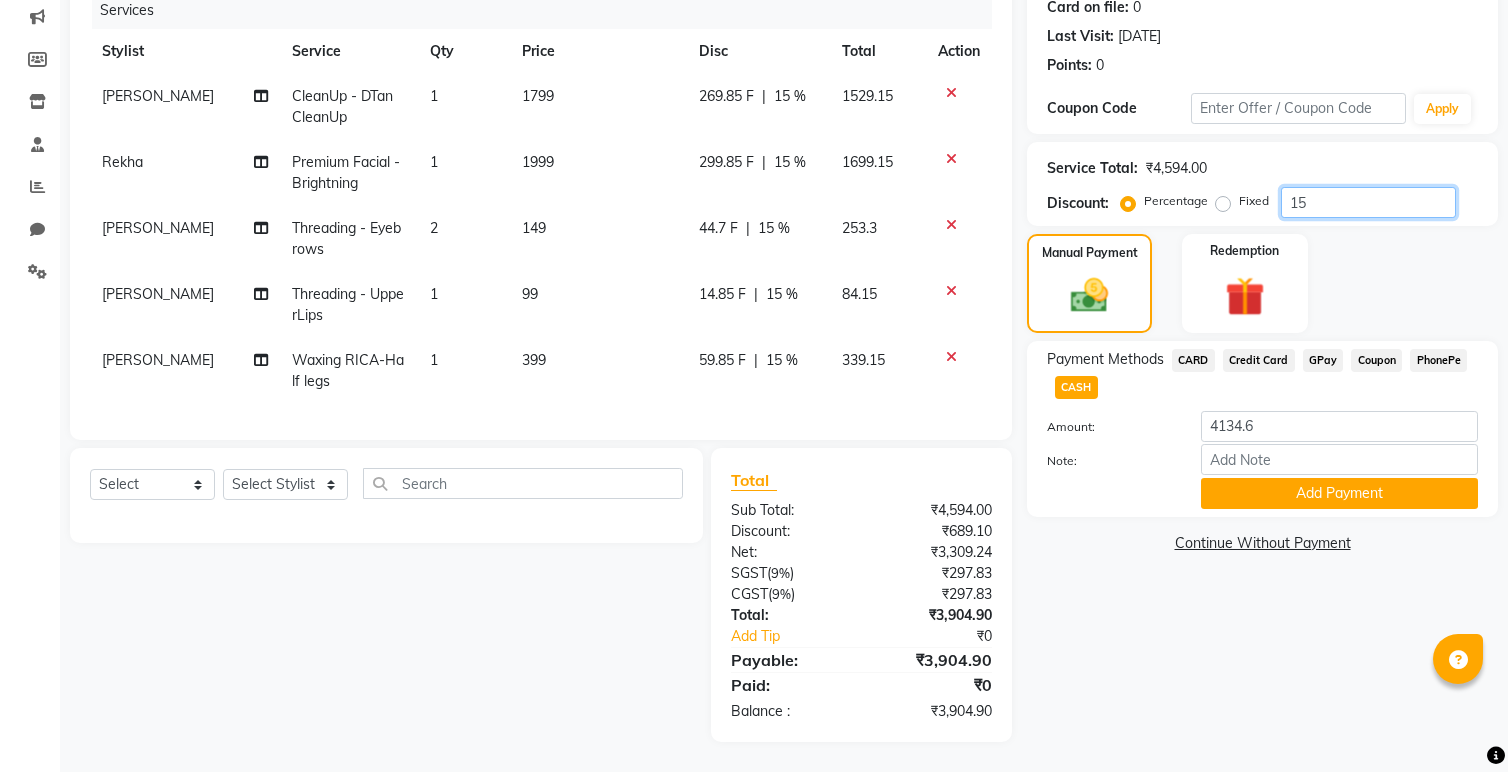 type on "15" 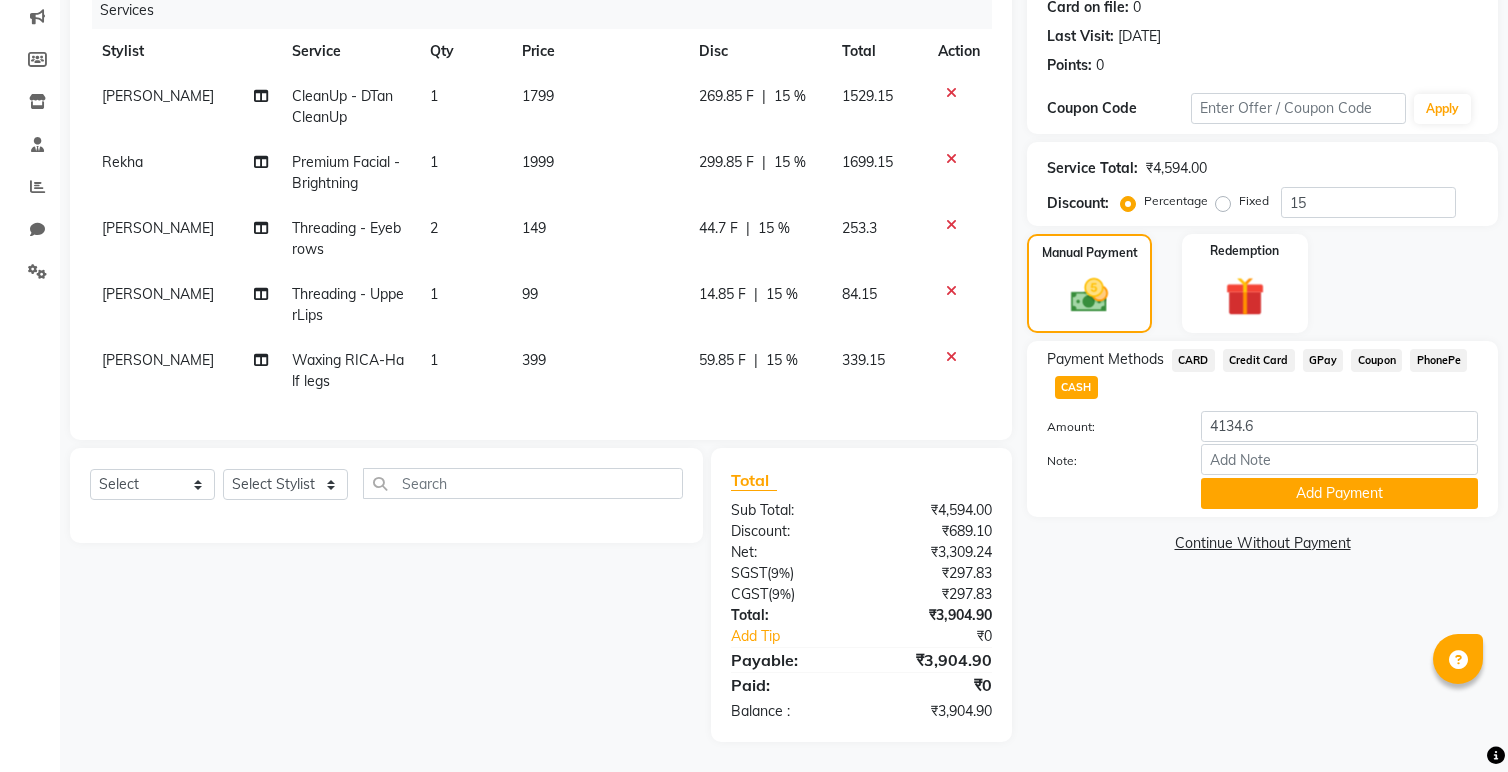 click on "CASH" 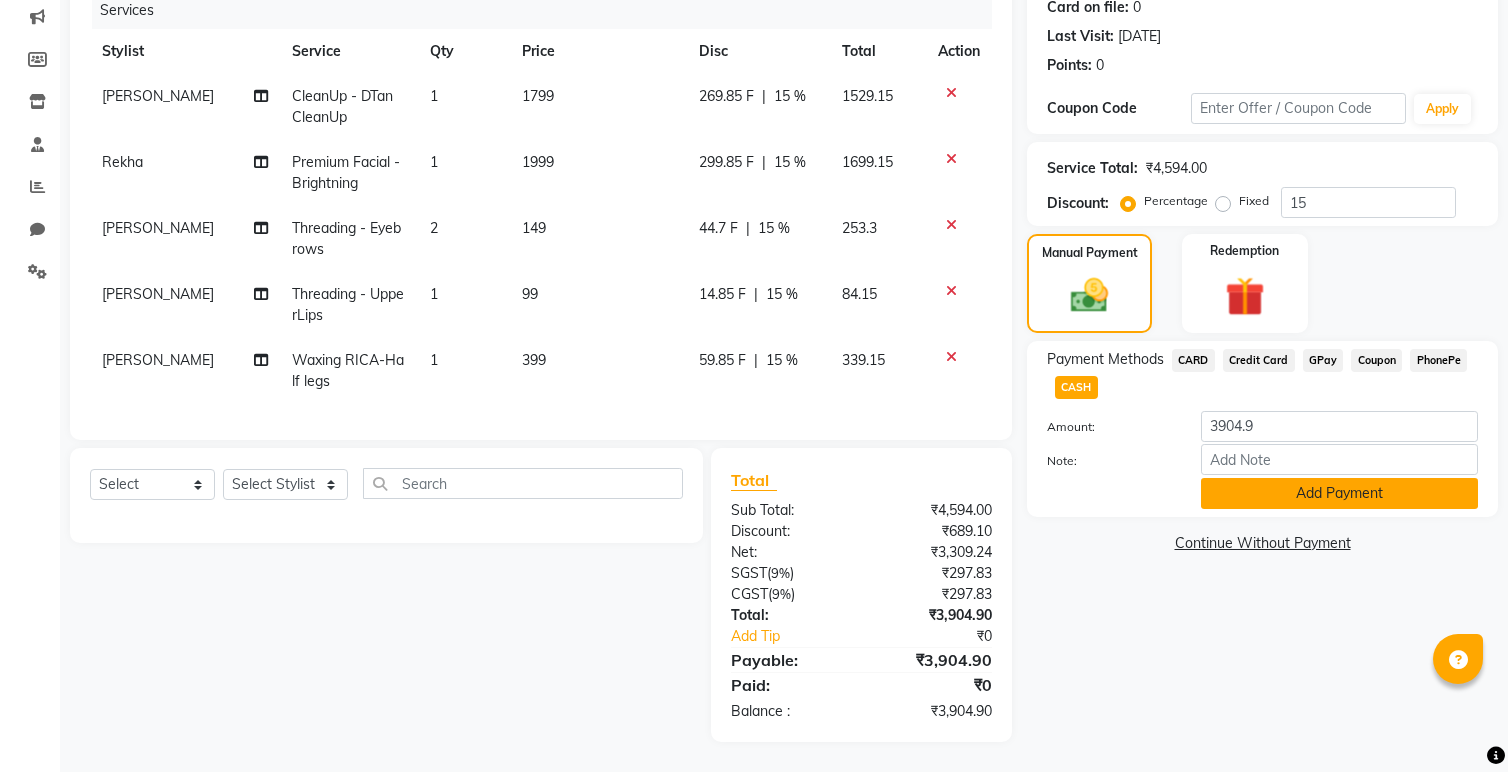click on "Add Payment" 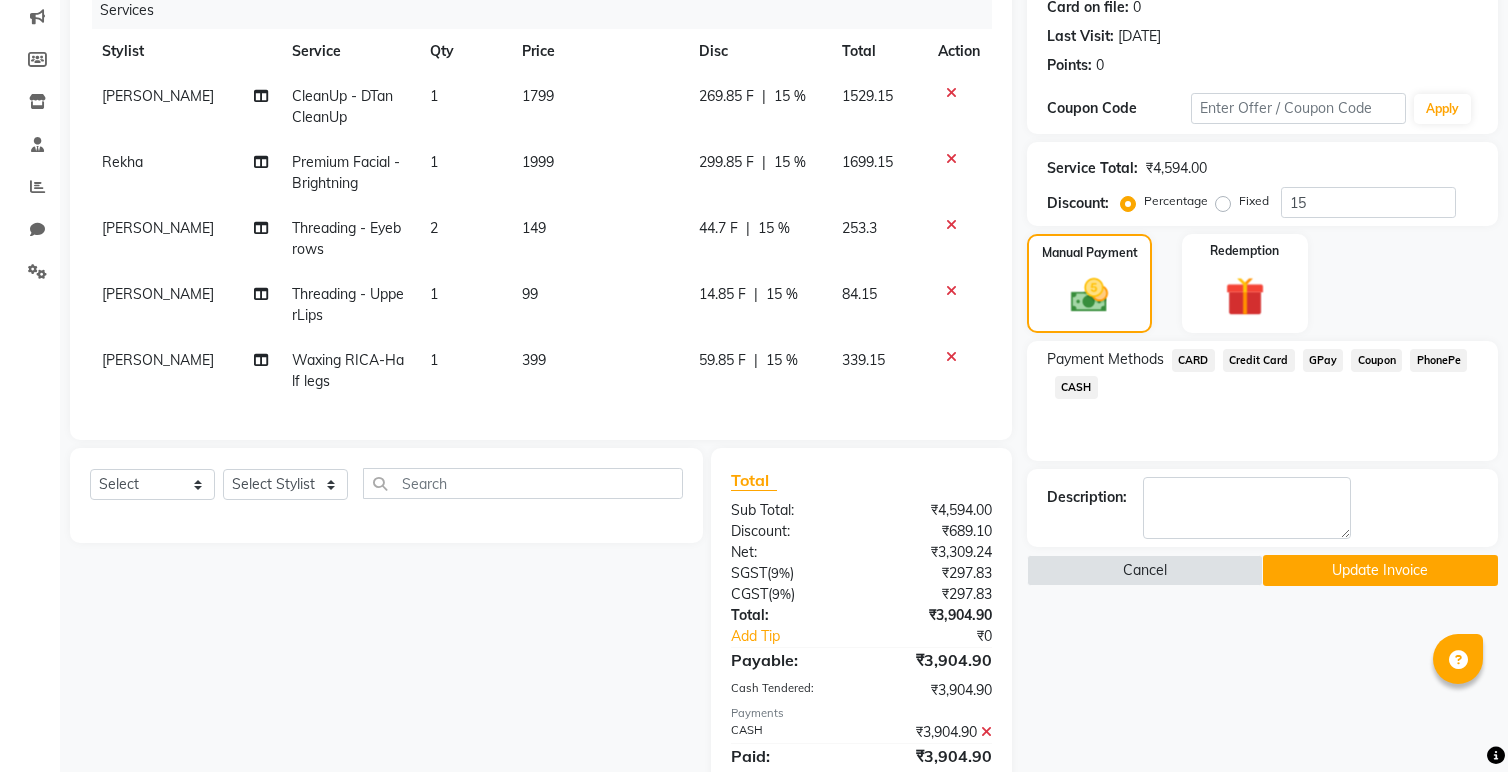 click on "Update Invoice" 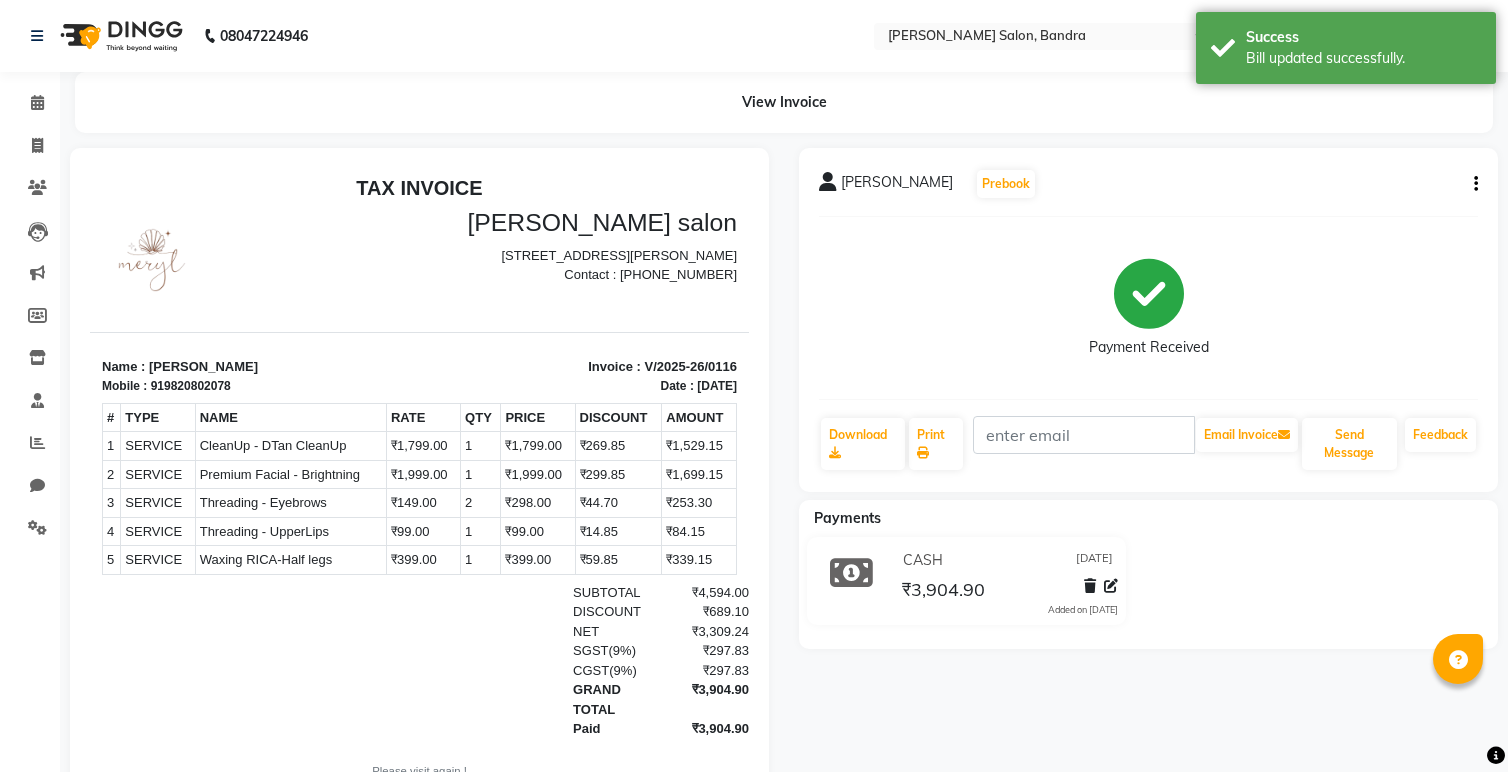 scroll, scrollTop: 0, scrollLeft: 0, axis: both 